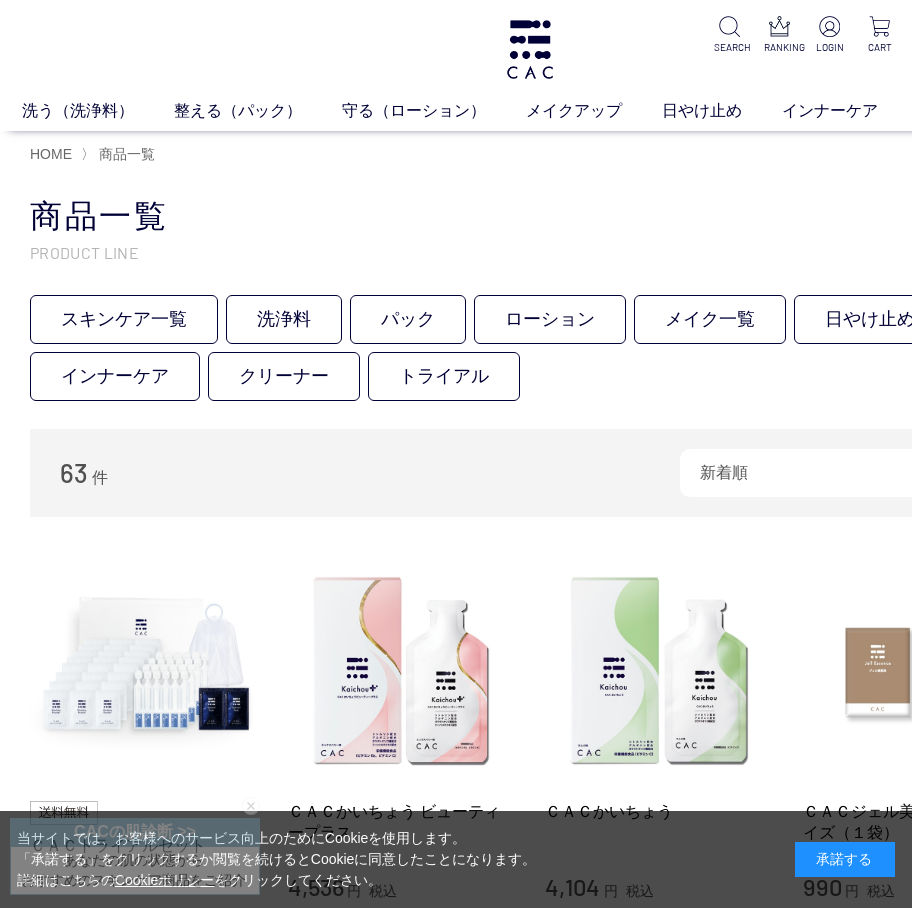scroll, scrollTop: 0, scrollLeft: 0, axis: both 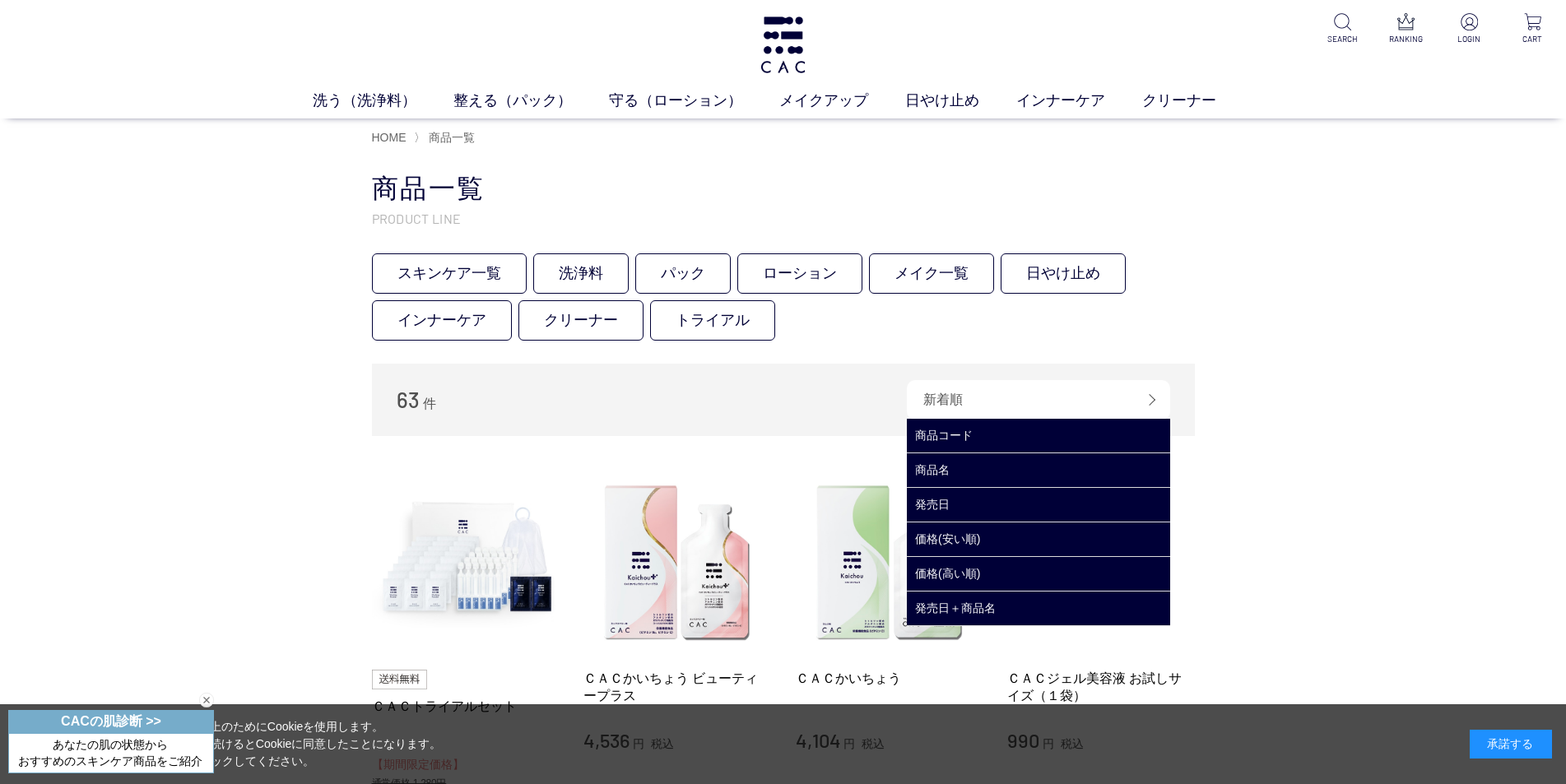 click on "新着順" at bounding box center (1039, 400) 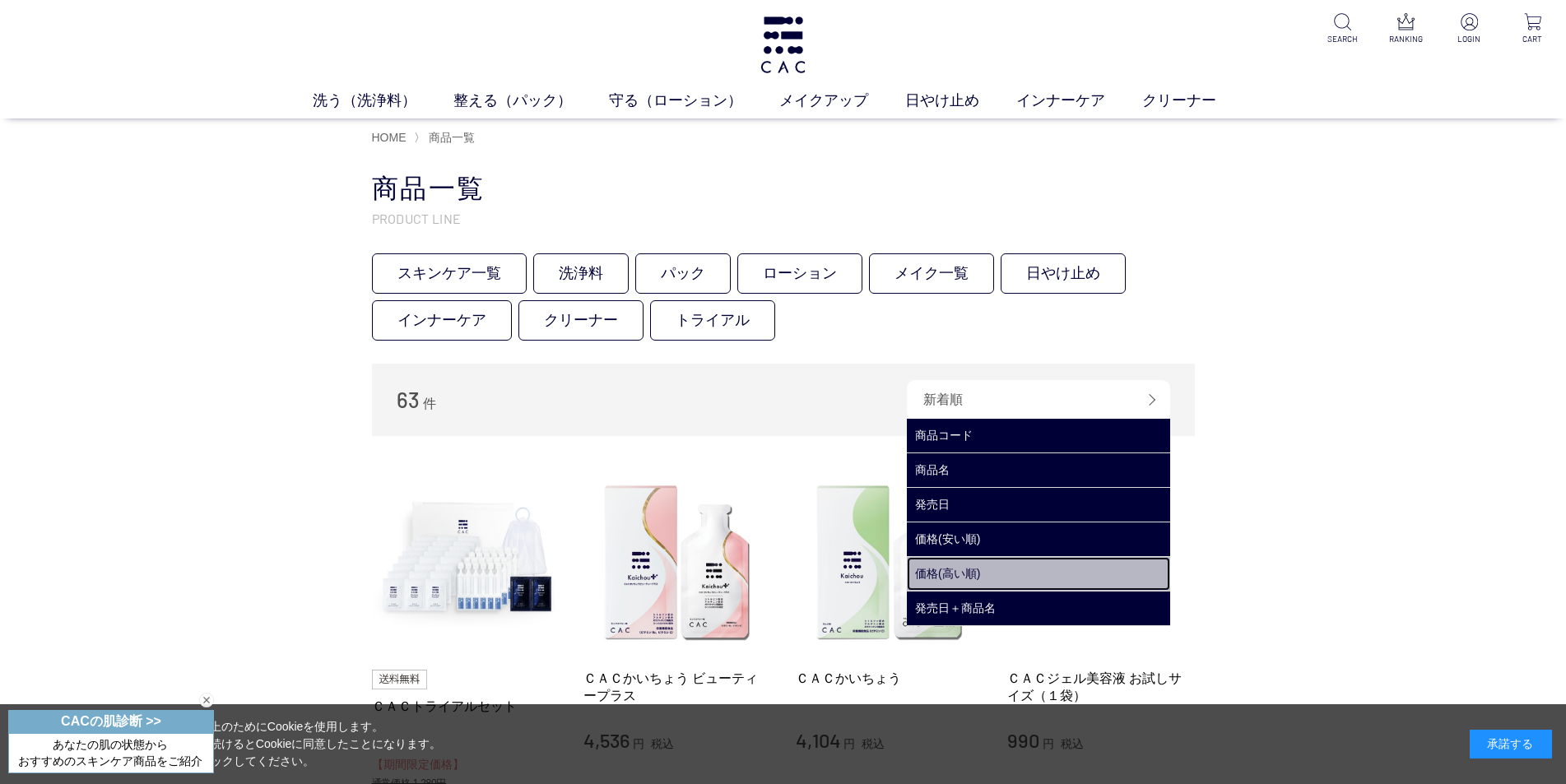 click on "価格(高い順)" at bounding box center (1039, 573) 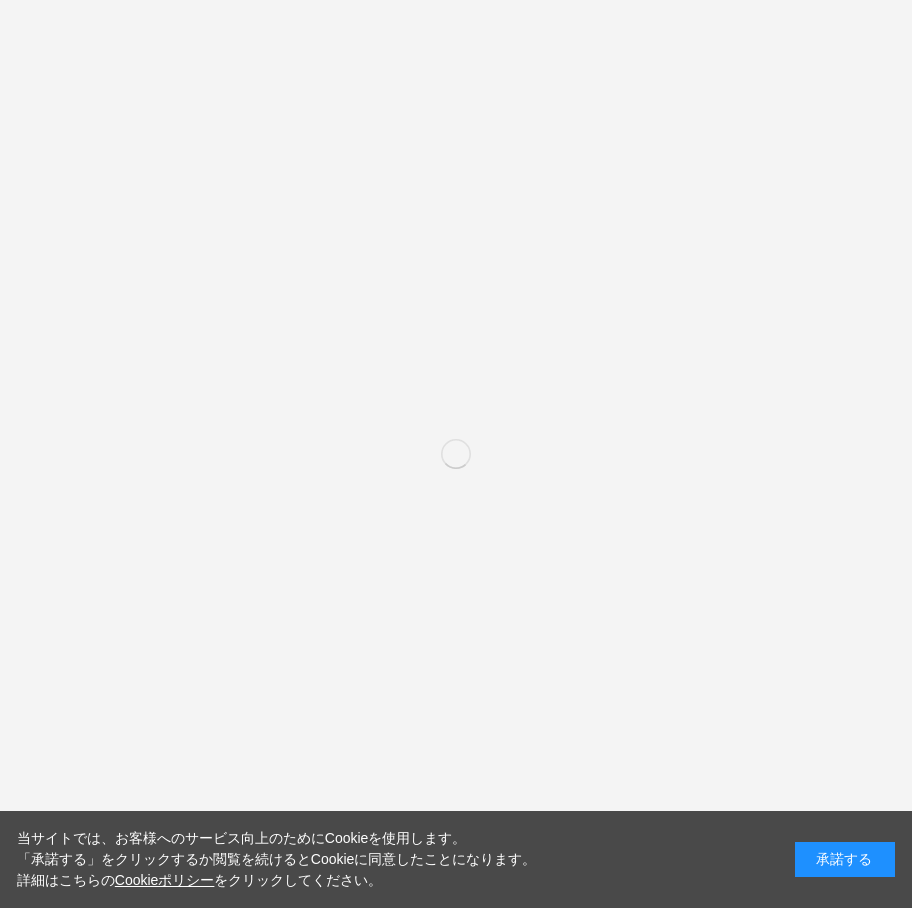 scroll, scrollTop: 0, scrollLeft: 0, axis: both 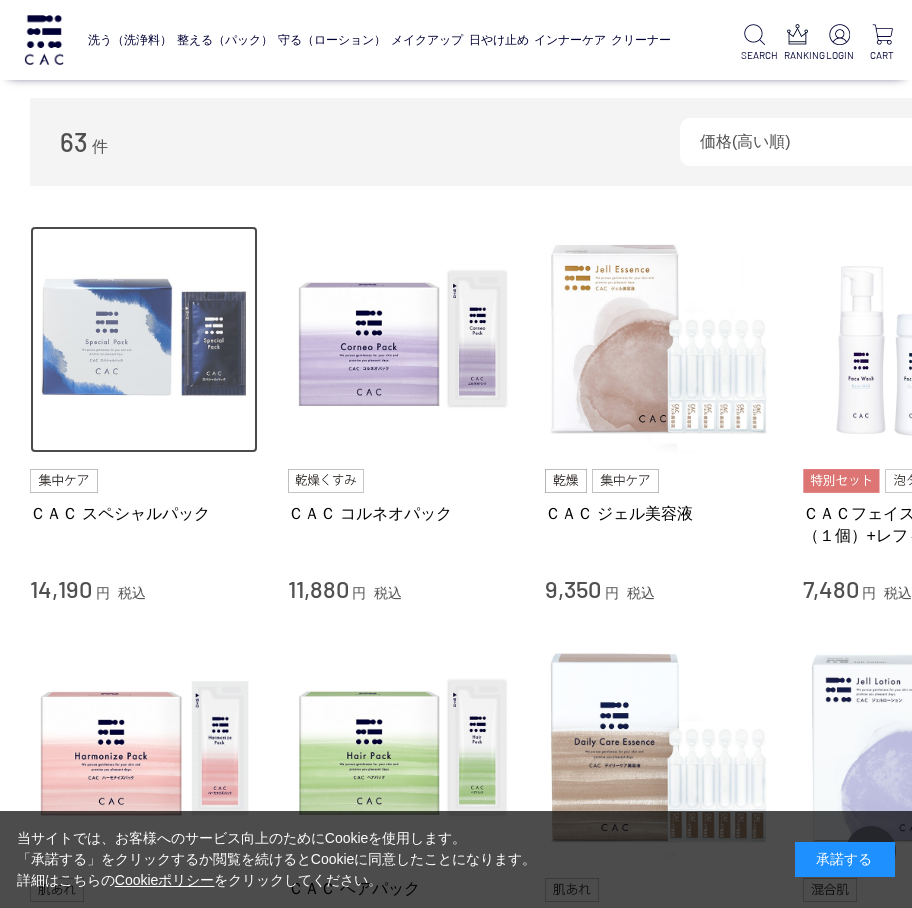 click at bounding box center [144, 340] 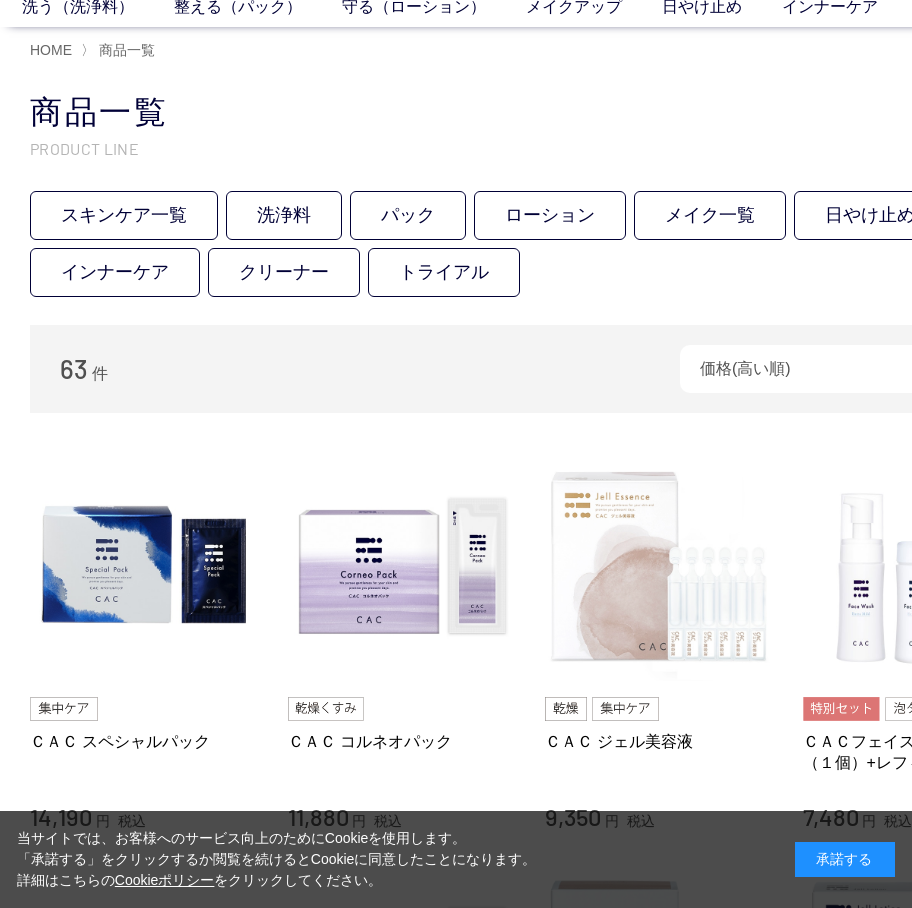 scroll, scrollTop: 0, scrollLeft: 0, axis: both 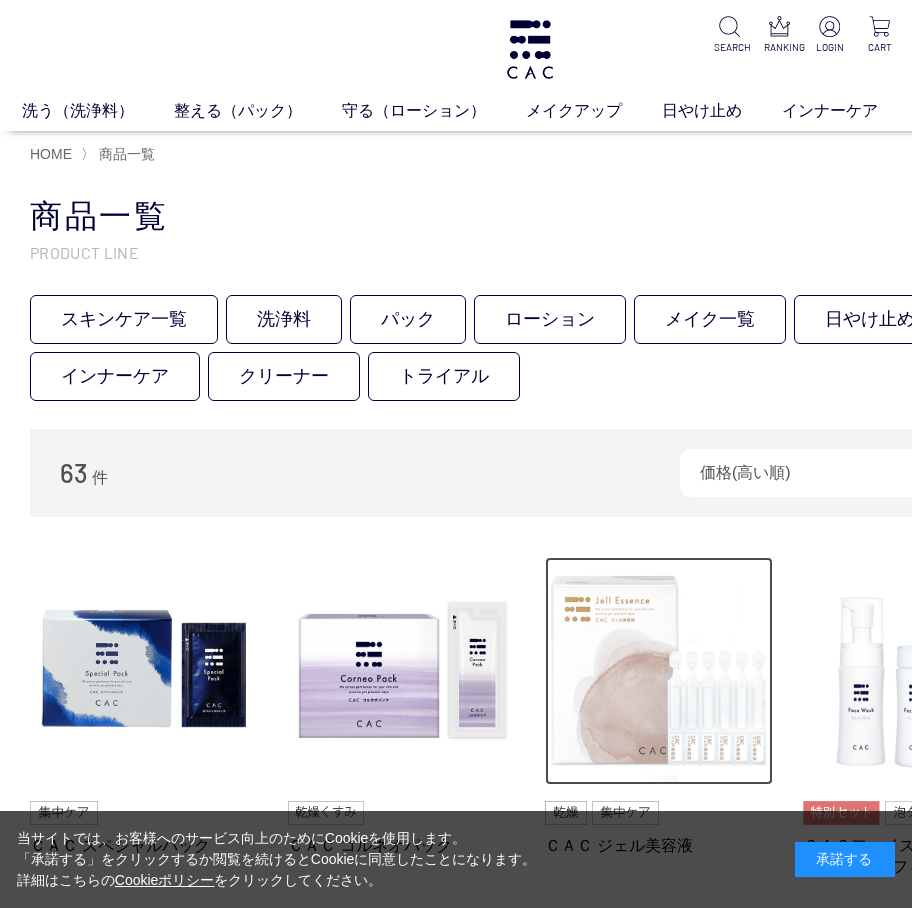 click at bounding box center [659, 671] 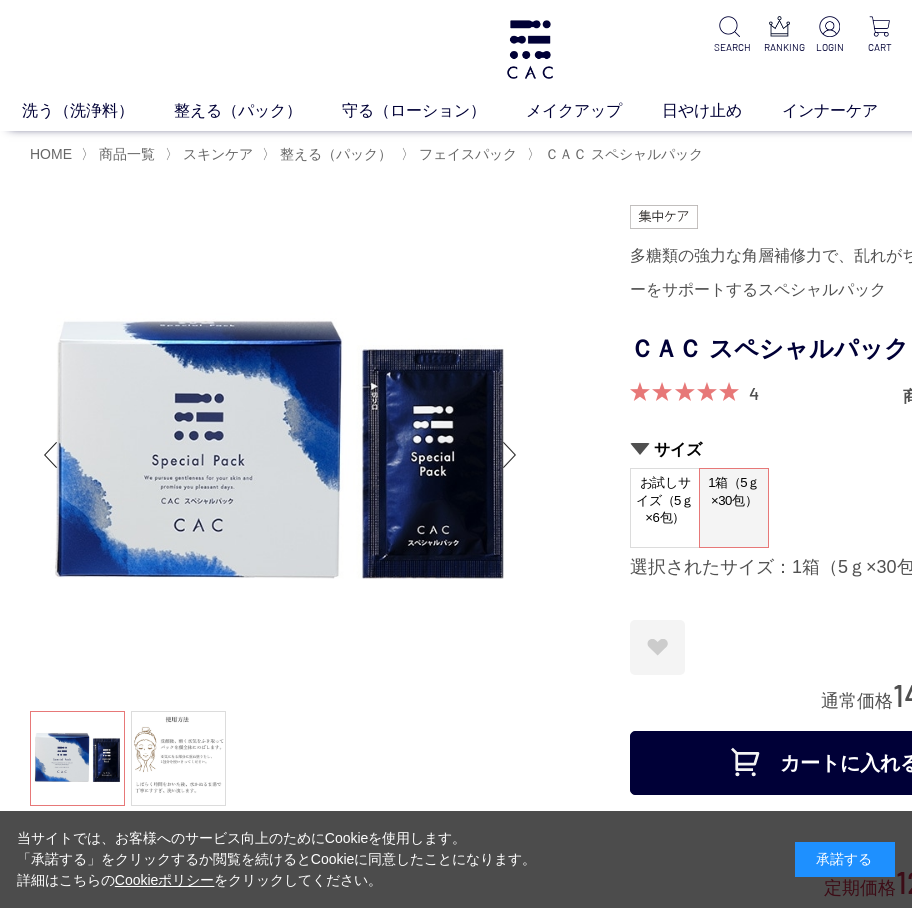 scroll, scrollTop: 0, scrollLeft: 0, axis: both 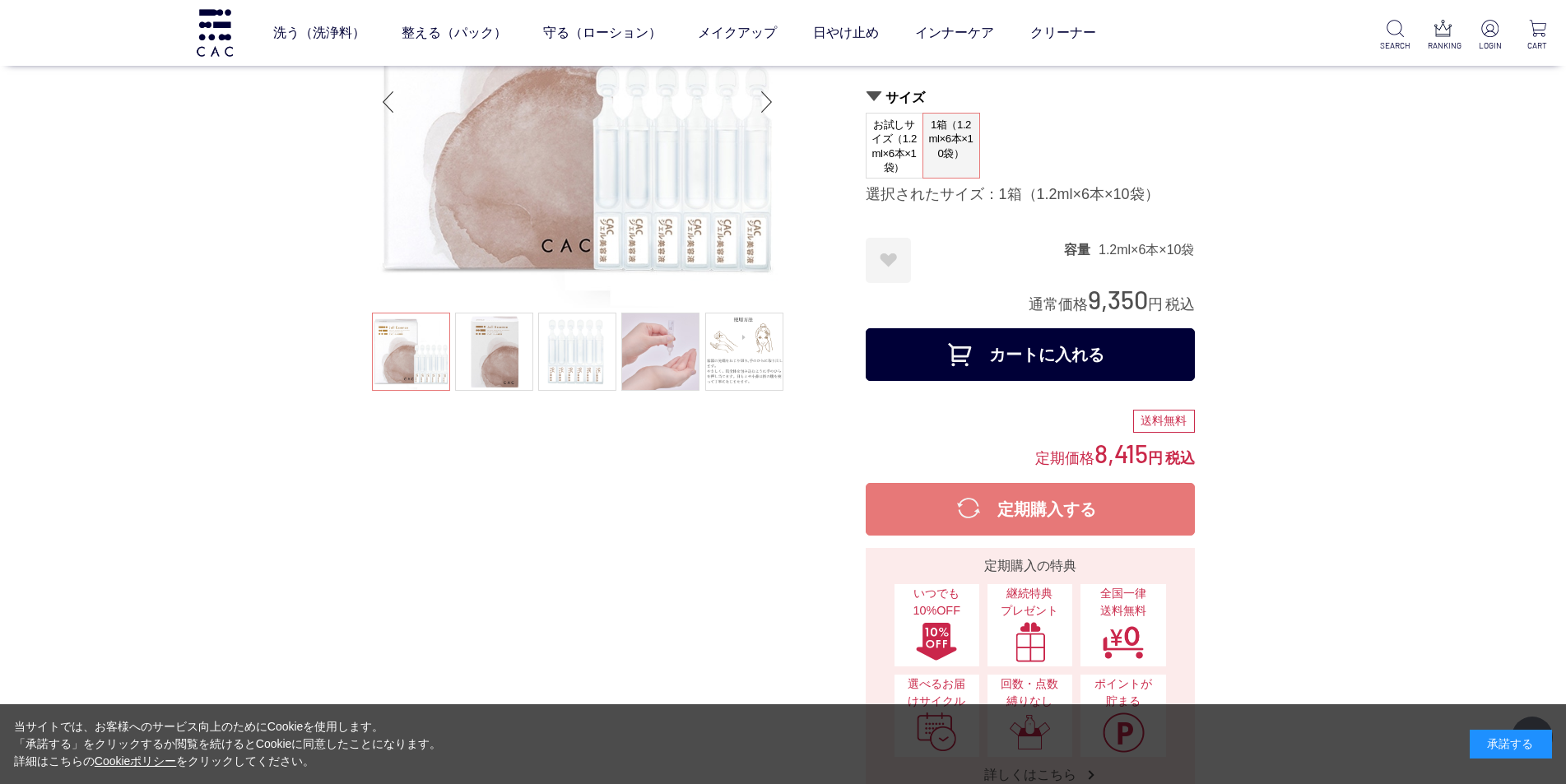click on "カートに入れる" at bounding box center (1030, 355) 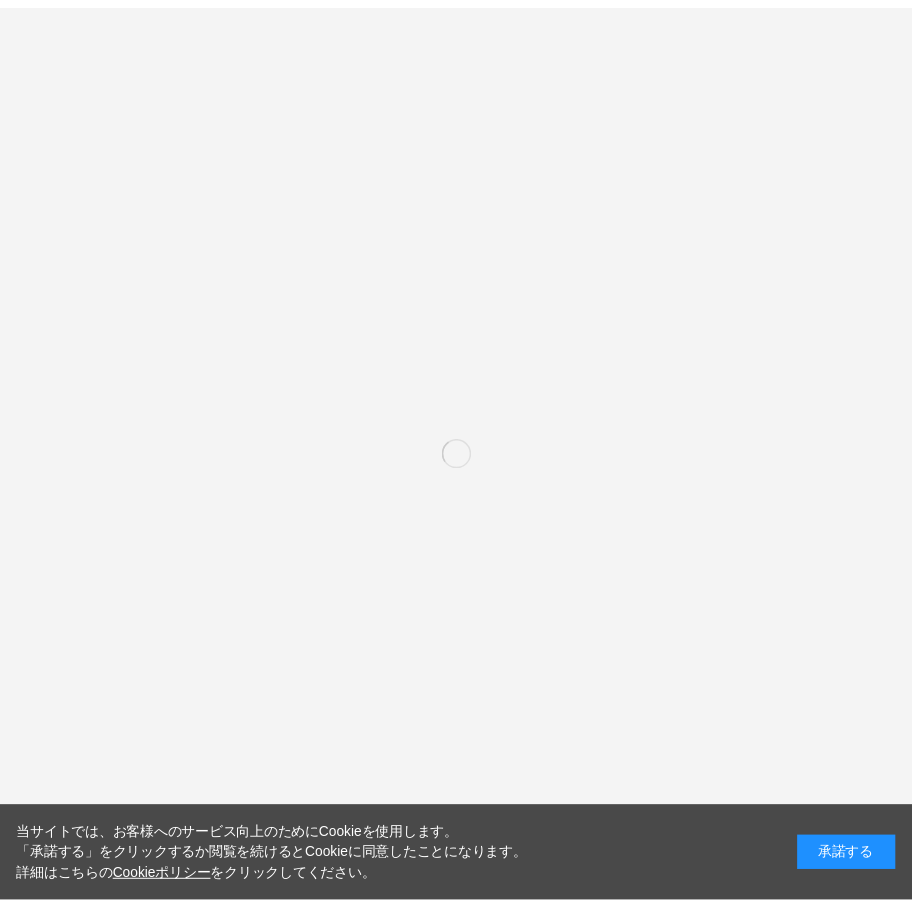 scroll, scrollTop: 0, scrollLeft: 0, axis: both 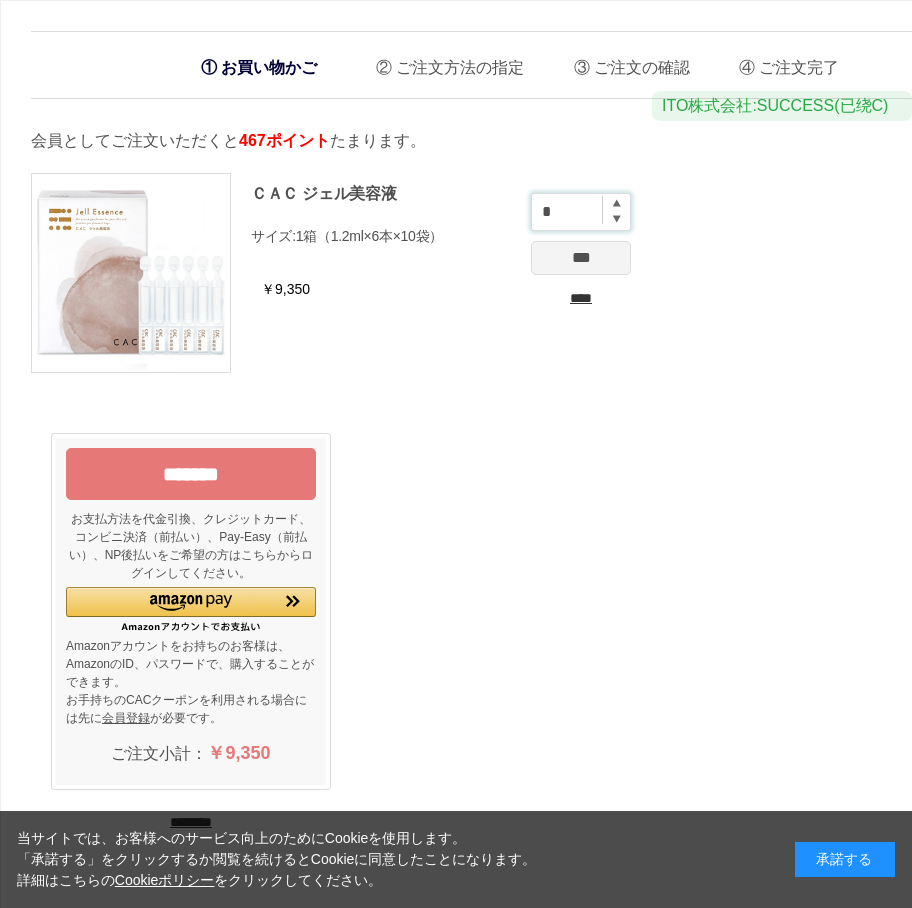click on "*" at bounding box center [581, 212] 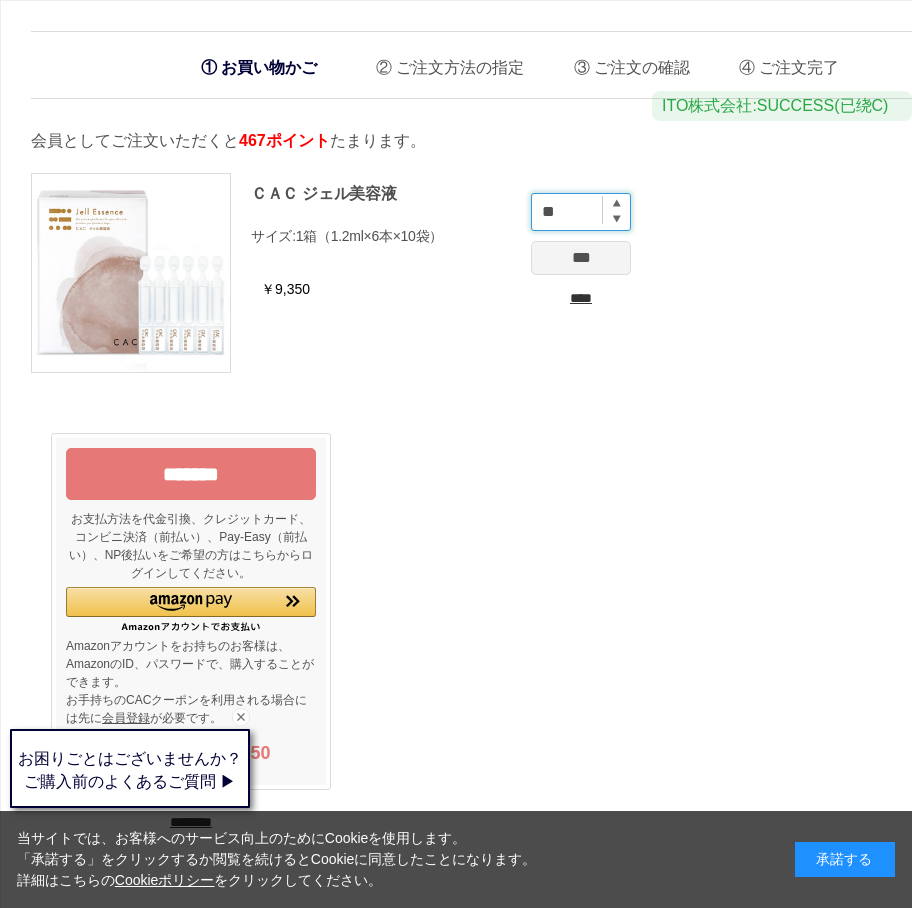 type on "**" 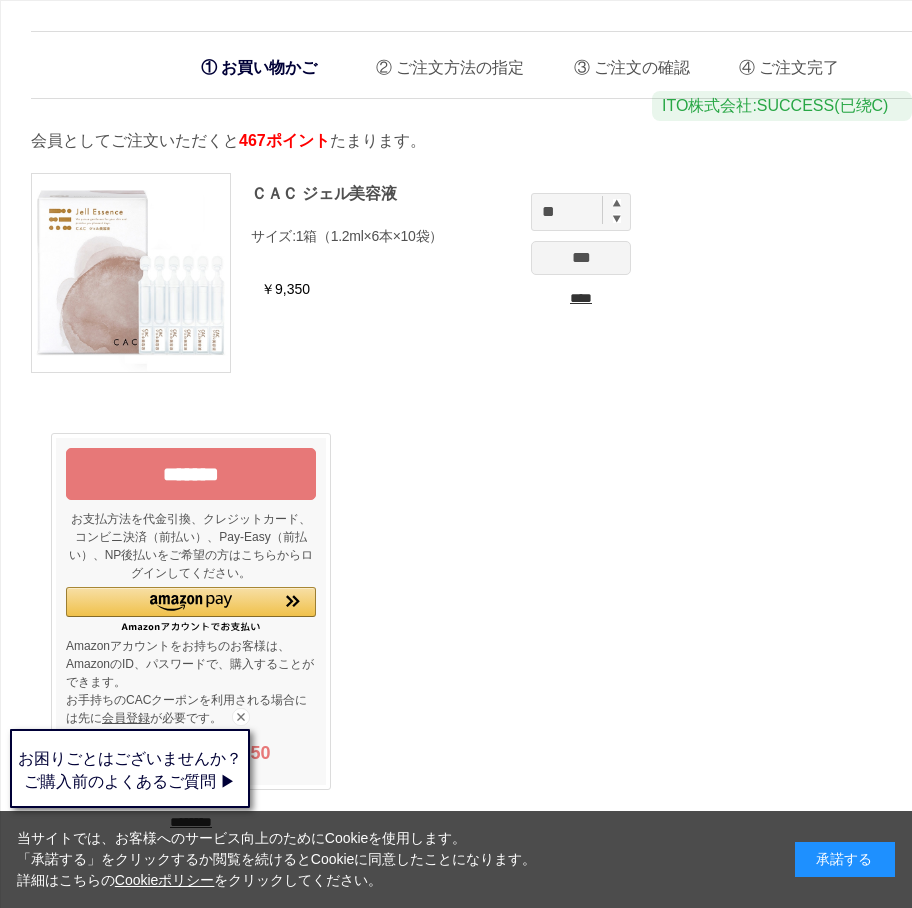 click on "***" at bounding box center [581, 258] 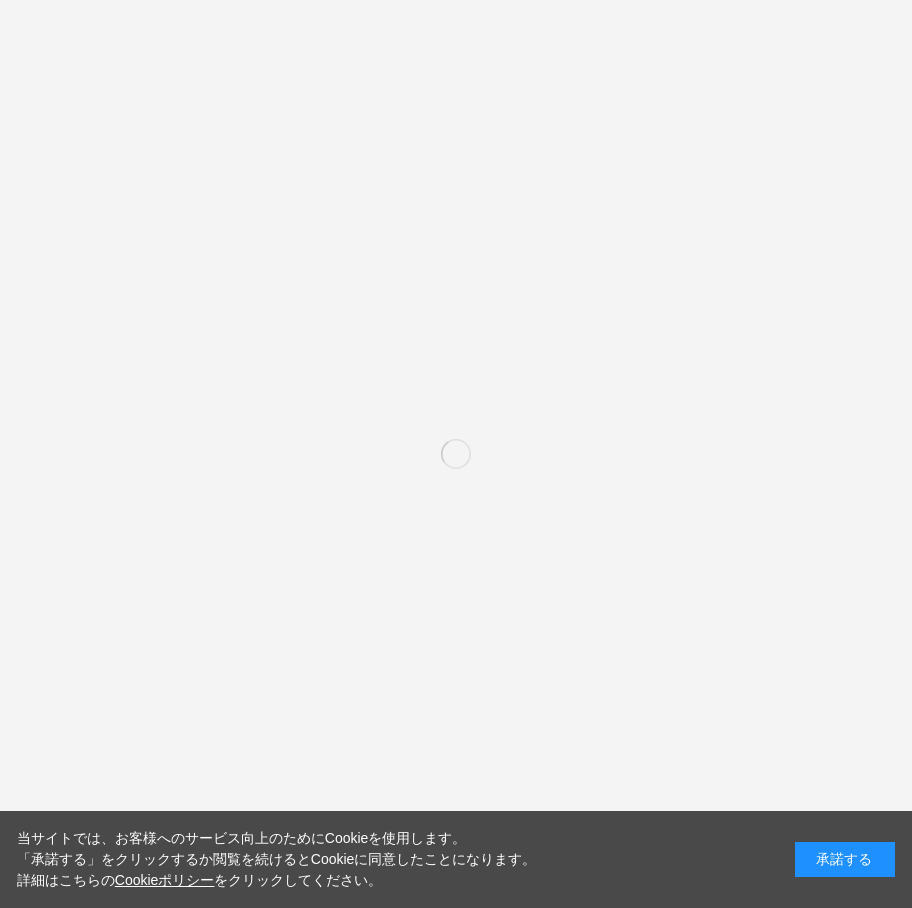 scroll, scrollTop: 0, scrollLeft: 0, axis: both 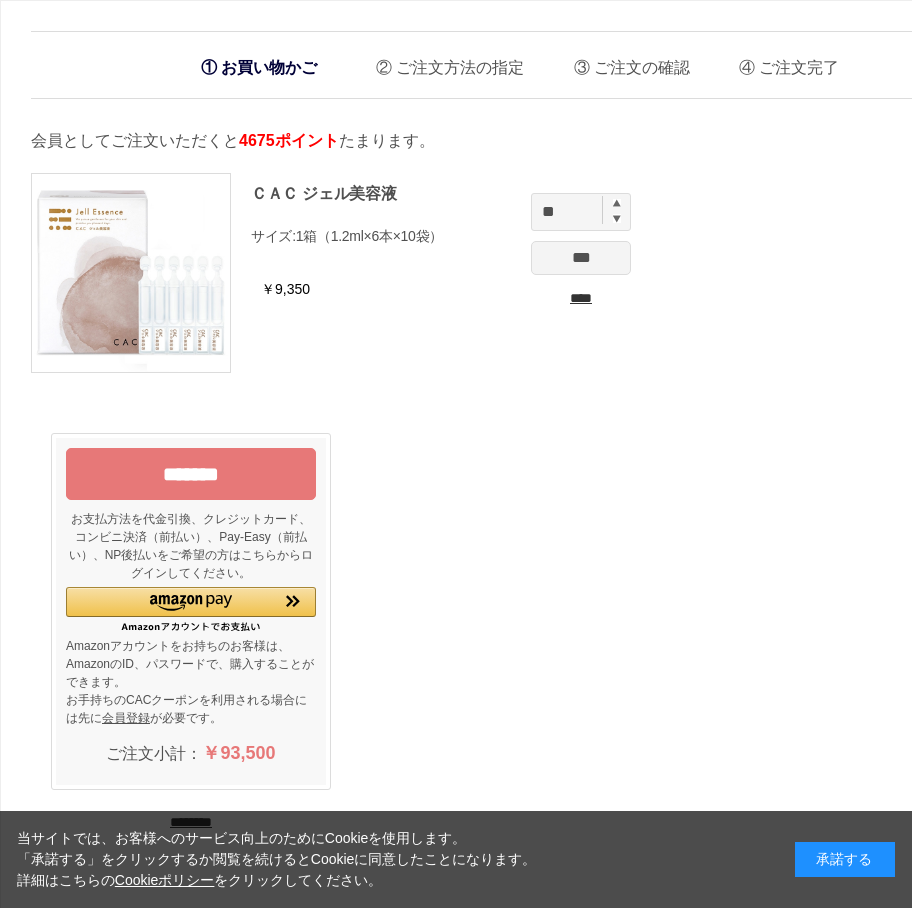 click on "*******" at bounding box center (191, 474) 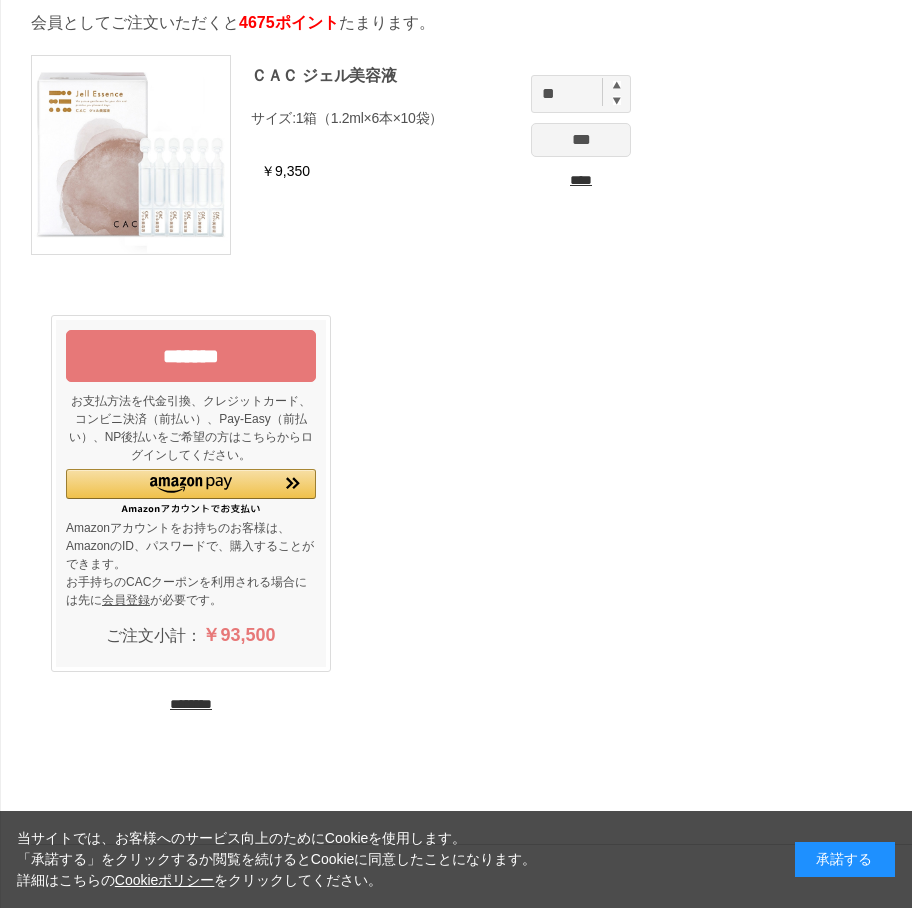 scroll, scrollTop: 400, scrollLeft: 0, axis: vertical 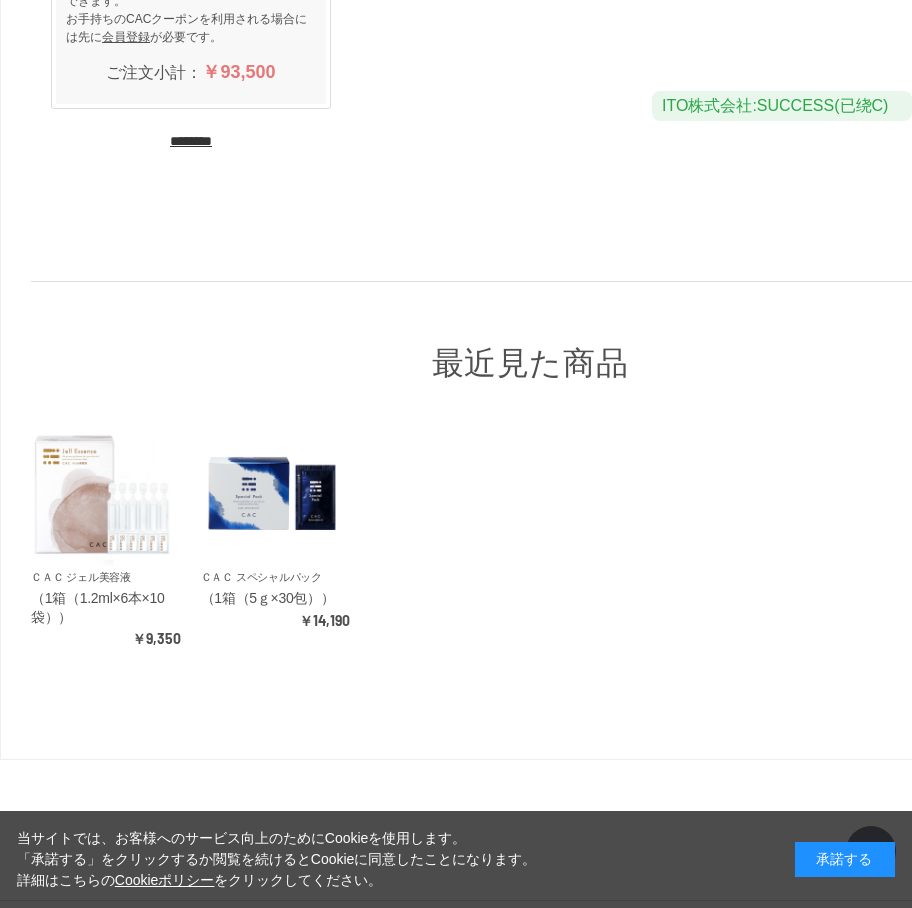 click on "お買い物かご
ご注文方法の指定
ご注文の確認
ご注文完了
通信に時間がかかっています。しばらく経ってもAmazonに移動しない場合は、申し訳ございませんが他の支払方法をご利用ください。
会員としてご注文いただくと 4675ポイント たまります。
***
ＣＡＣ ジェル美容液
サイズ: 1箱（1.2ml×6本×10袋）
￥9,350
**
***
****
*******" at bounding box center [530, 29] 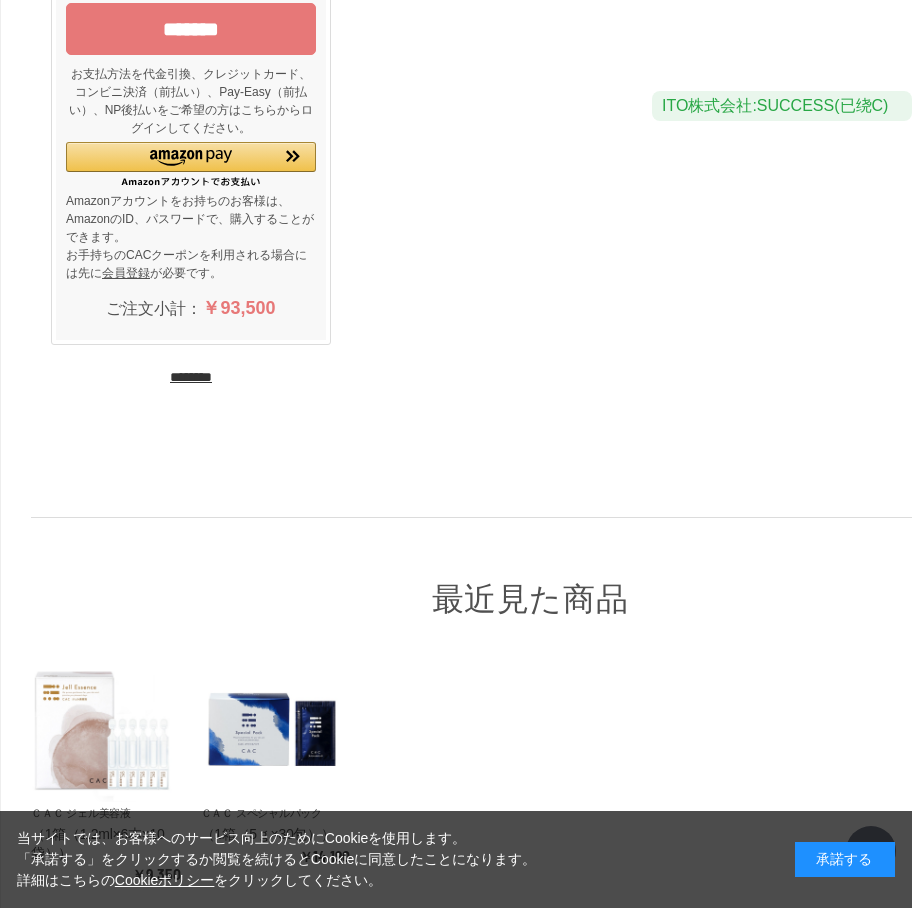 scroll, scrollTop: 281, scrollLeft: 0, axis: vertical 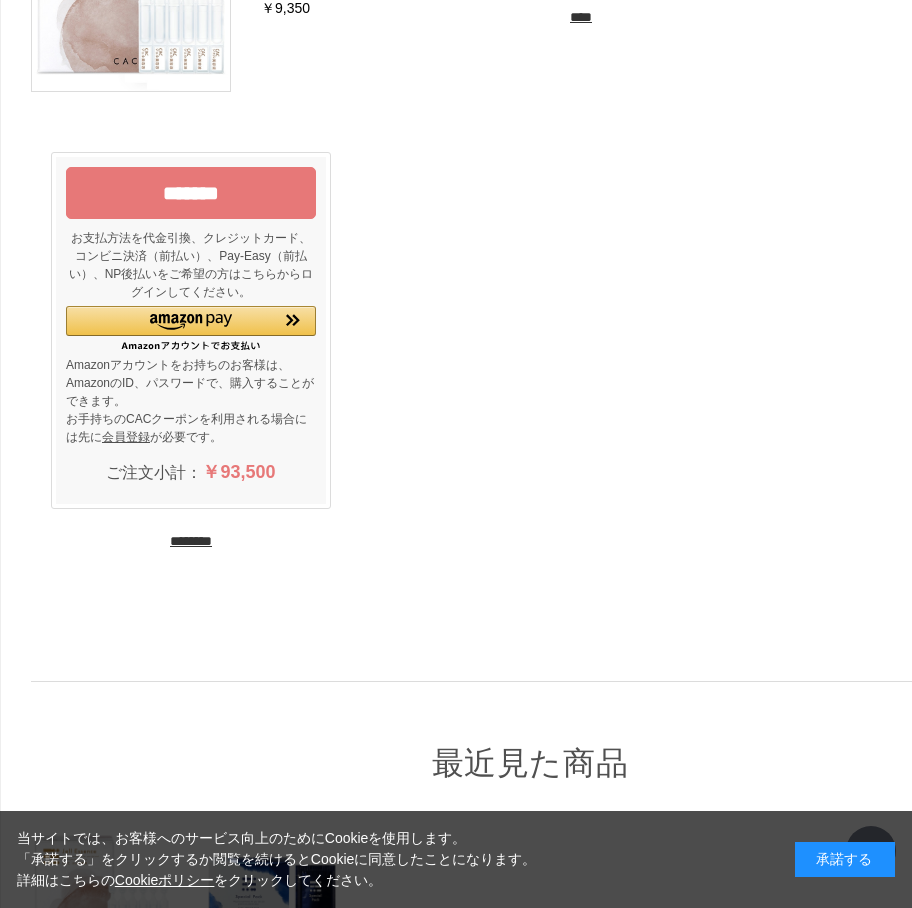 click on "*******" at bounding box center (191, 193) 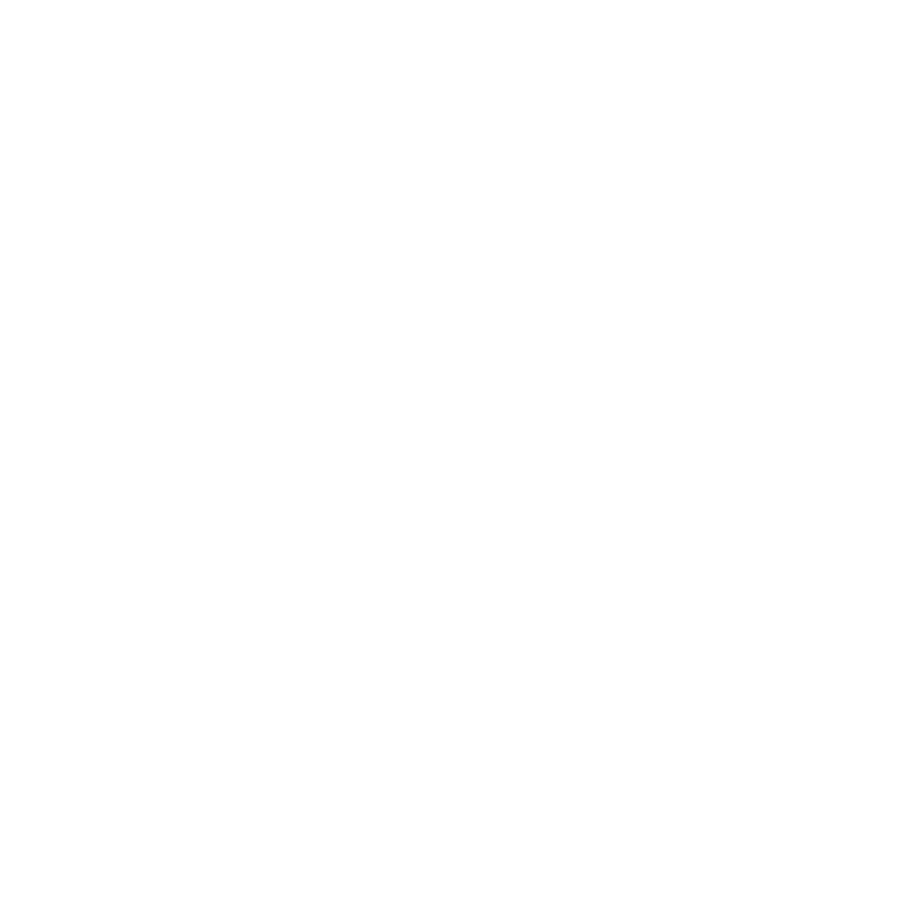 scroll, scrollTop: 0, scrollLeft: 0, axis: both 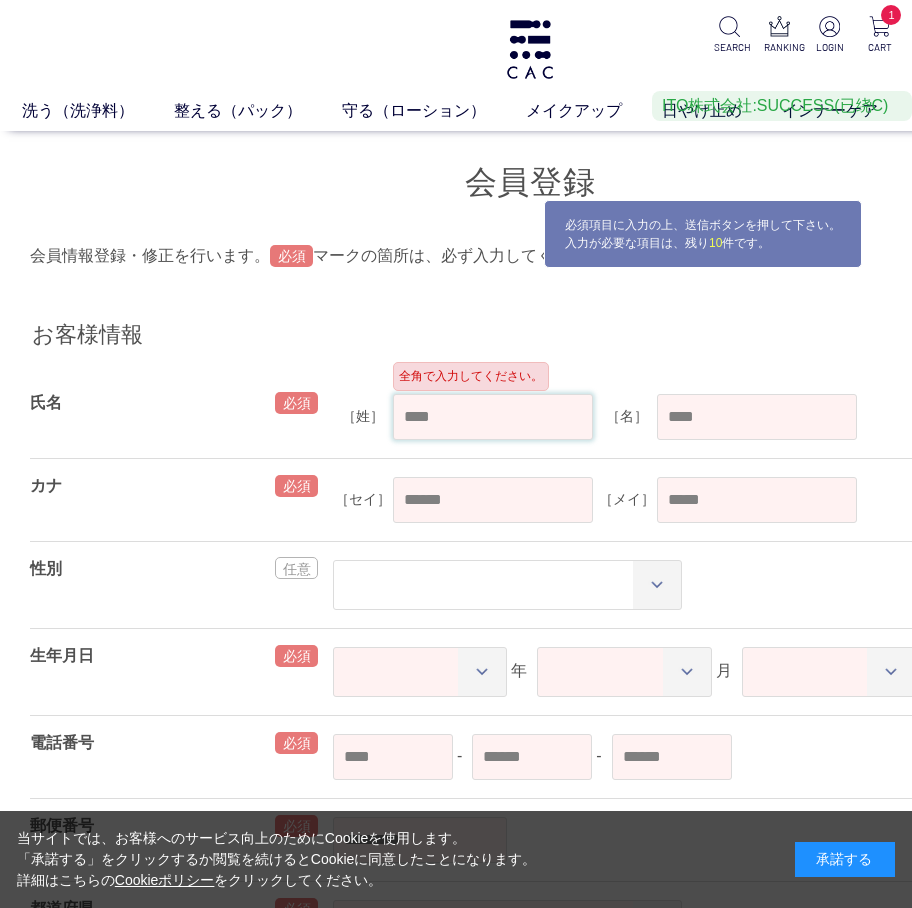 click at bounding box center (493, 417) 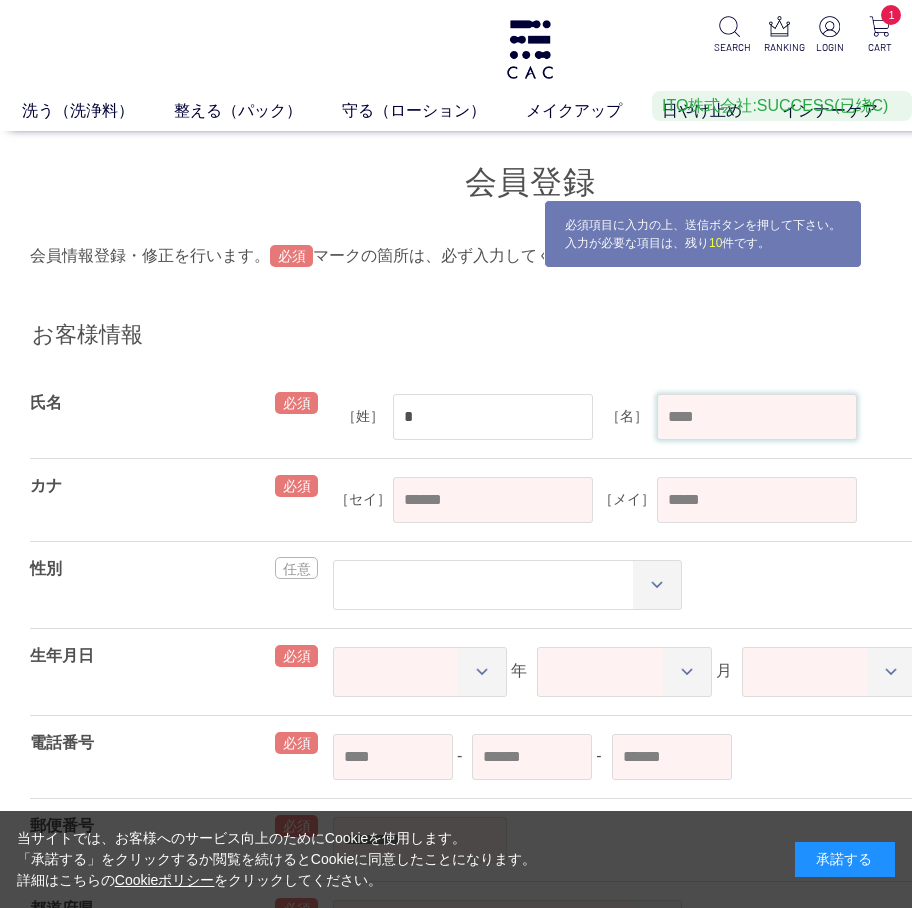 click at bounding box center (757, 417) 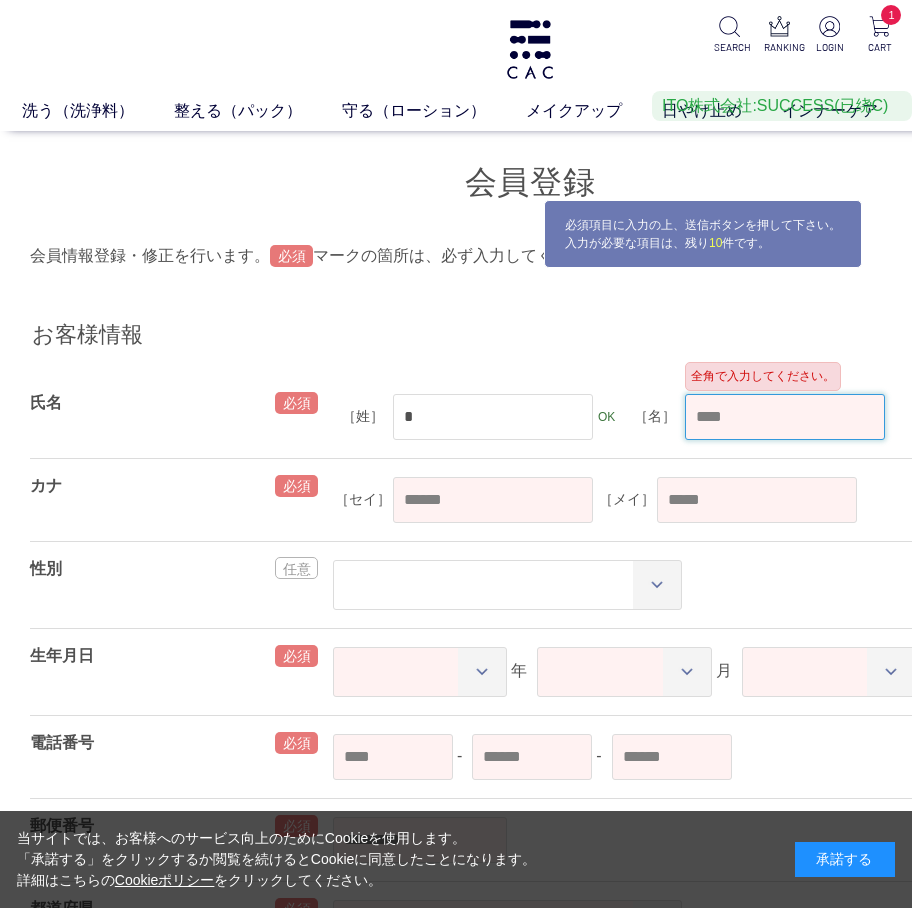 type on "*" 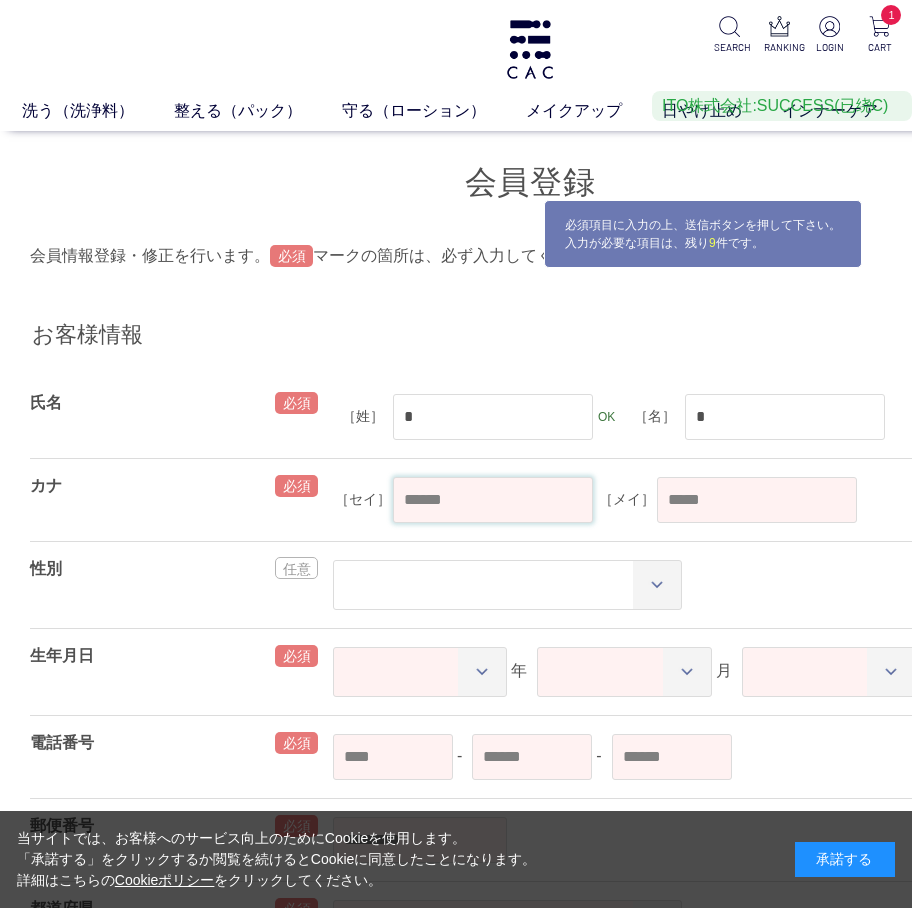 click at bounding box center [493, 500] 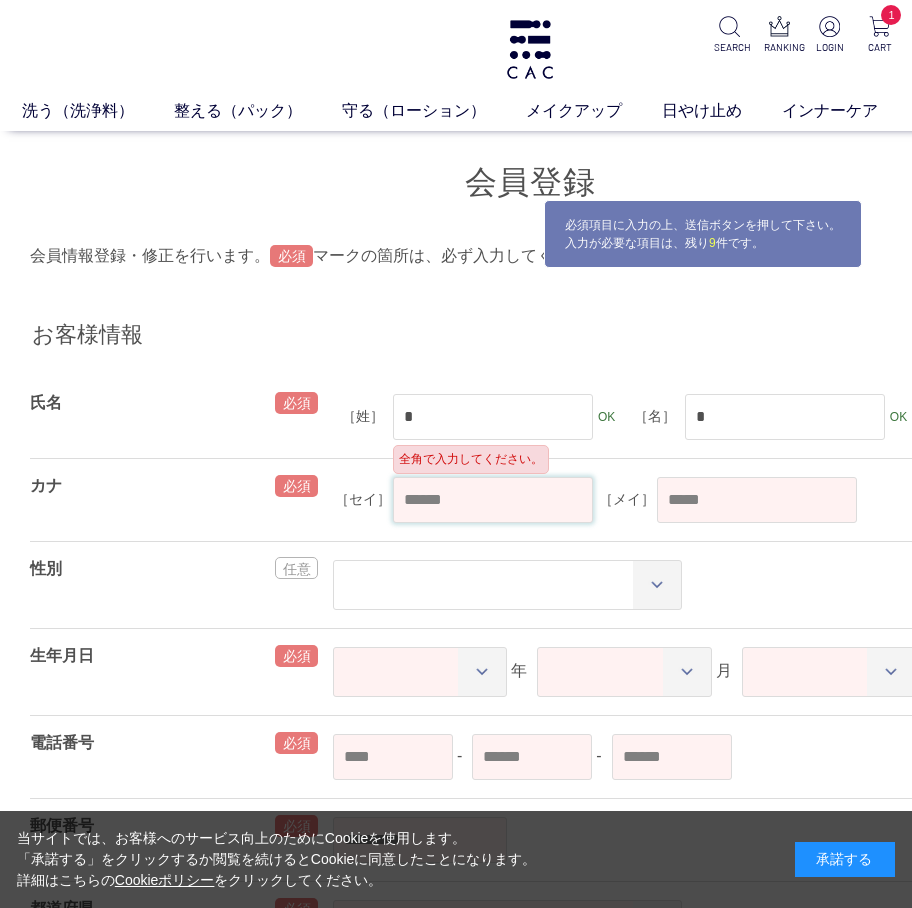 type on "**" 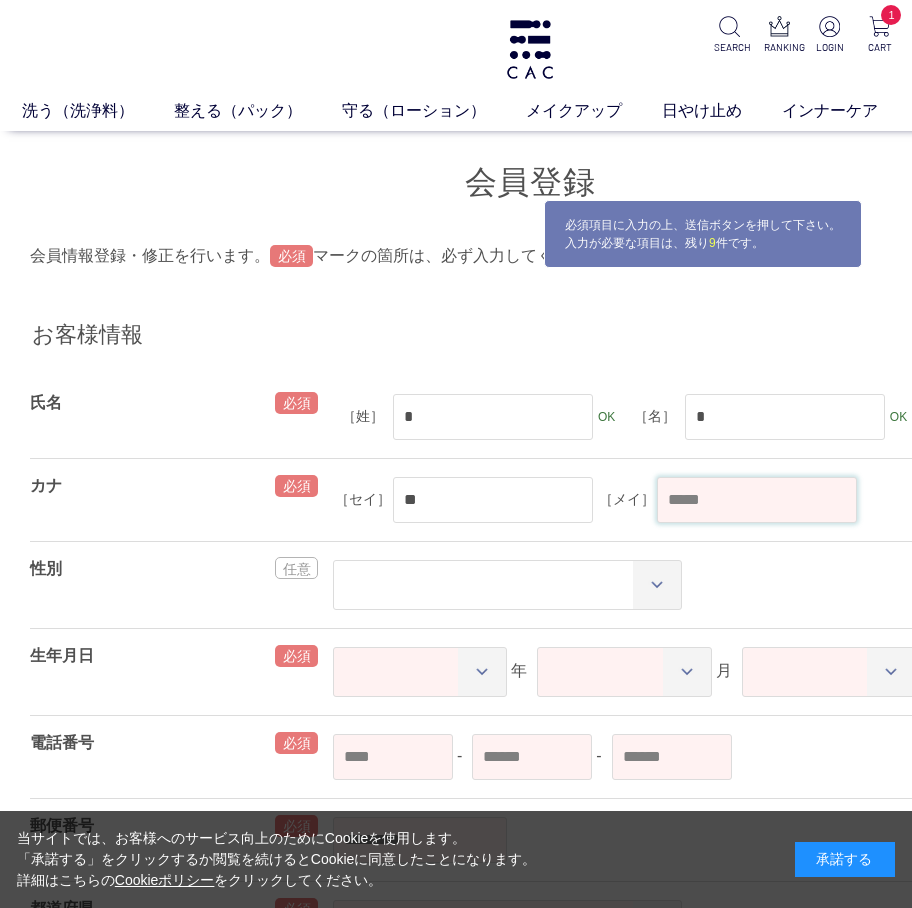 click at bounding box center (757, 500) 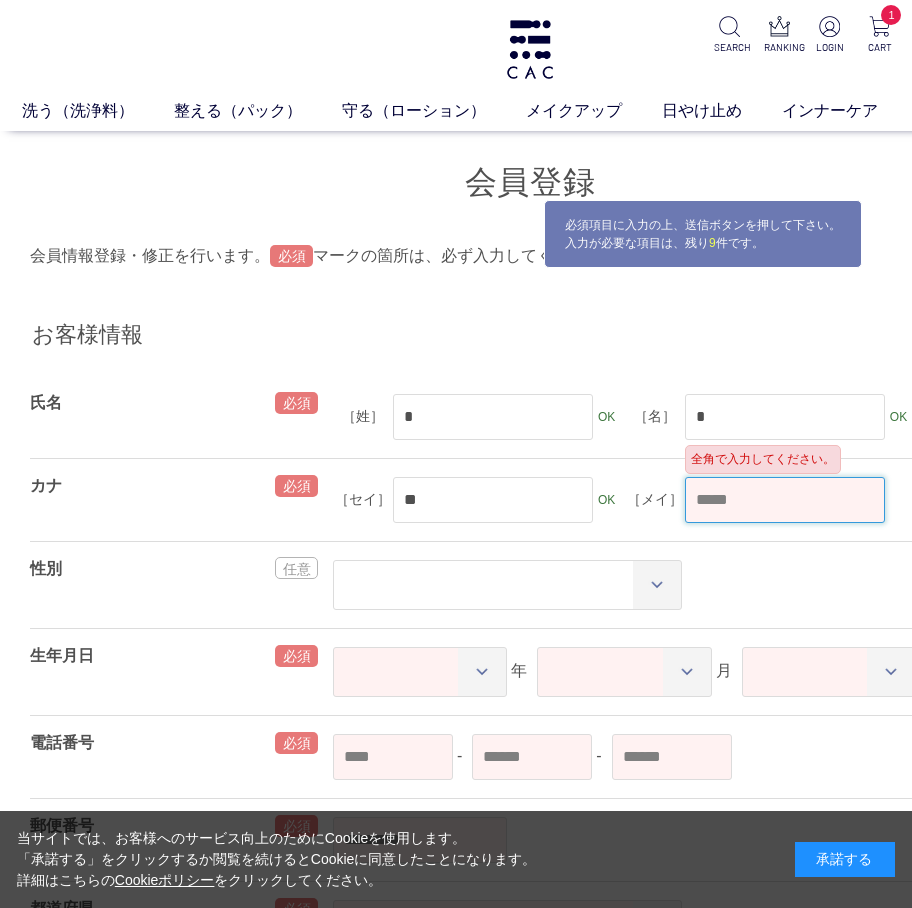 type on "**" 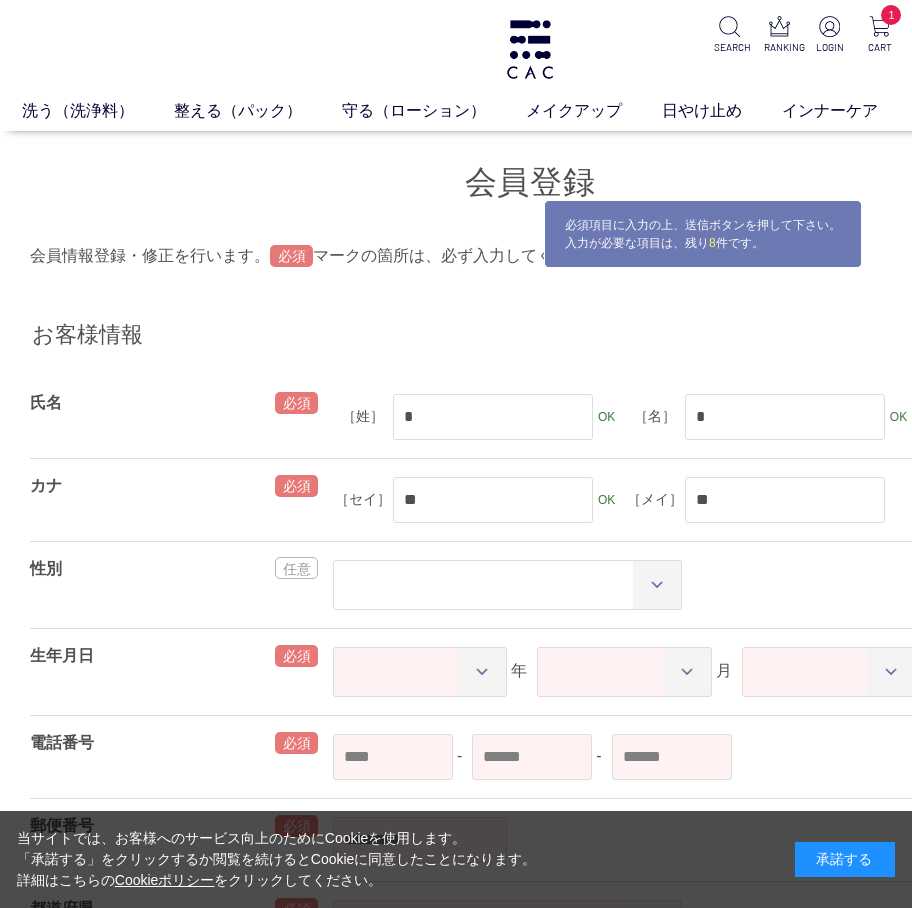 click on "** ** ***** OK" at bounding box center (681, 585) 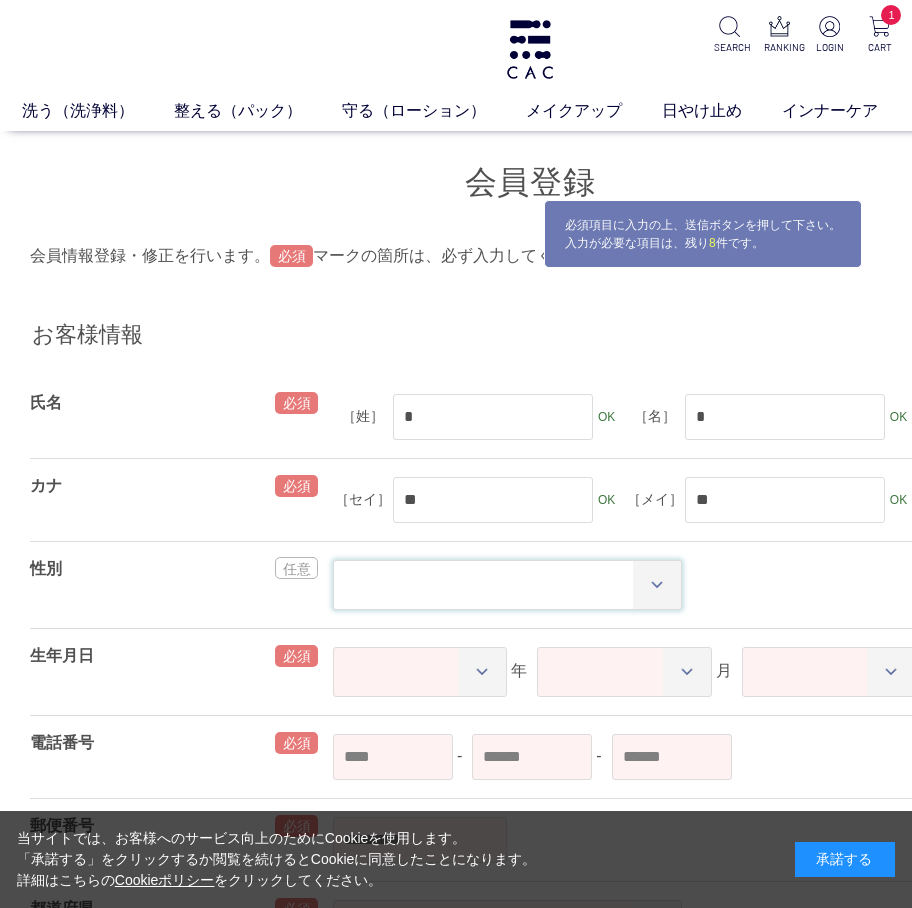 click on "** ** *****" at bounding box center (507, 585) 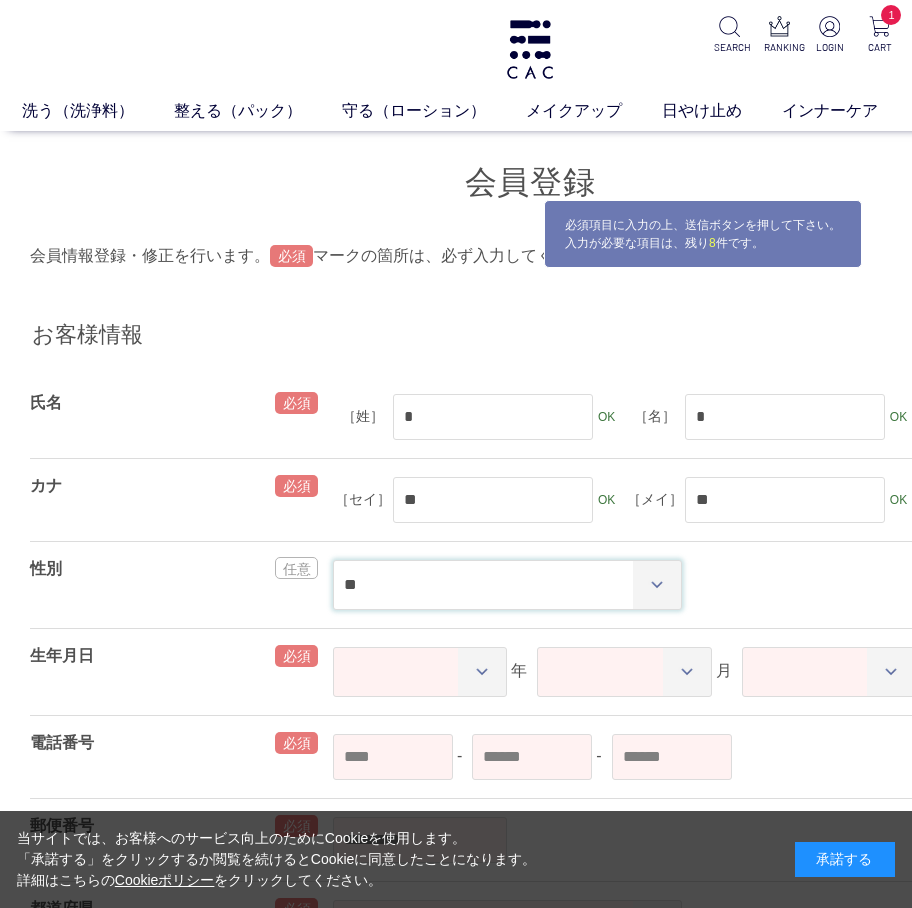 click on "** ** *****" at bounding box center [507, 585] 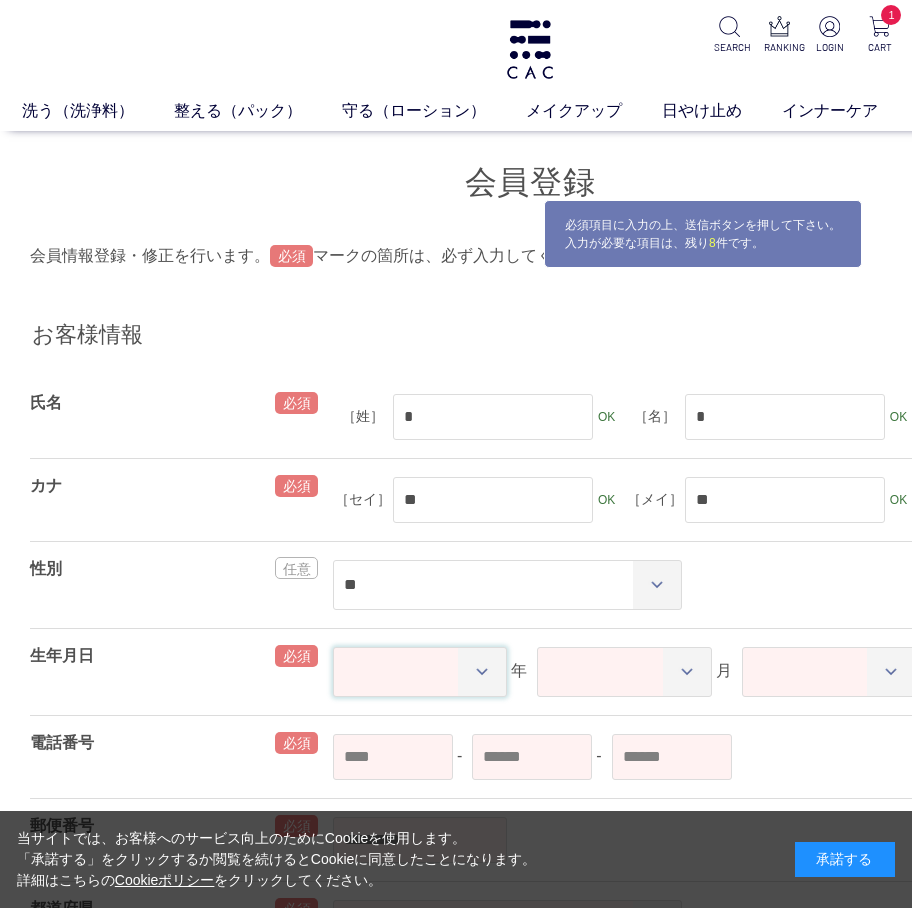 click on "**** **** **** **** **** **** **** **** **** **** **** **** **** **** **** **** **** **** **** **** **** **** **** **** **** **** **** **** **** **** **** **** **** **** **** **** **** **** **** **** **** **** **** **** **** **** **** **** **** **** **** **** **** **** **** **** **** **** **** **** **** **** **** **** **** **** **** **** **** **** **** **** **** **** **** **** **** **** **** **** **** **** **** **** **** **** **** **** **** **** **** **** **** **** **** **** **** **** **** **** **** **** **** **** **** **** **** **** **** **** **** **** **** **** ****" at bounding box center [420, 672] 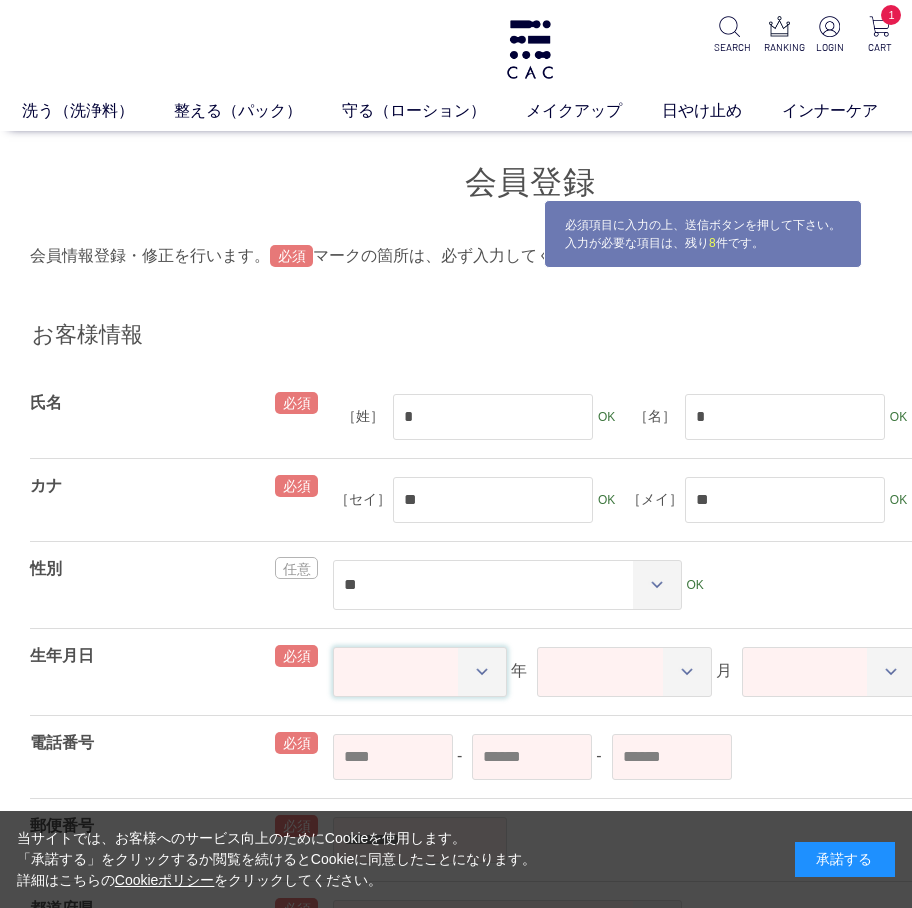 select on "****" 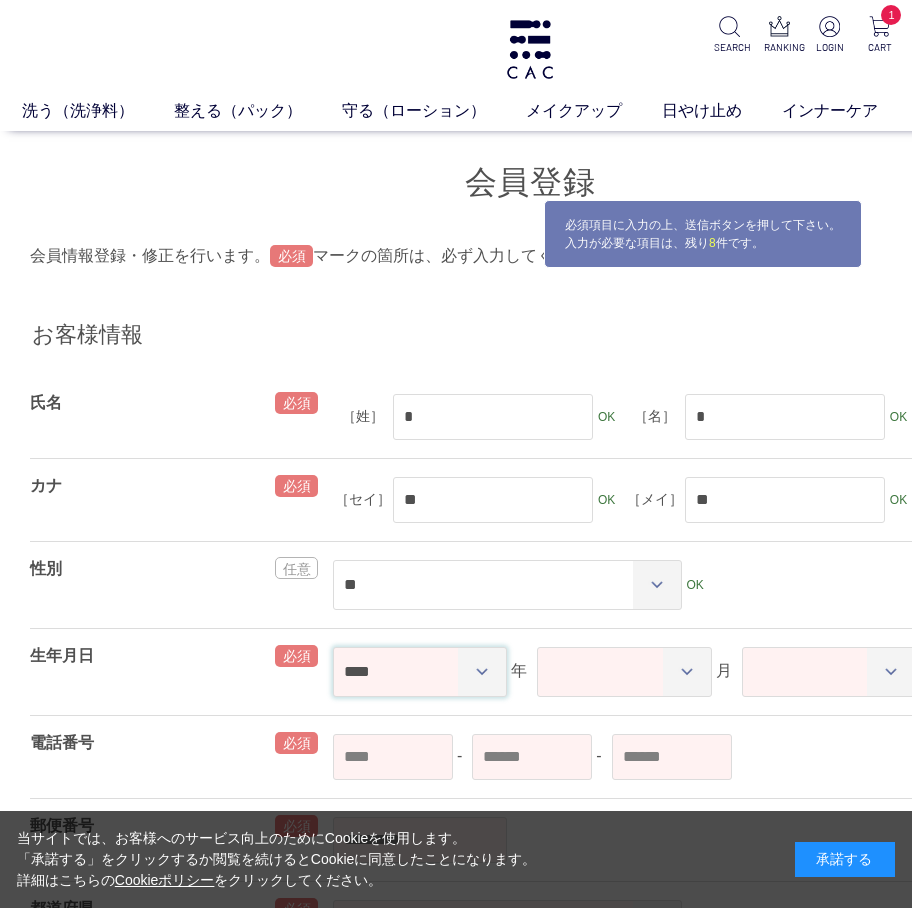 click on "**** **** **** **** **** **** **** **** **** **** **** **** **** **** **** **** **** **** **** **** **** **** **** **** **** **** **** **** **** **** **** **** **** **** **** **** **** **** **** **** **** **** **** **** **** **** **** **** **** **** **** **** **** **** **** **** **** **** **** **** **** **** **** **** **** **** **** **** **** **** **** **** **** **** **** **** **** **** **** **** **** **** **** **** **** **** **** **** **** **** **** **** **** **** **** **** **** **** **** **** **** **** **** **** **** **** **** **** **** **** **** **** **** **** ****" at bounding box center [420, 672] 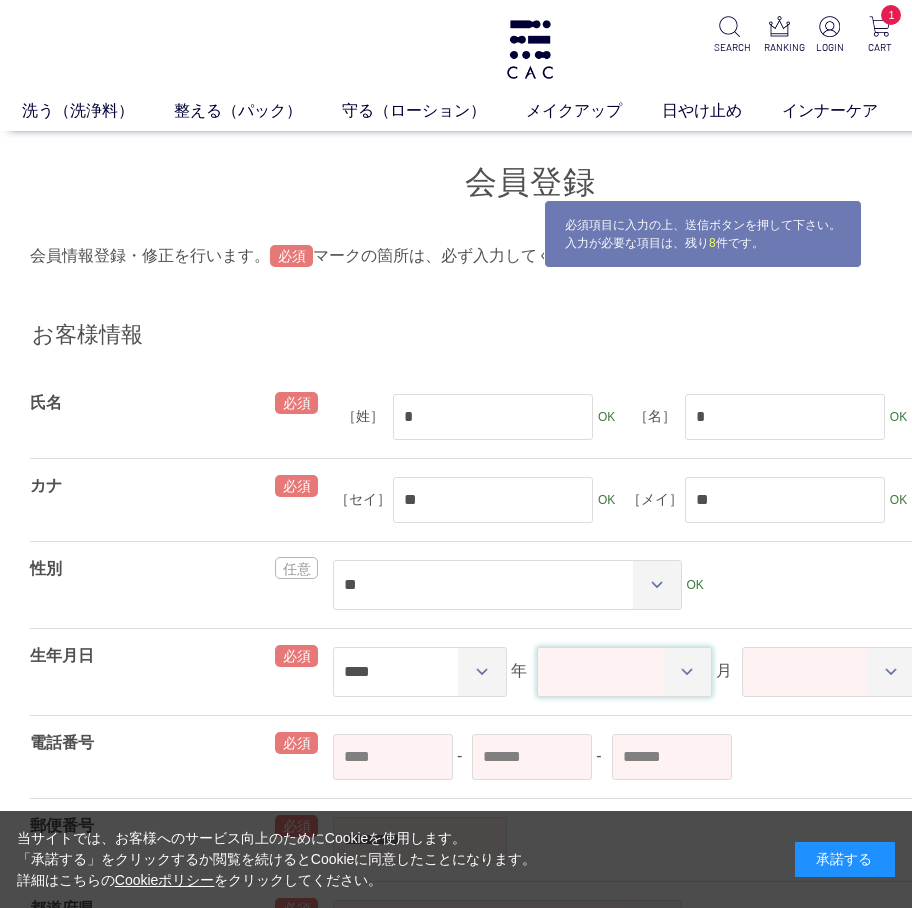 click on "** ** ** ** ** ** ** ** ** ** ** **" at bounding box center [624, 672] 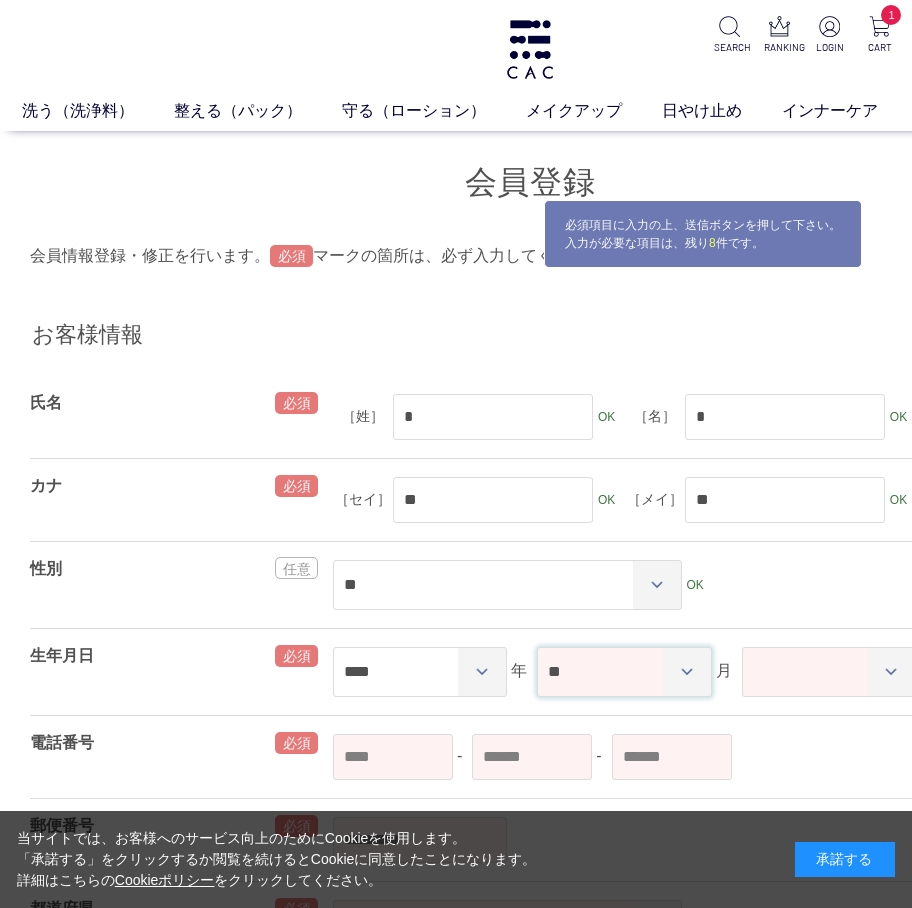 click on "** ** ** ** ** ** ** ** ** ** ** **" at bounding box center (624, 672) 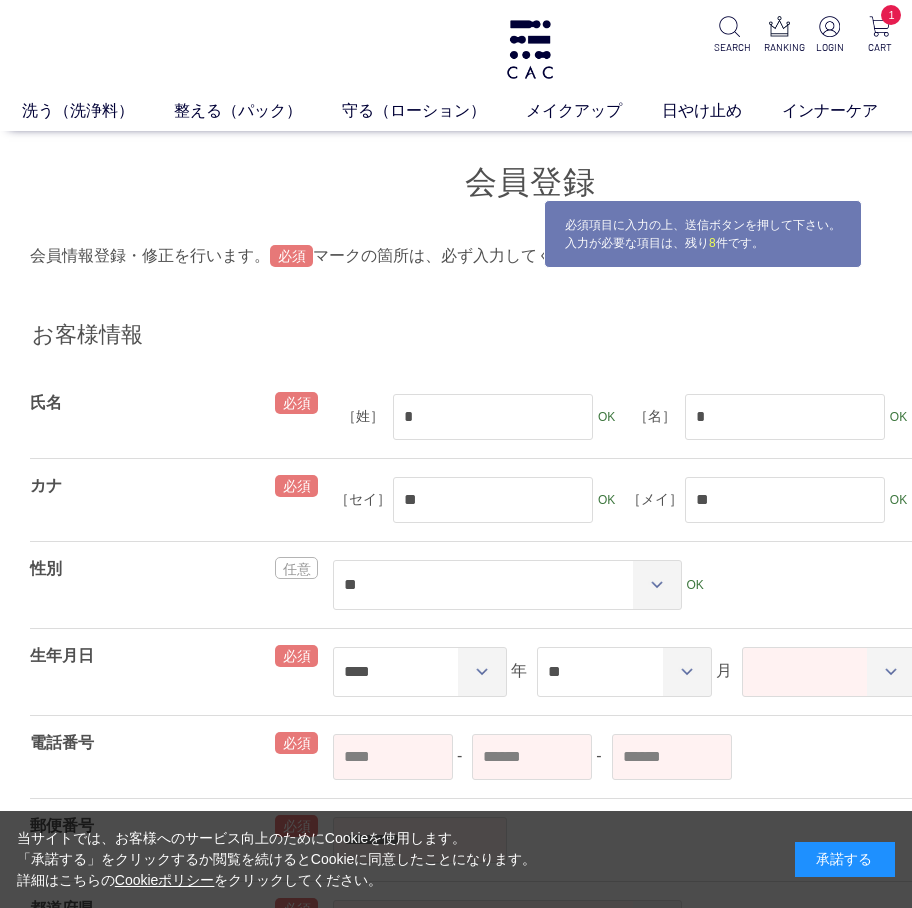 click on "**** **** **** **** **** **** **** **** **** **** **** **** **** **** **** **** **** **** **** **** **** **** **** **** **** **** **** **** **** **** **** **** **** **** **** **** **** **** **** **** **** **** **** **** **** **** **** **** **** **** **** **** **** **** **** **** **** **** **** **** **** **** **** **** **** **** **** **** **** **** **** **** **** **** **** **** **** **** **** **** **** **** **** **** **** **** **** **** **** **** **** **** **** **** **** **** **** **** **** **** **** **** **** **** **** **** **** **** **** **** **** **** **** **** ****  年  ** ** ** ** ** ** ** ** ** ** ** **  月  ** ** ** ** ** ** ** ** ** ** ** ** ** ** ** ** ** ** ** ** ** ** ** ** ** ** ** ** ** ** ** OK  日" at bounding box center [681, 672] 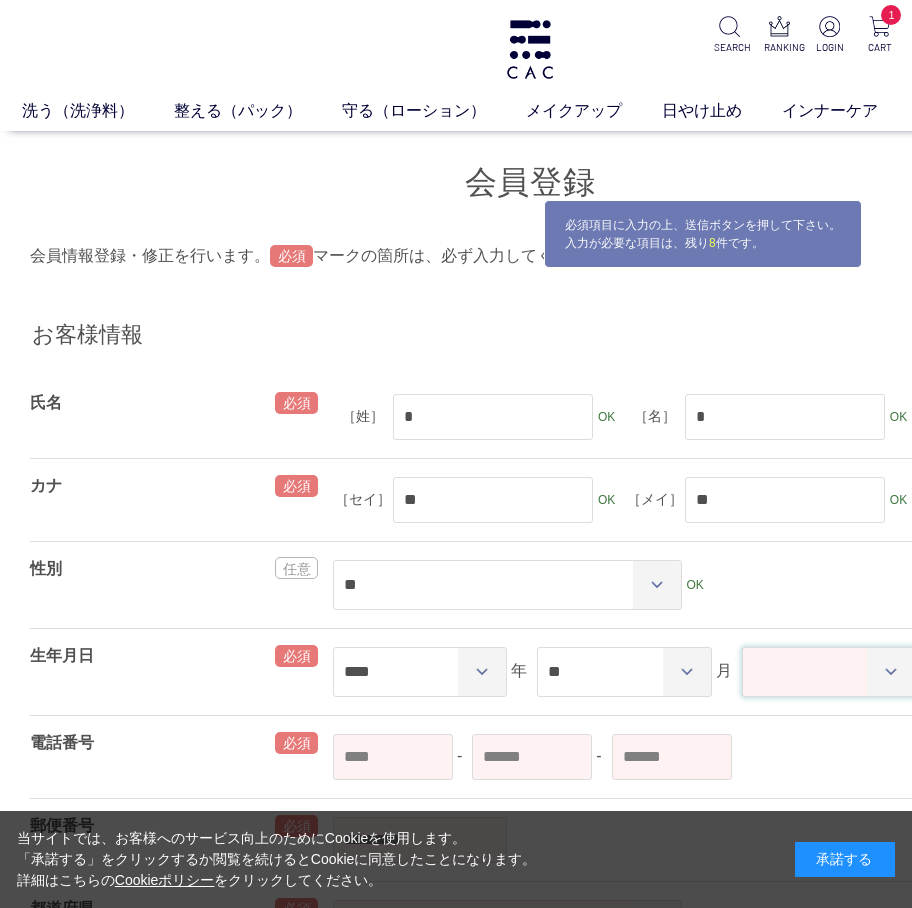 drag, startPoint x: 805, startPoint y: 691, endPoint x: 805, endPoint y: 658, distance: 33 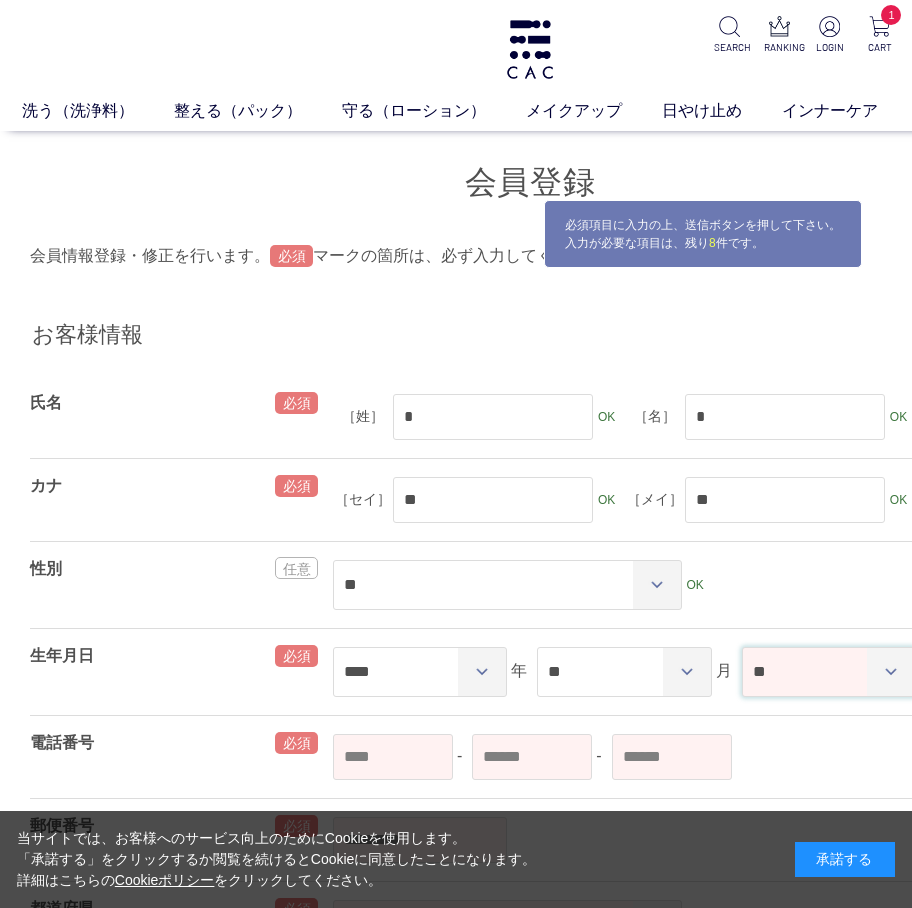 click on "** ** ** ** ** ** ** ** ** ** ** ** ** ** ** ** ** ** ** ** ** ** ** ** ** ** ** ** ** ** **" at bounding box center (829, 672) 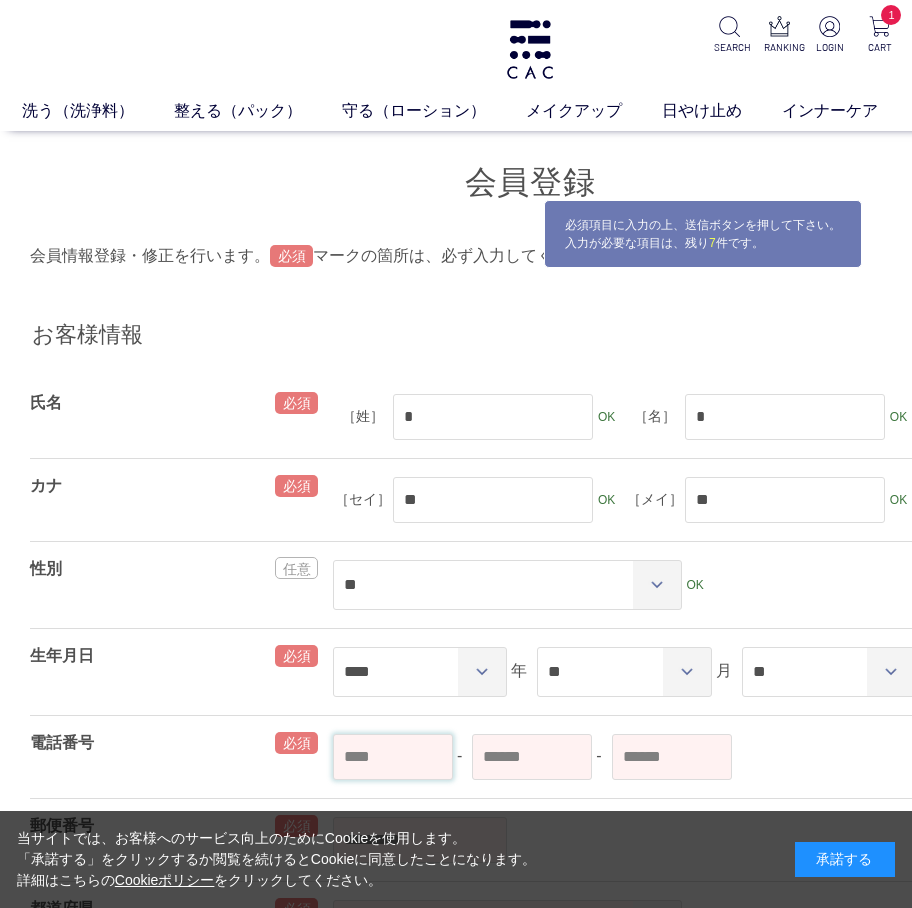 click at bounding box center (393, 757) 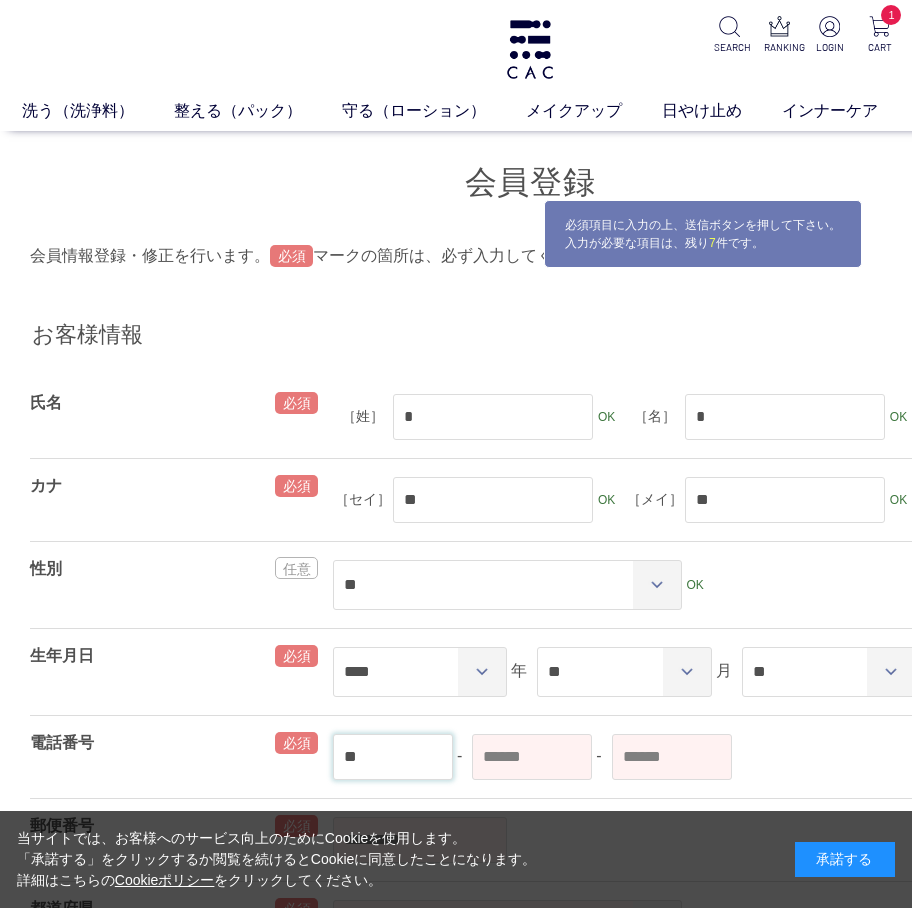 type on "**" 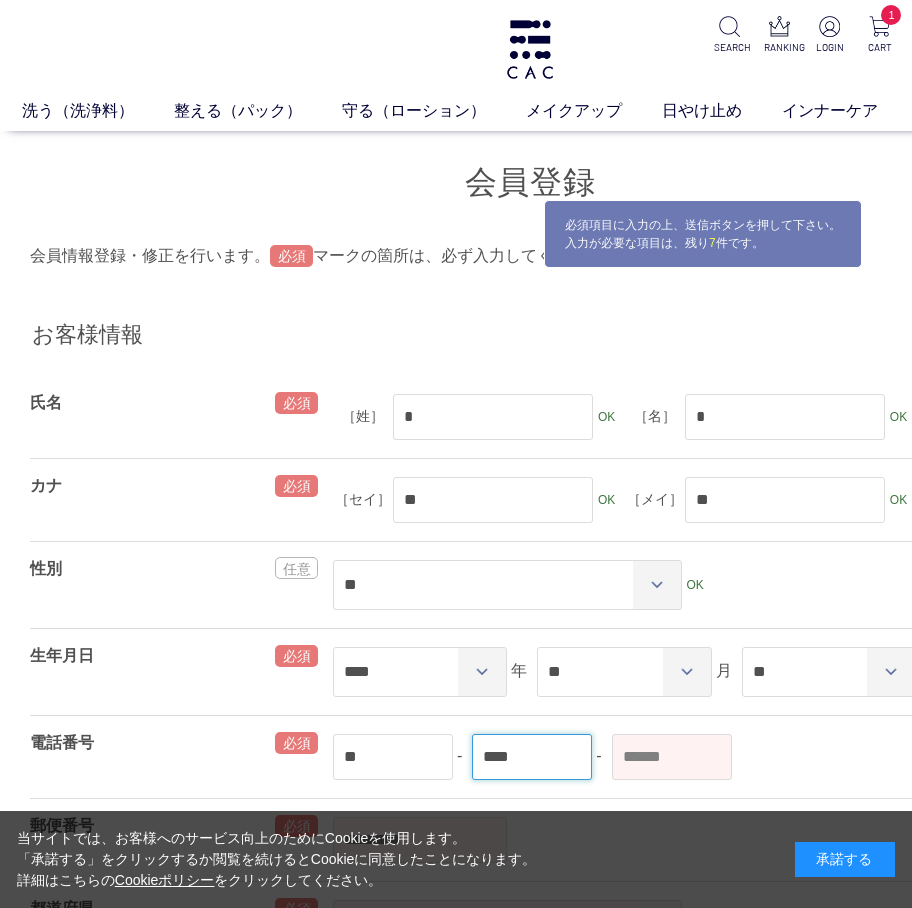 type on "****" 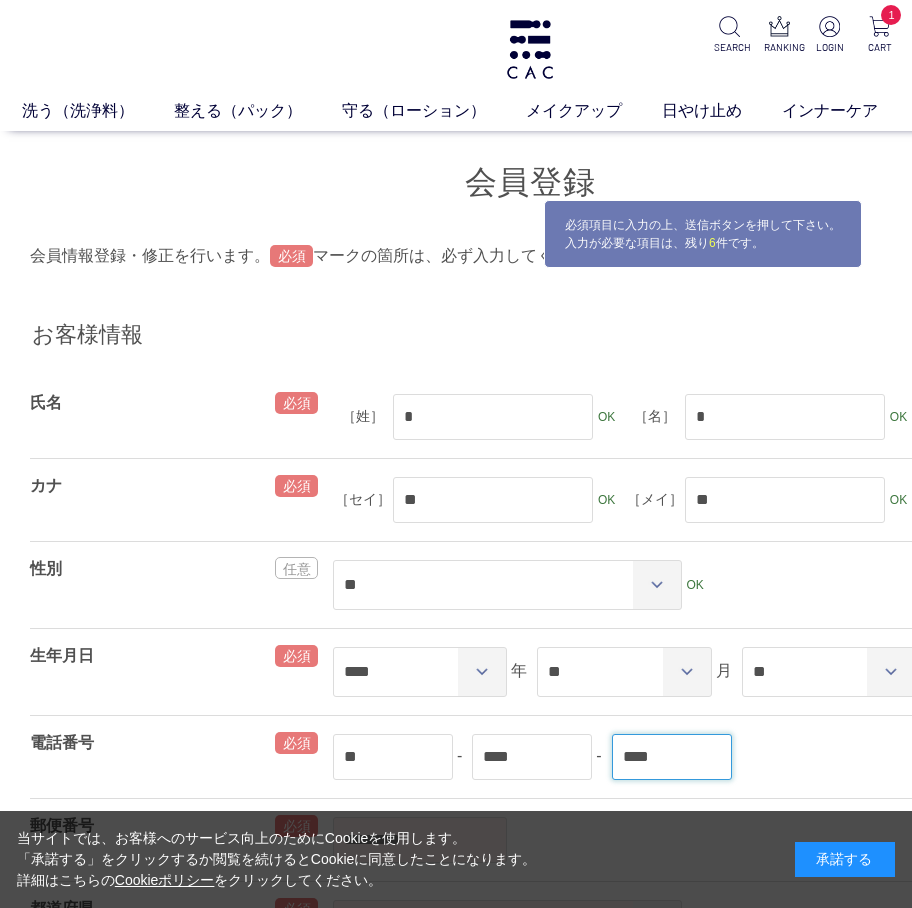 scroll, scrollTop: 400, scrollLeft: 0, axis: vertical 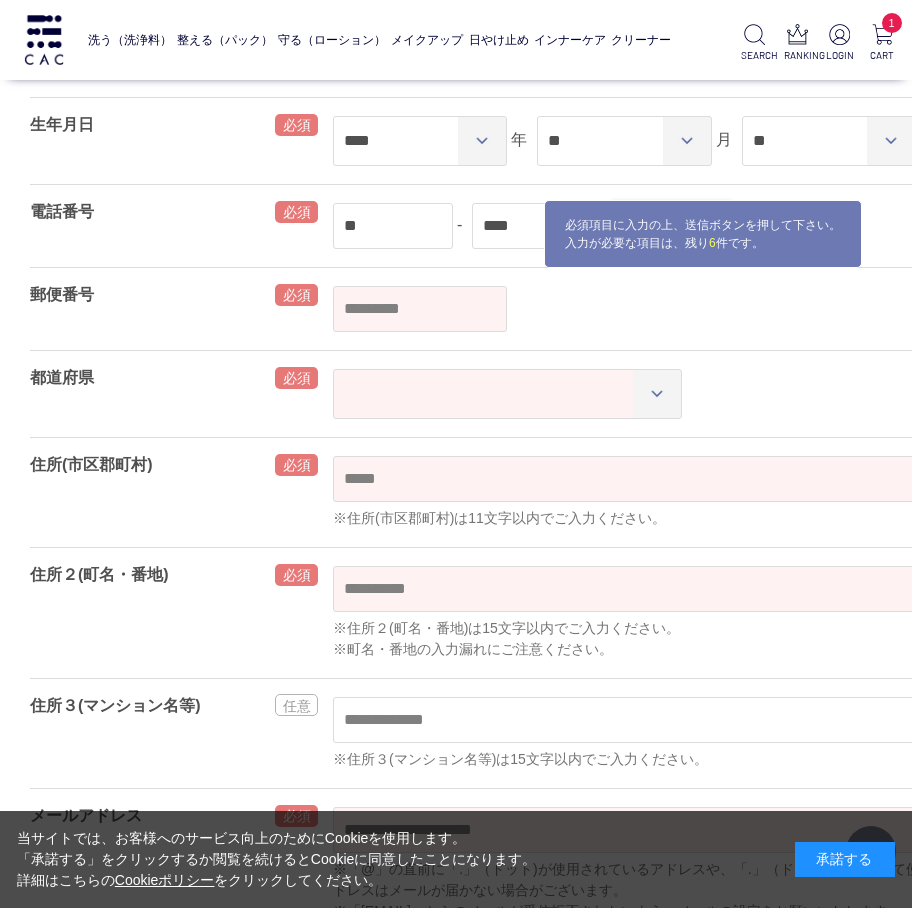 type on "****" 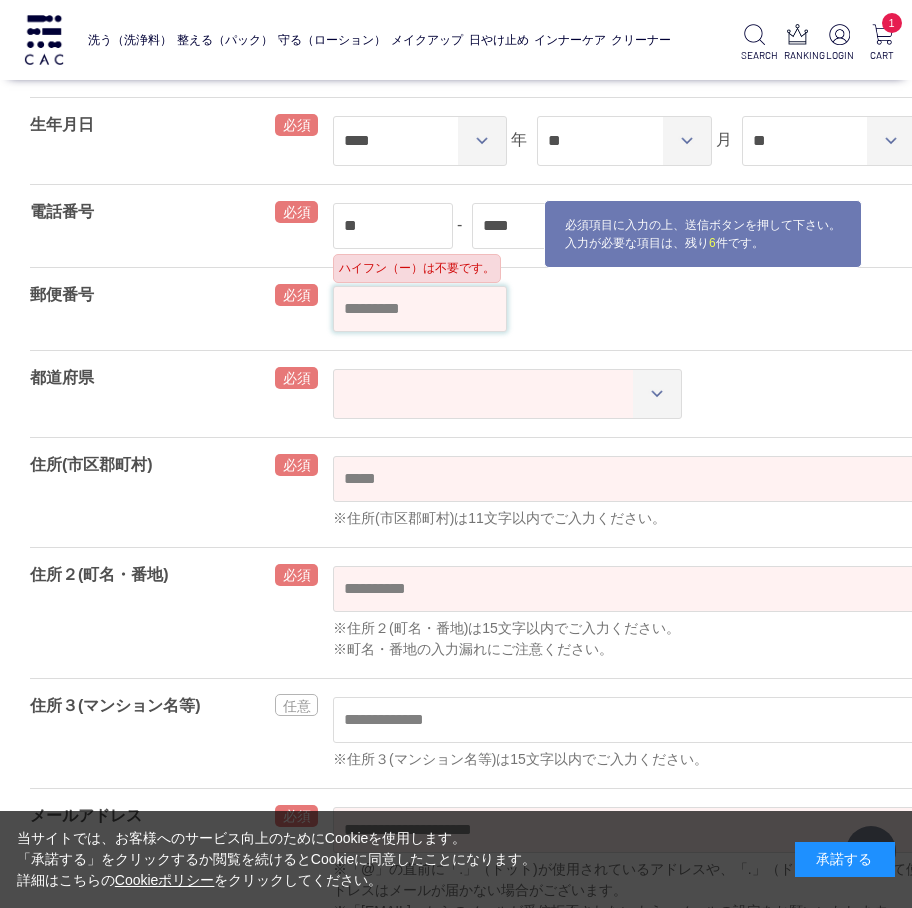 click at bounding box center (420, 309) 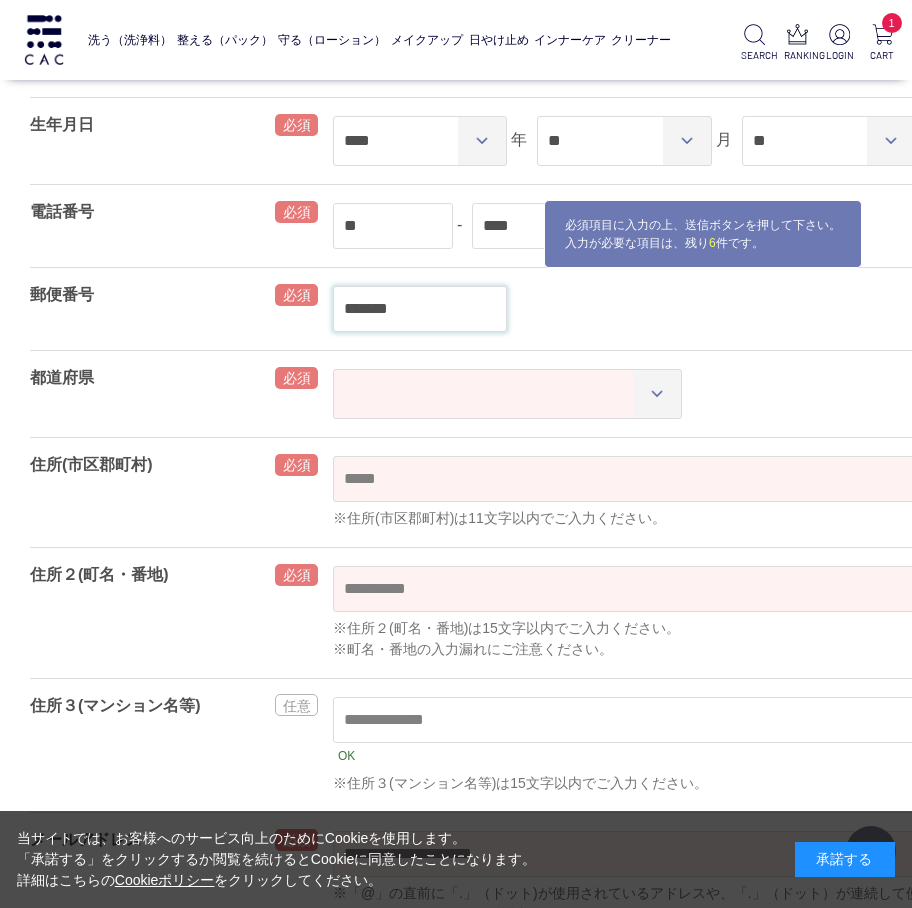 type on "*******" 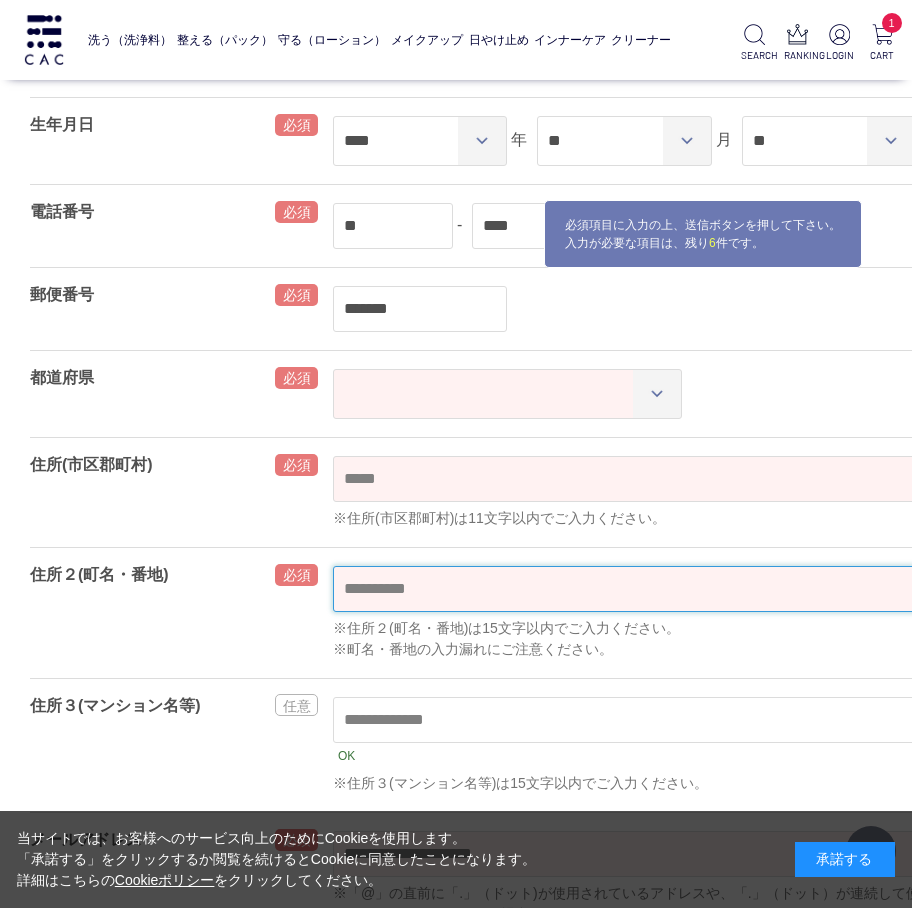 select 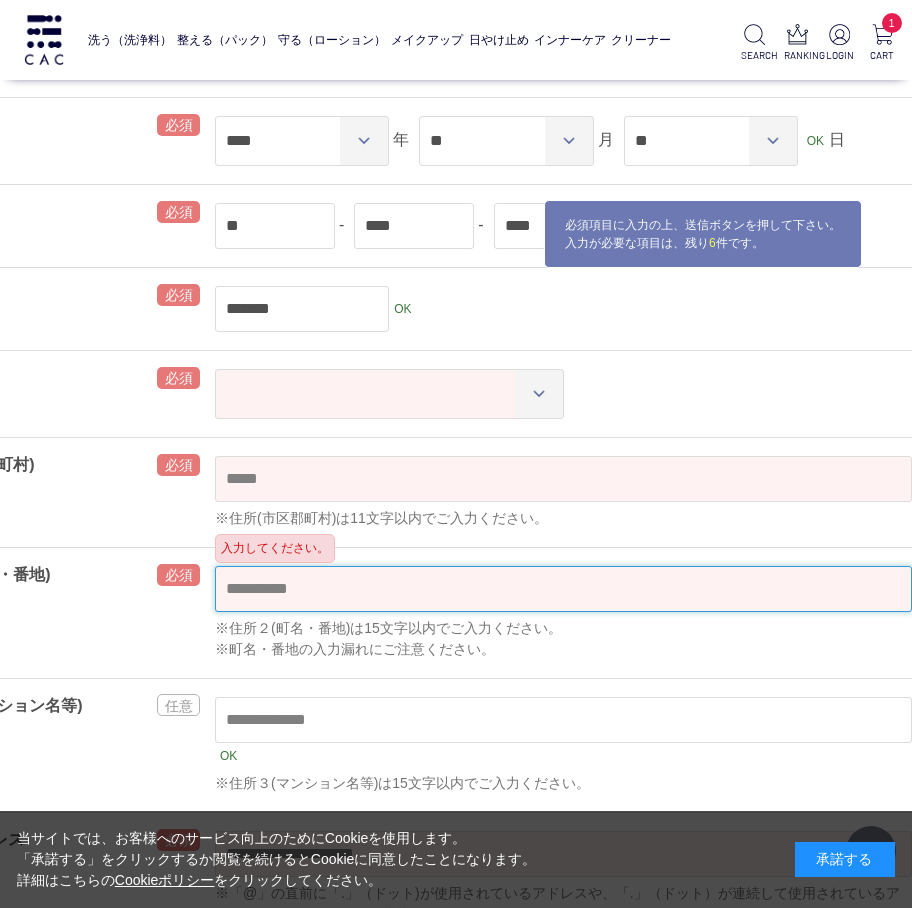 select on "***" 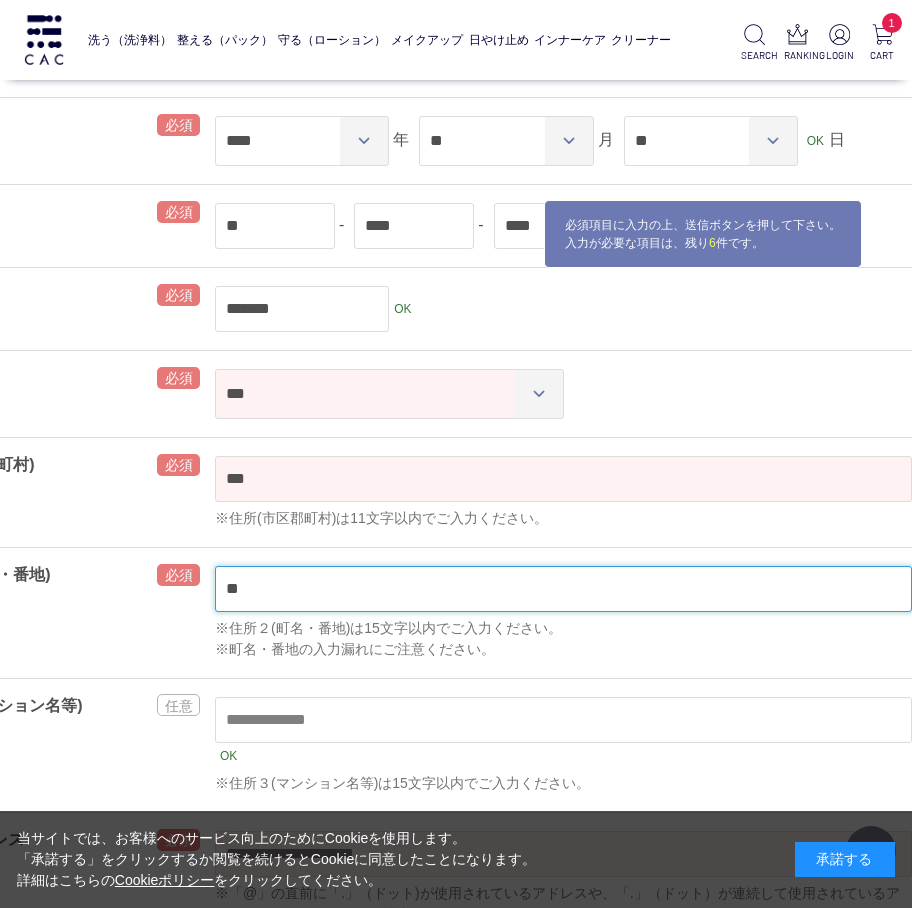 type on "*" 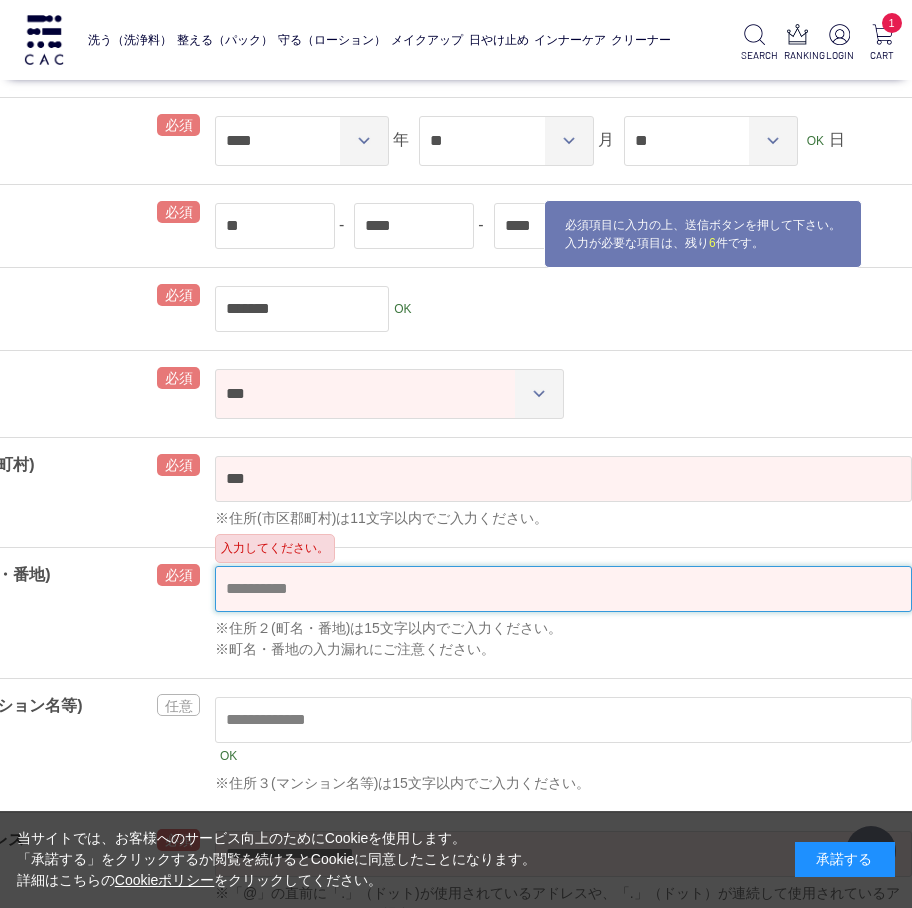 type 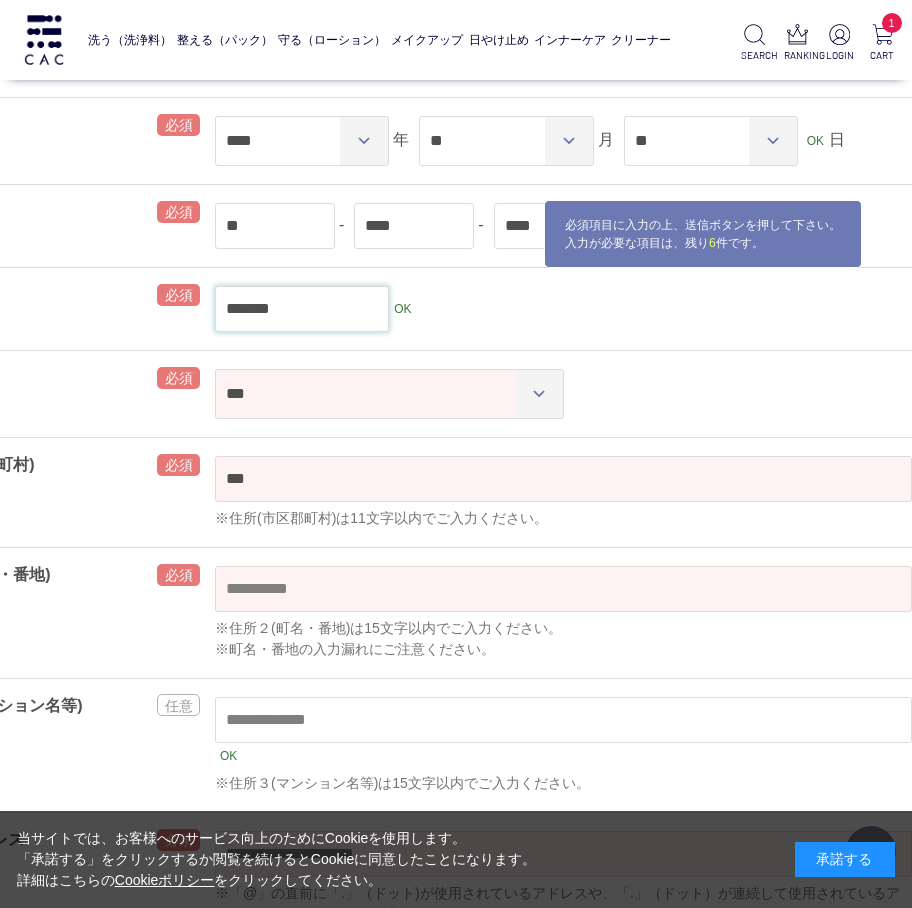 click on "*******" at bounding box center (302, 309) 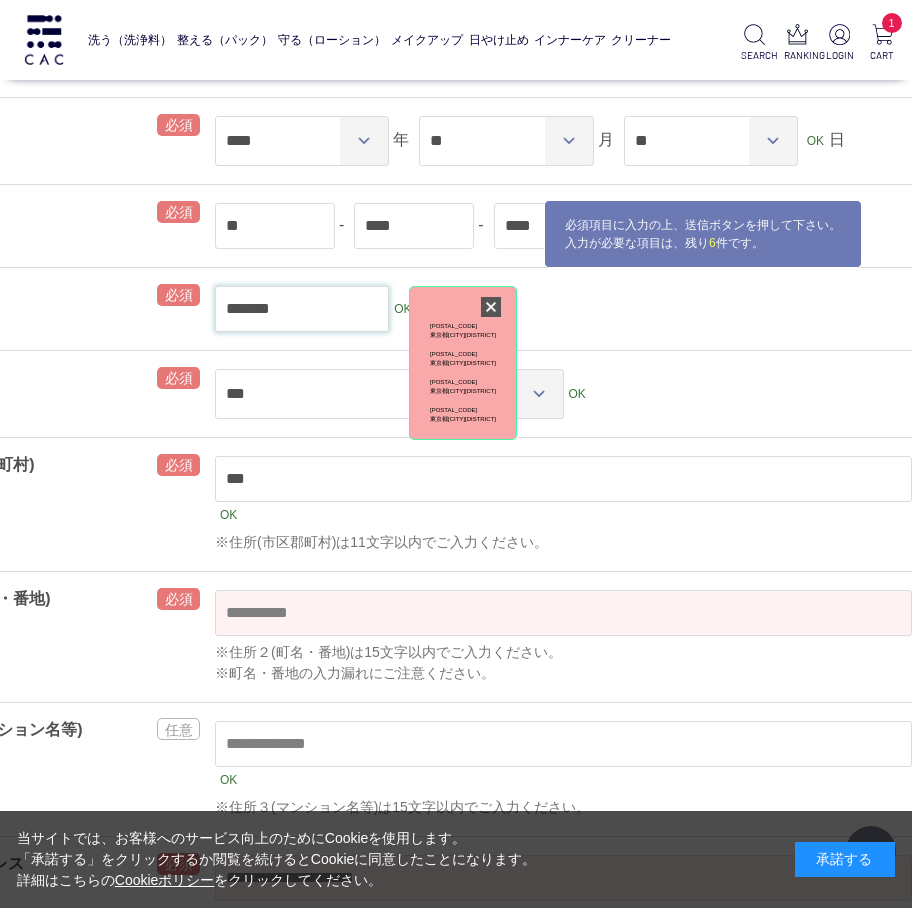 type on "*******" 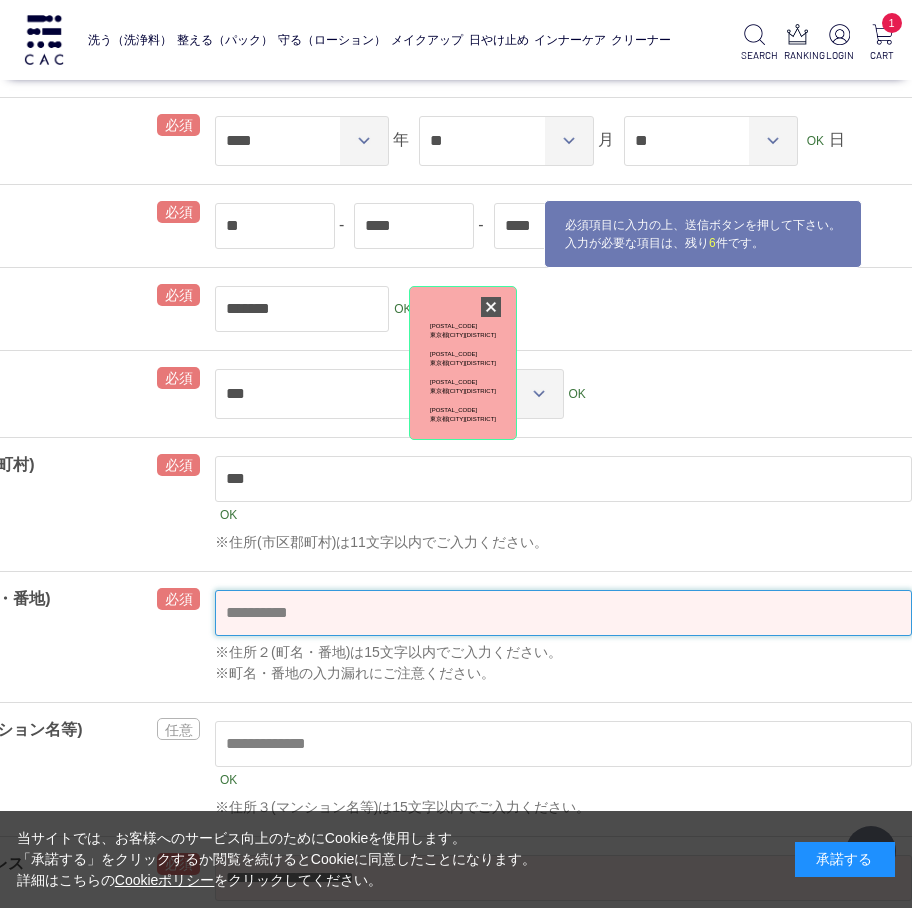 type on "***" 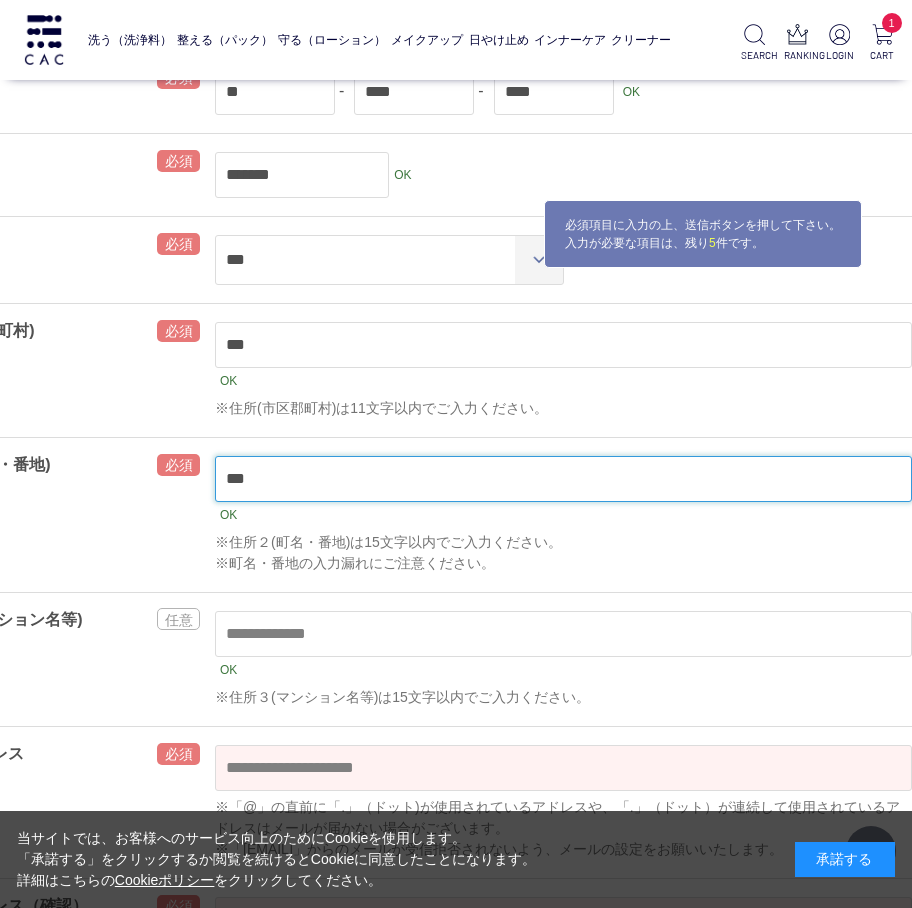 scroll, scrollTop: 600, scrollLeft: 118, axis: both 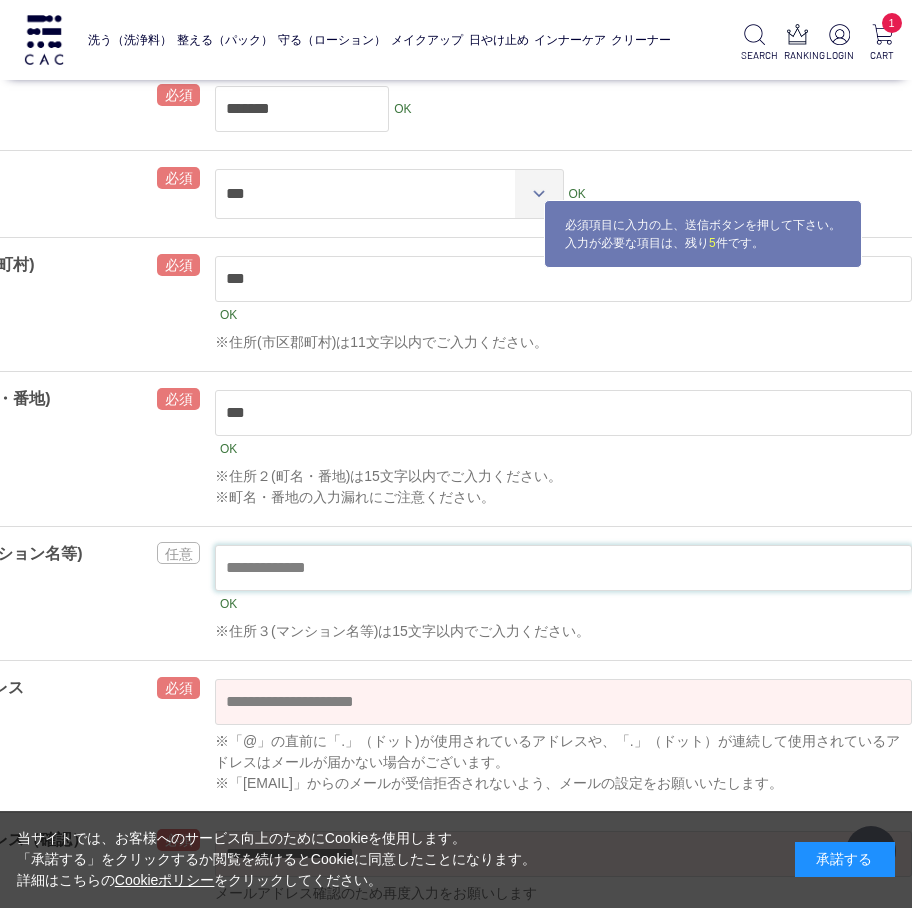 click at bounding box center [563, 568] 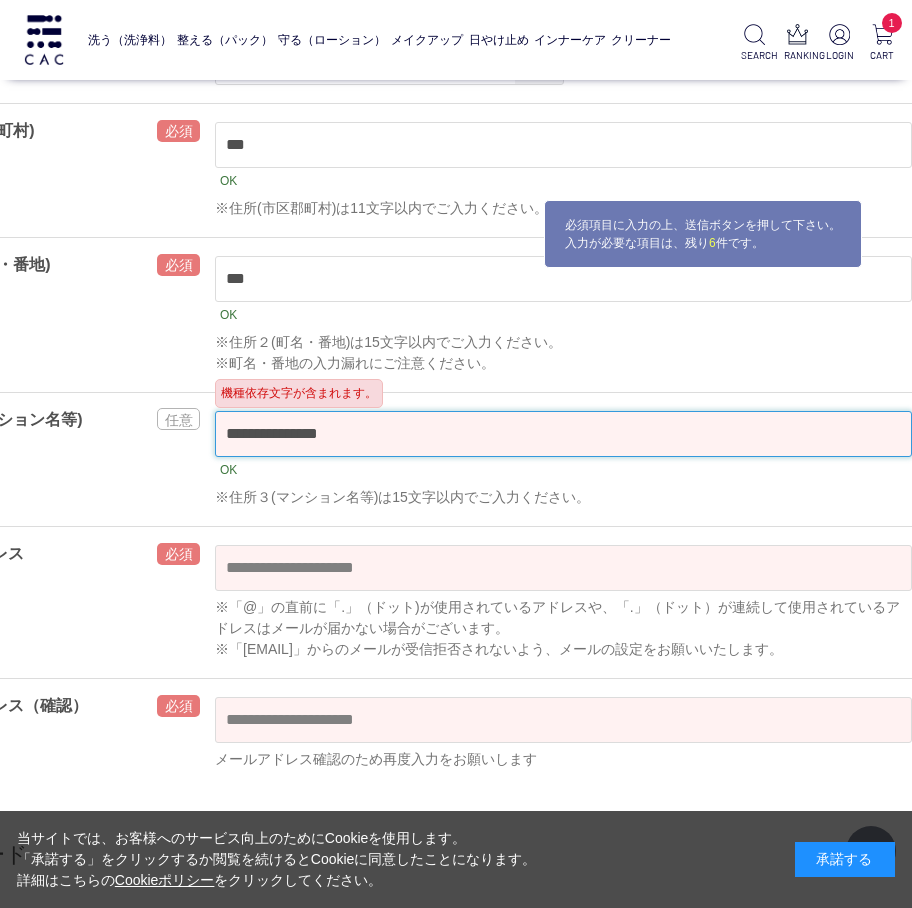 scroll, scrollTop: 800, scrollLeft: 118, axis: both 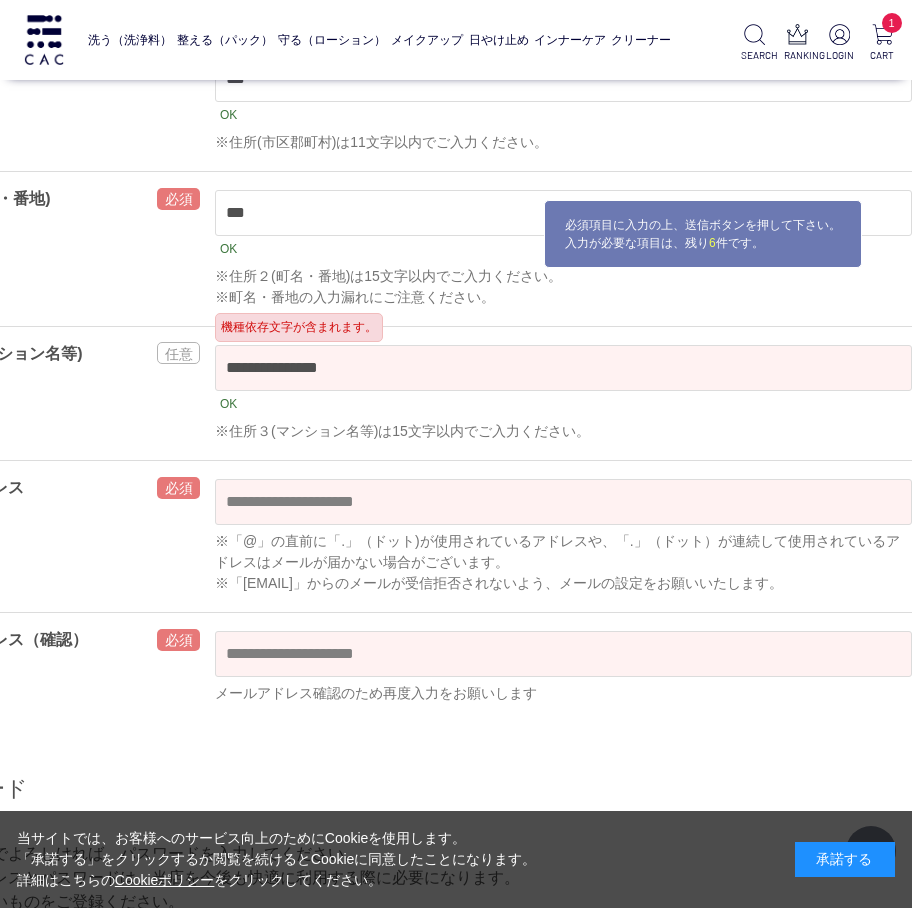 type on "**********" 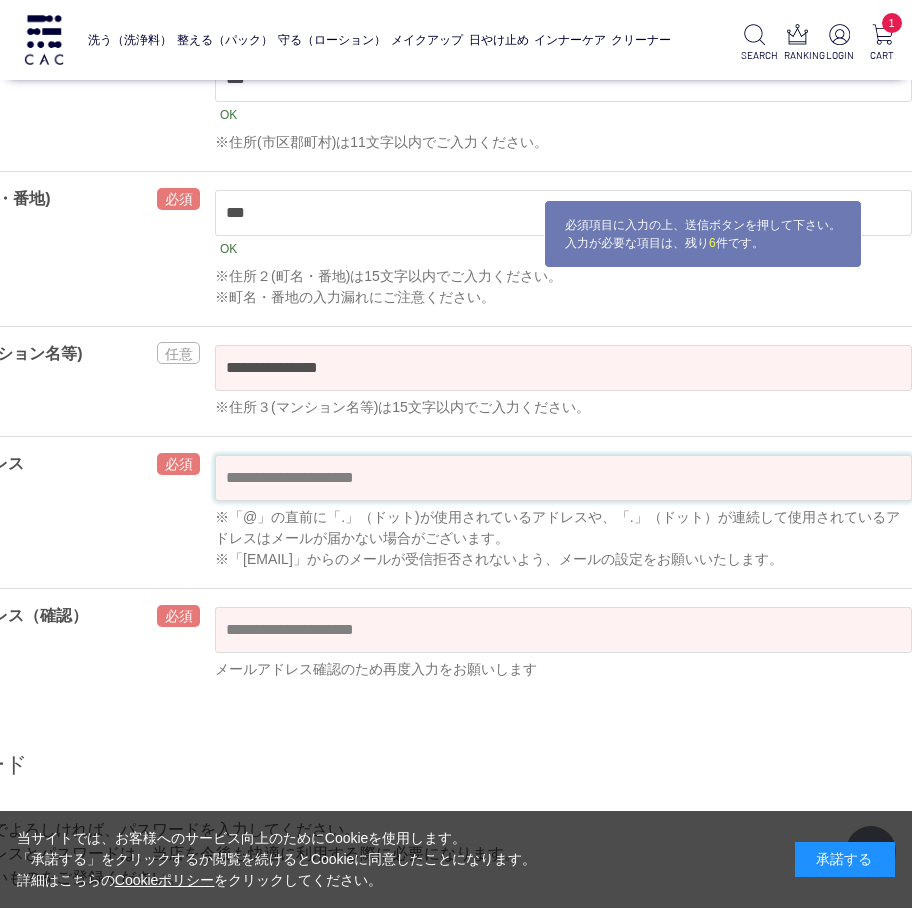 click at bounding box center (563, 478) 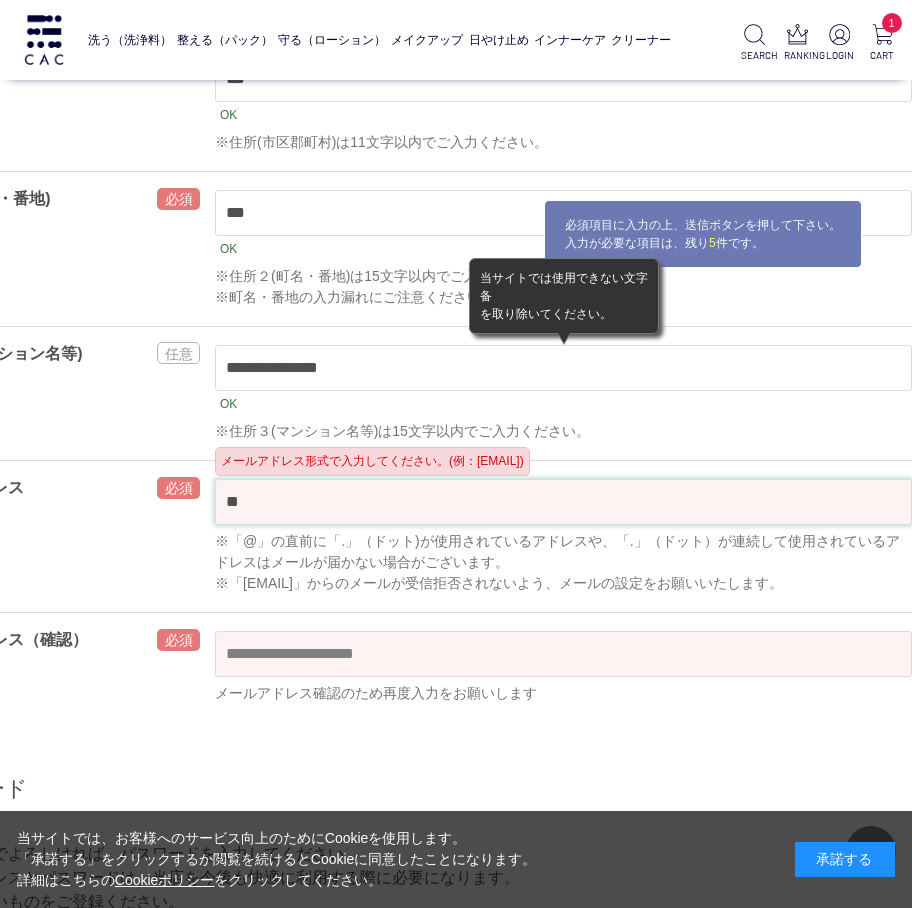 type on "*" 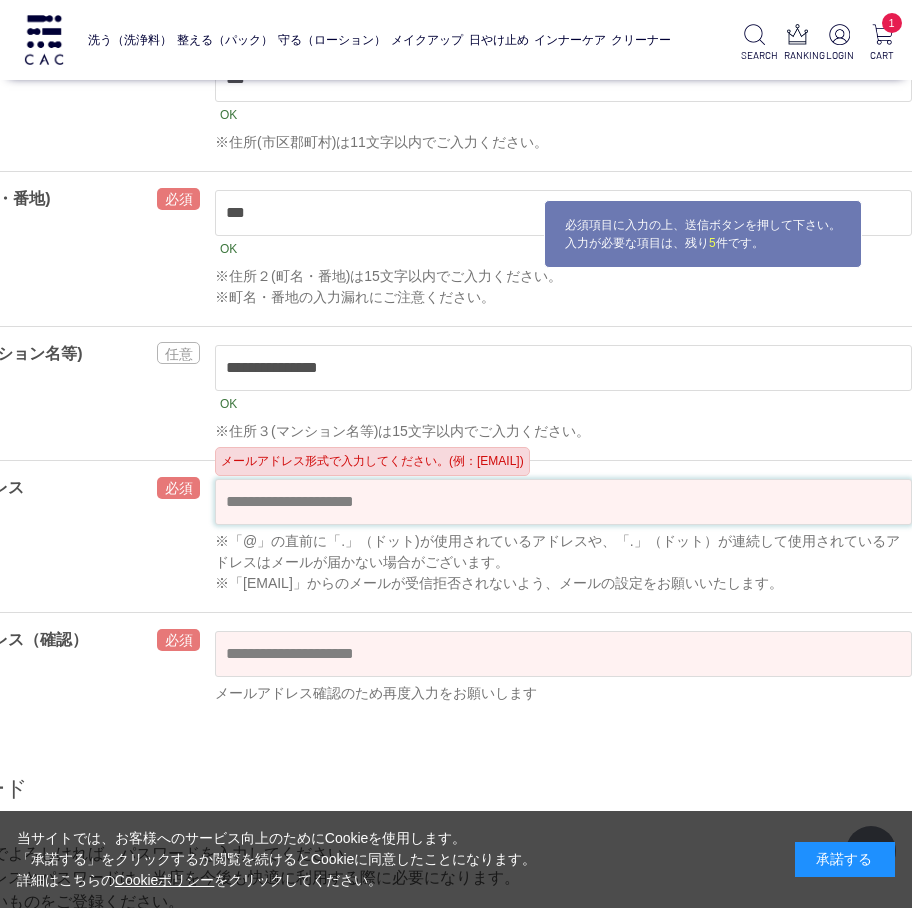 click at bounding box center (563, 502) 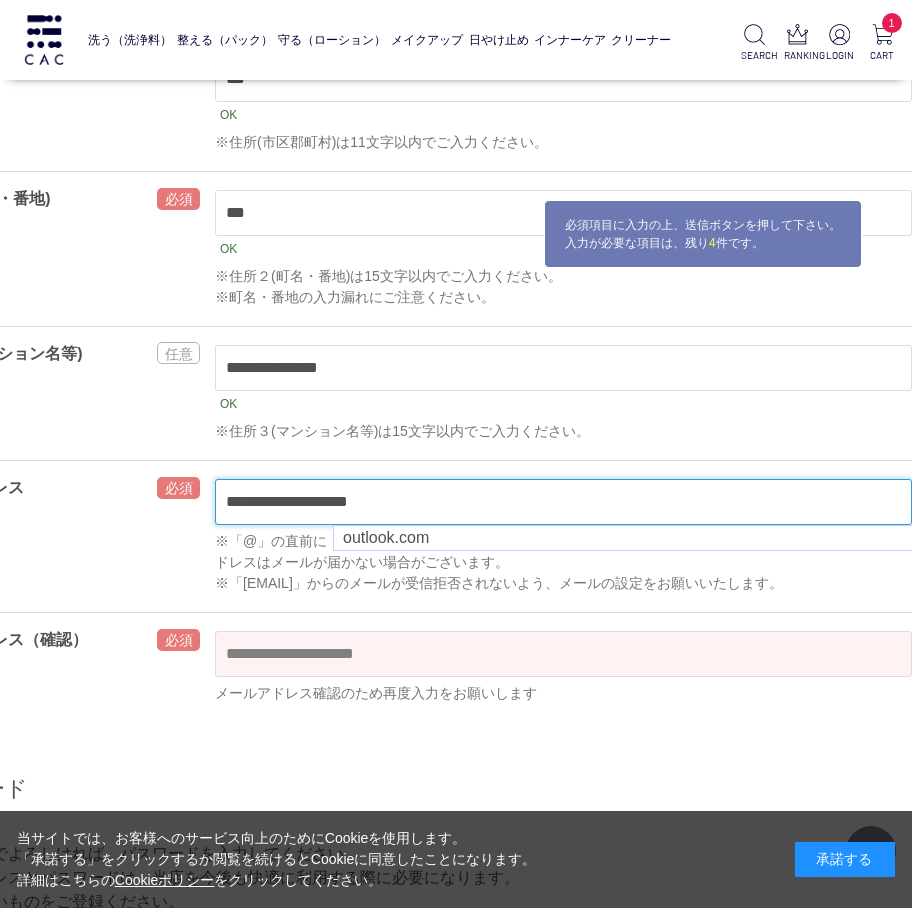 type on "**********" 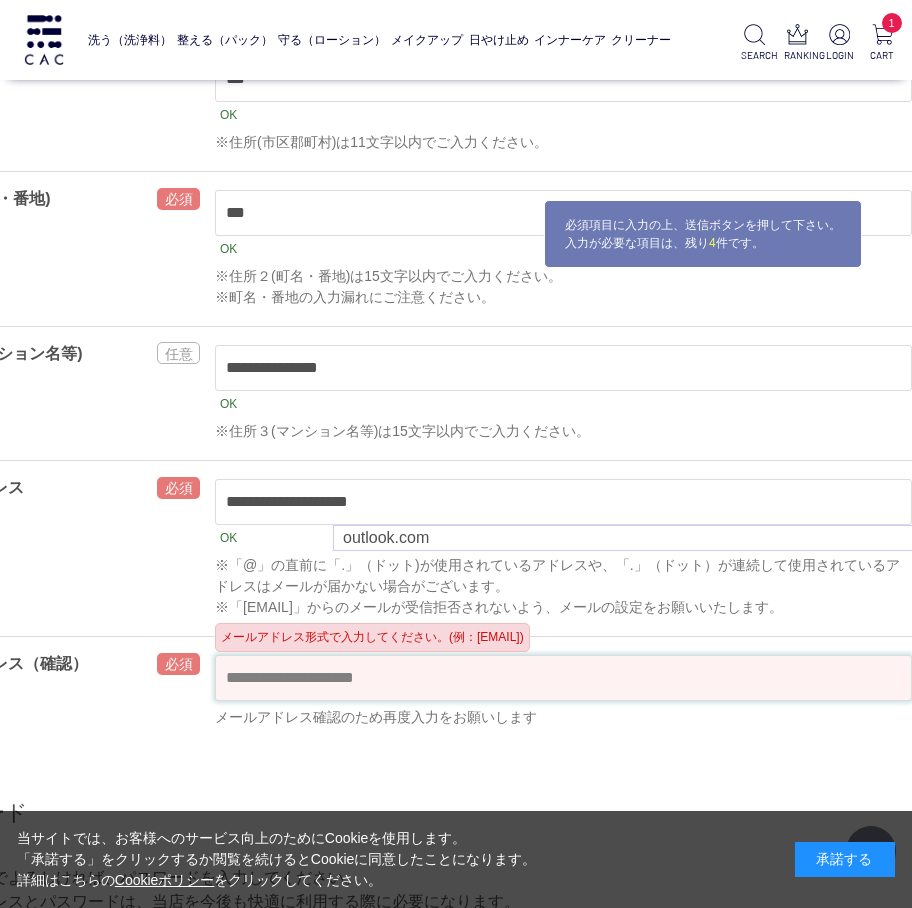 click on "洗う（洗浄料）
液体洗浄料
パウダー洗浄料
泡洗顔料
グッズ
整える（パック）
フェイスパック
ヘアパック
守る（ローション）
保湿化粧水
柔軟化粧水
美容液
ジェル
メイクアップ
ベース
アイ
フェイスカラー
リップ
日やけ止め
インナーケア
クリーナー
SEARCH
RANKING
LOGIN
1
CART
会員登録
* *" at bounding box center [412, 1662] 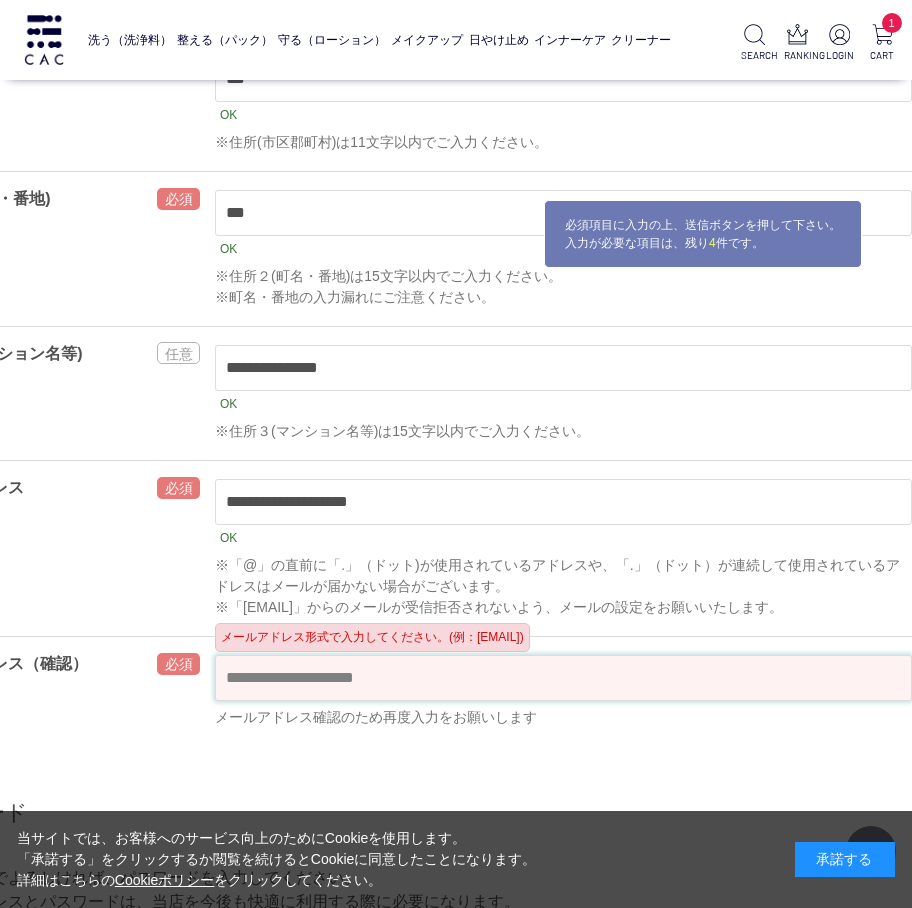 click at bounding box center (563, 678) 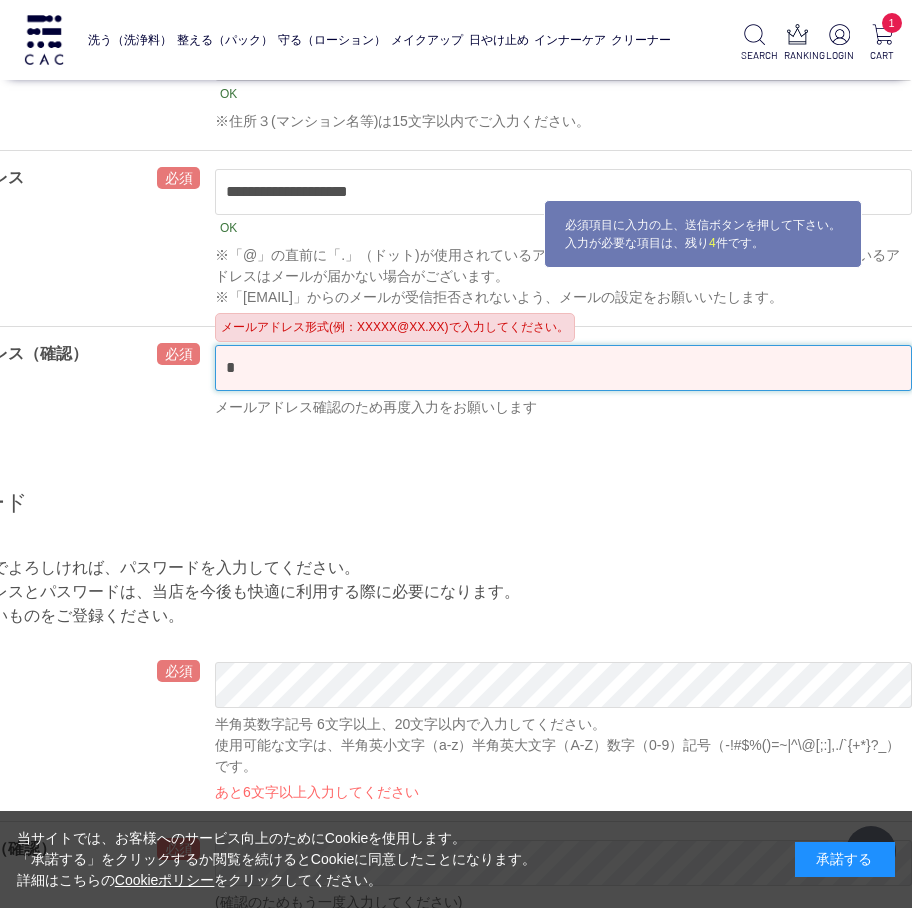 scroll, scrollTop: 1200, scrollLeft: 118, axis: both 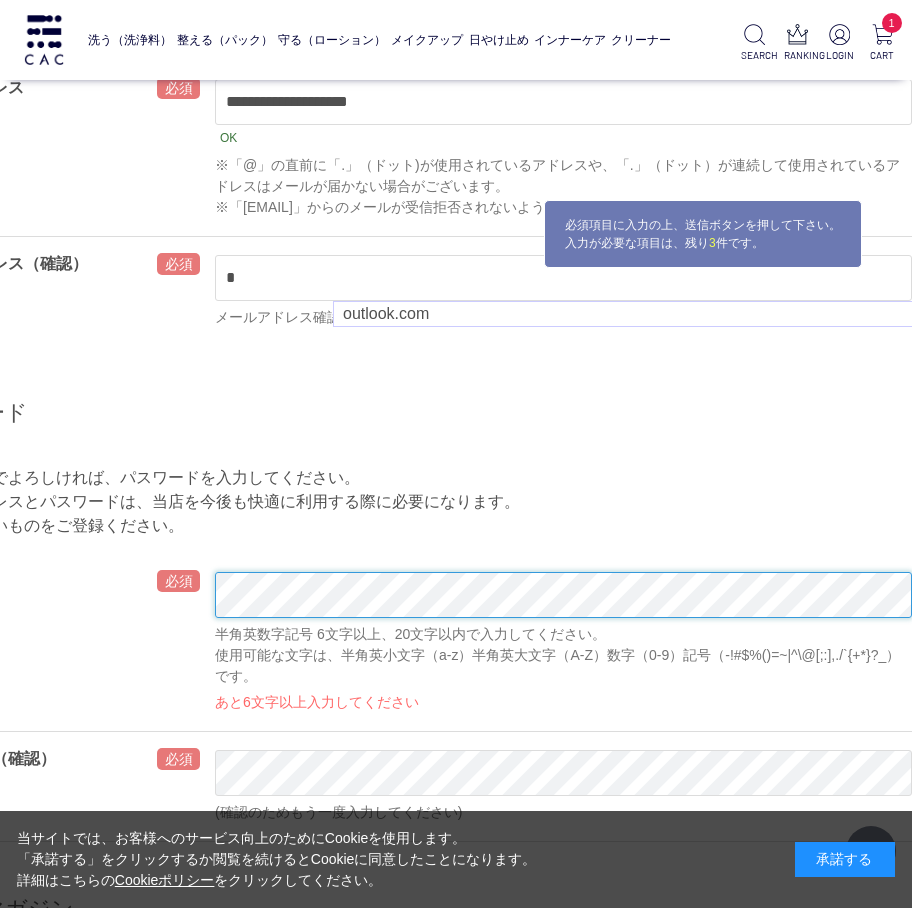 type on "**********" 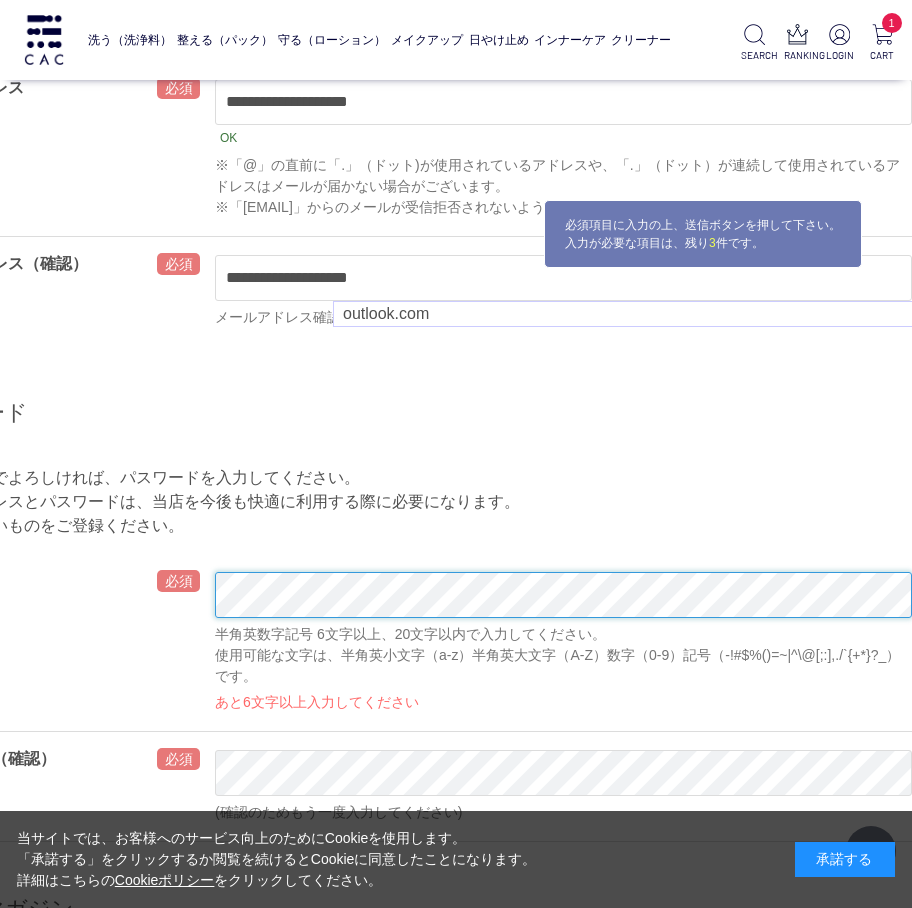 click on "洗う（洗浄料）
液体洗浄料
パウダー洗浄料
泡洗顔料
グッズ
整える（パック）
フェイスパック
ヘアパック
守る（ローション）
保湿化粧水
柔軟化粧水
美容液
ジェル
メイクアップ
ベース
アイ
フェイスカラー
リップ
日やけ止め
インナーケア
クリーナー
SEARCH
RANKING
LOGIN
1
CART
会員登録
* *" at bounding box center (412, 1262) 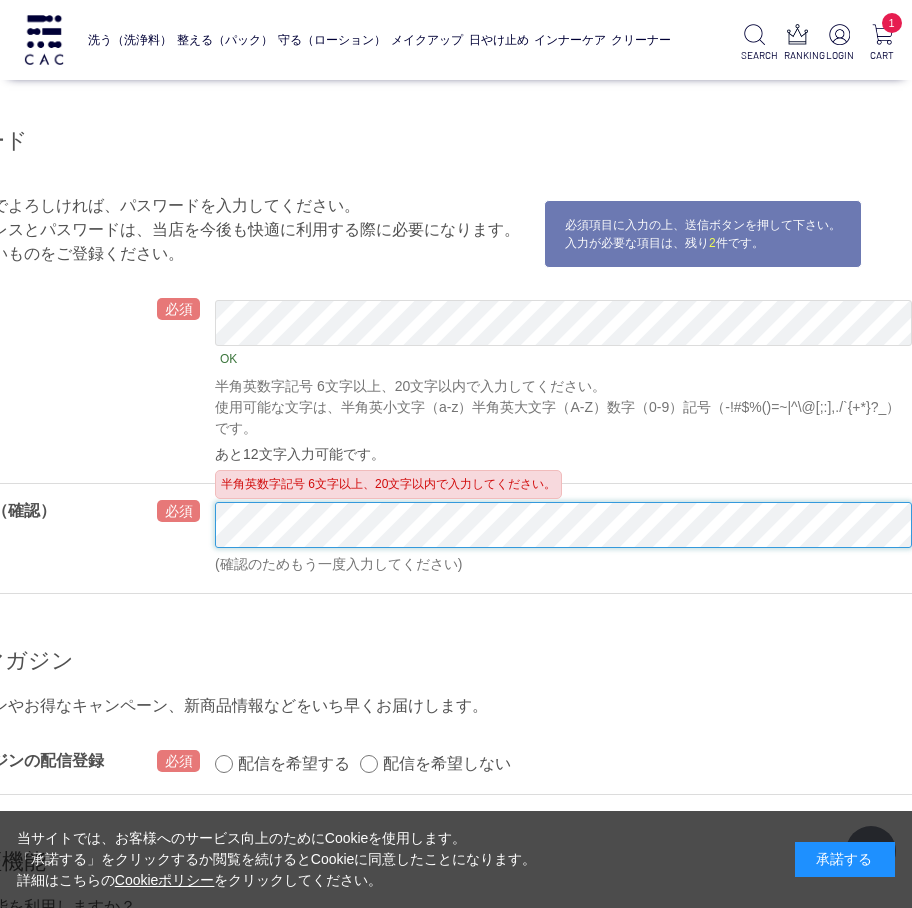 scroll, scrollTop: 1800, scrollLeft: 118, axis: both 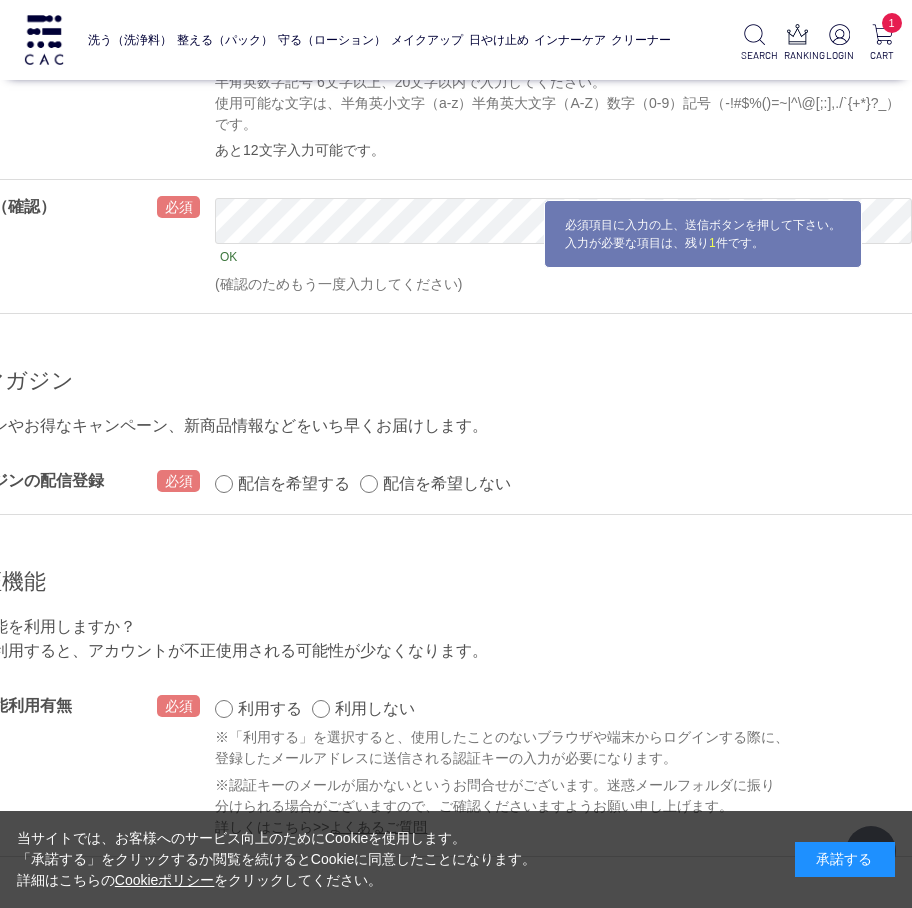 click on "配信を希望する 配信を希望しない OK" at bounding box center [563, 484] 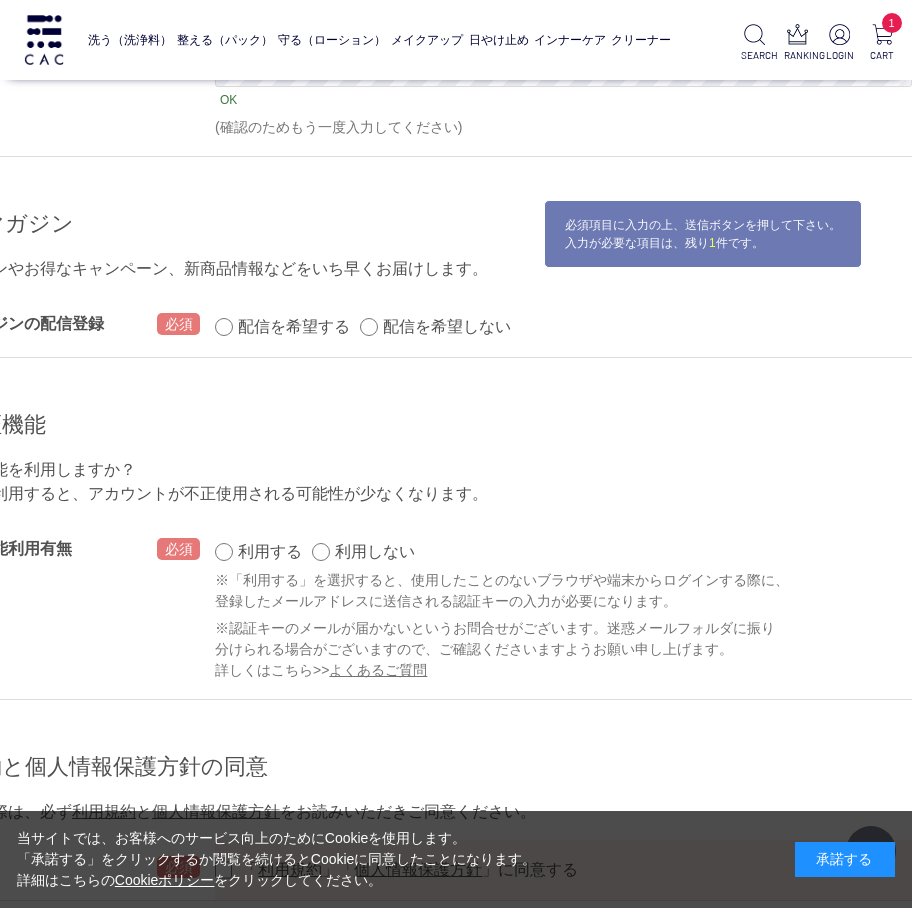 scroll, scrollTop: 2000, scrollLeft: 118, axis: both 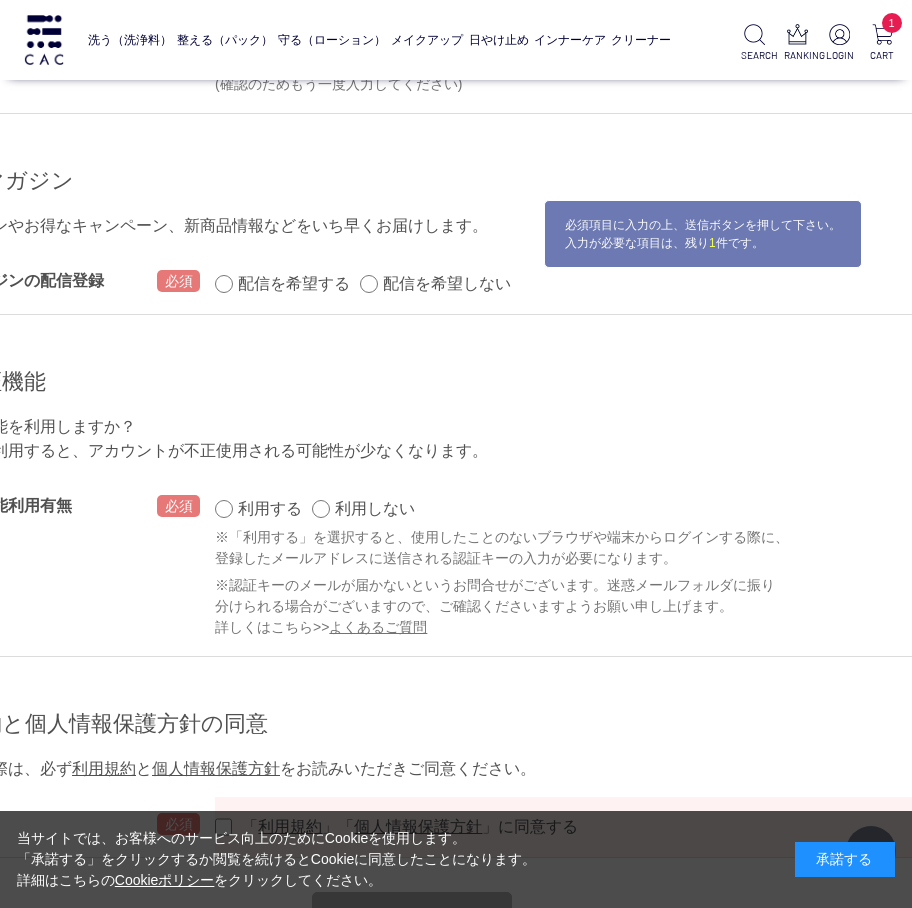 click on "配信を希望する 配信を希望しない OK" at bounding box center (563, 284) 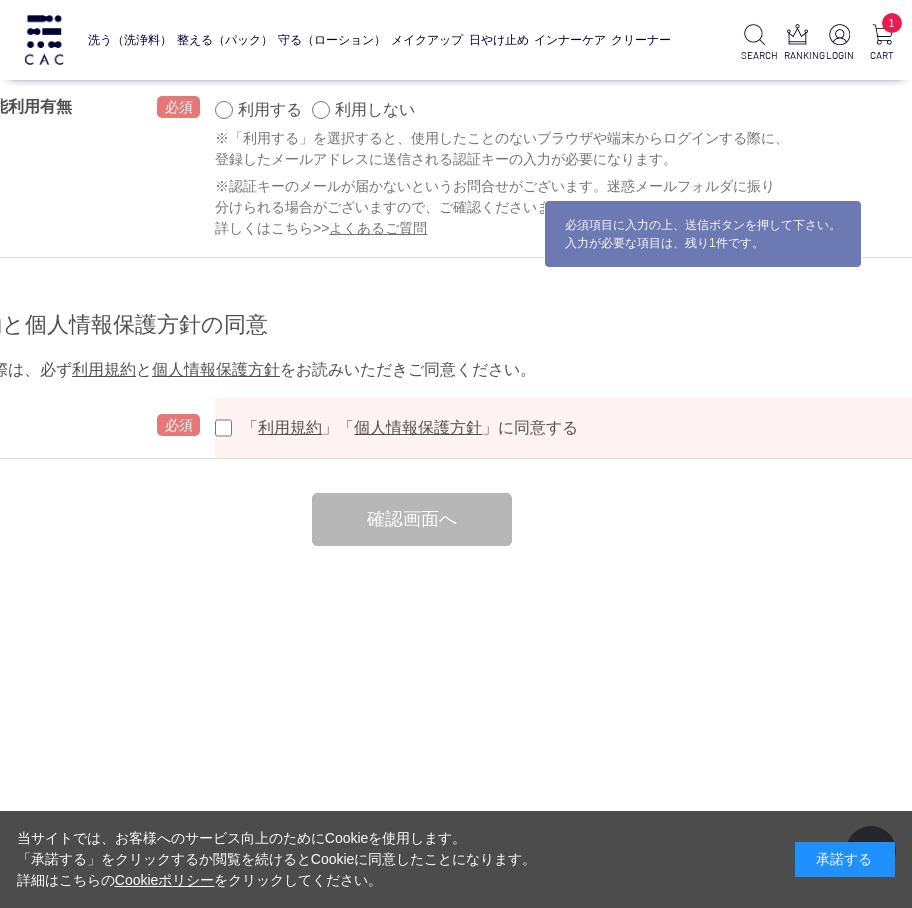 scroll, scrollTop: 2400, scrollLeft: 118, axis: both 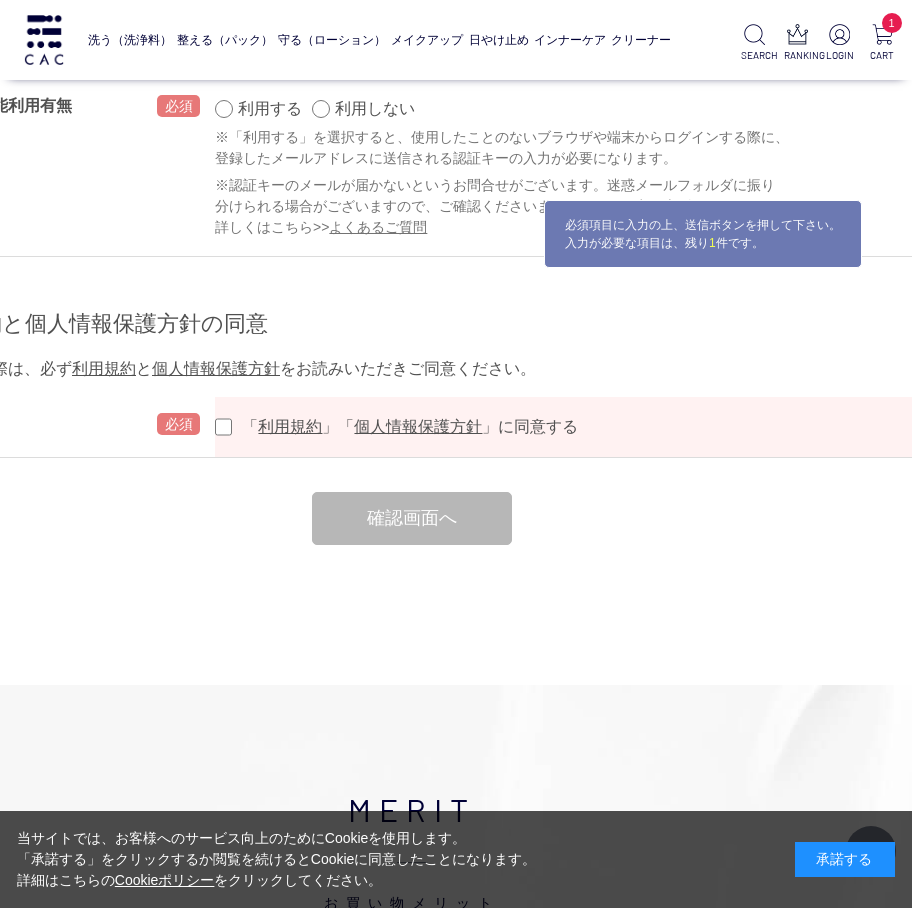 click on "「 利用規約 」「 個人情報保護方針 」に同意する
OK" at bounding box center (563, 427) 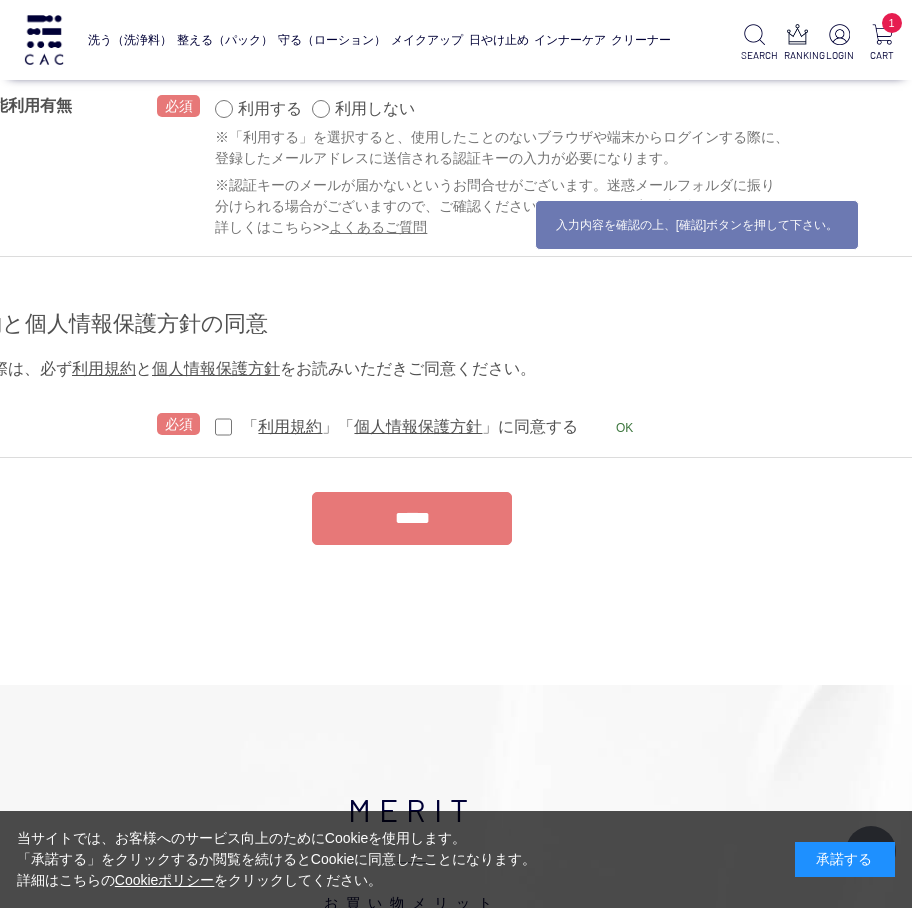 click on "洗う（洗浄料）
液体洗浄料
パウダー洗浄料
泡洗顔料
グッズ
整える（パック）
フェイスパック
ヘアパック
守る（ローション）
保湿化粧水
柔軟化粧水
美容液
ジェル
メイクアップ
ベース
アイ
フェイスカラー
リップ
日やけ止め
インナーケア
クリーナー
SEARCH
RANKING
LOGIN
1
CART
会員登録
*" at bounding box center (412, 98) 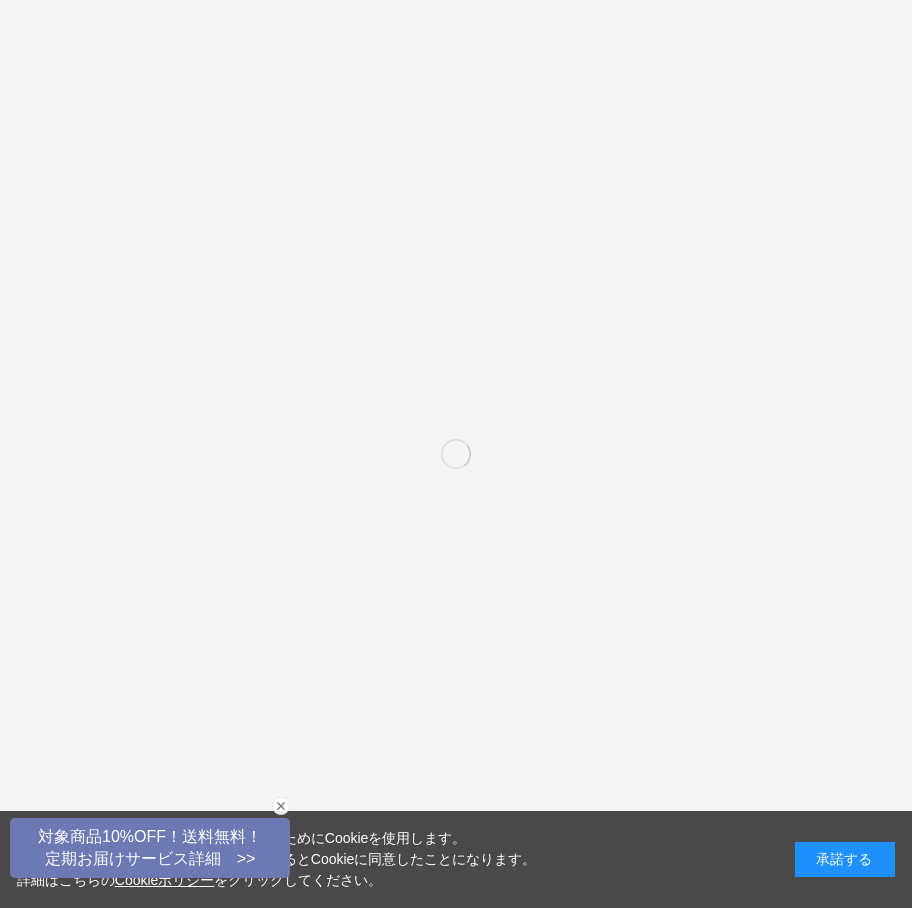 scroll, scrollTop: 0, scrollLeft: 0, axis: both 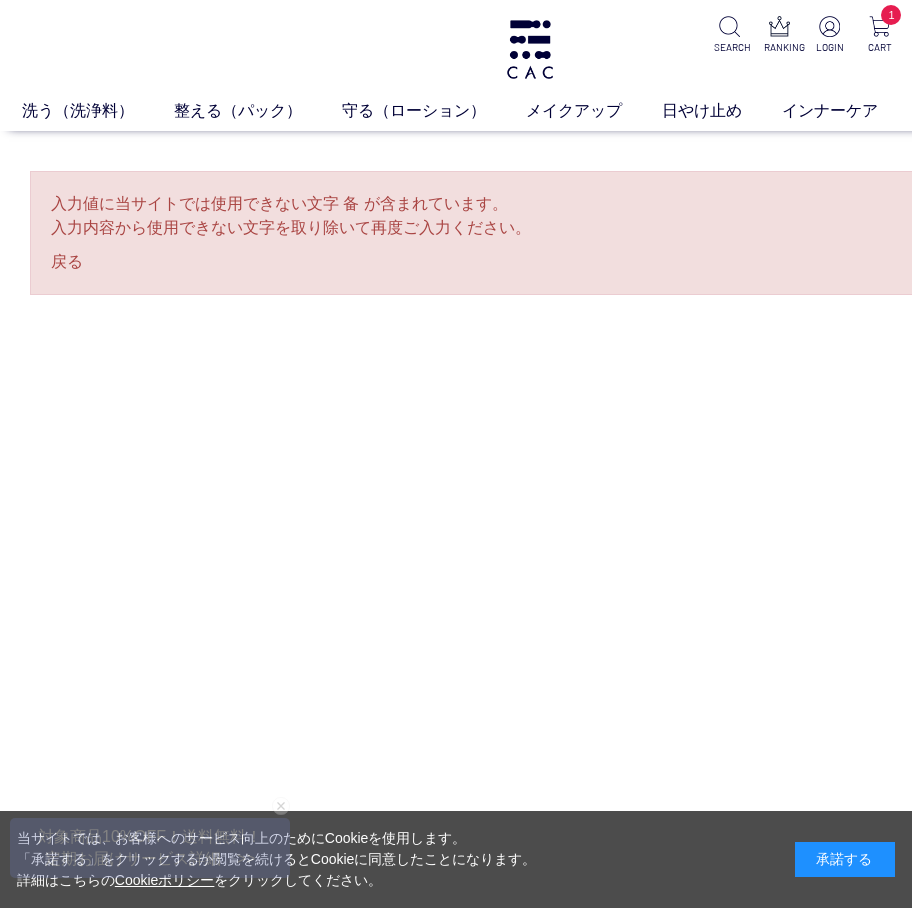 click on "入力内容から使用できない文字を取り除いて再度ご入力ください。" at bounding box center [530, 228] 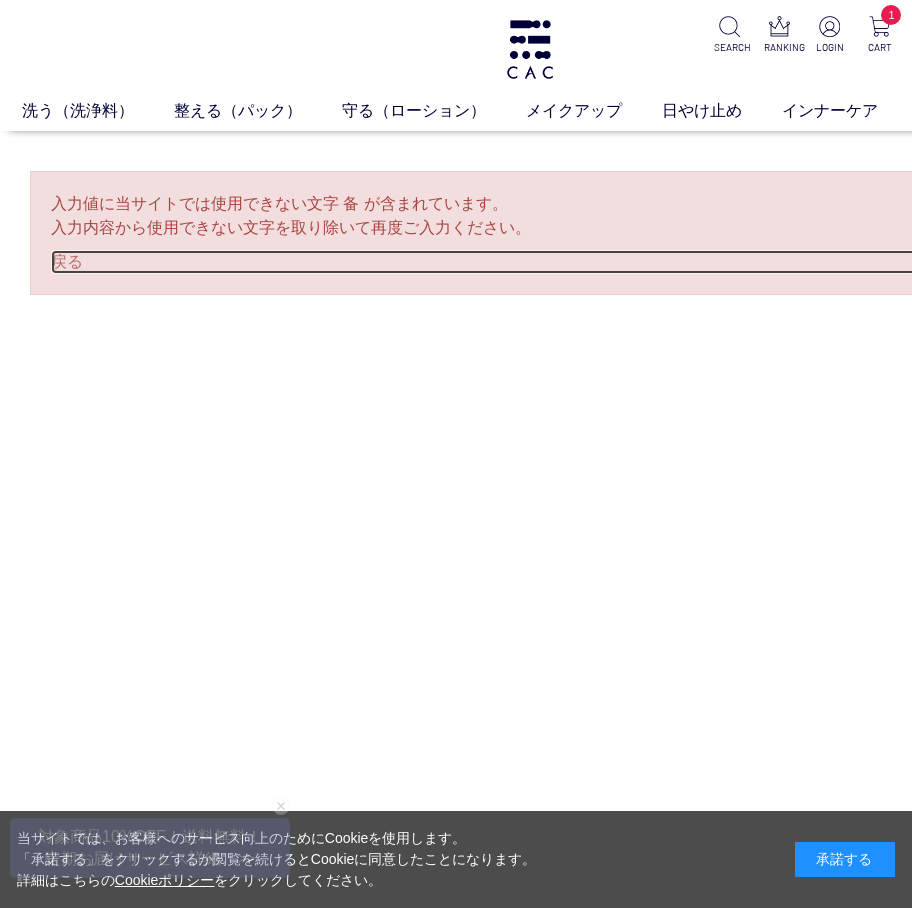 click on "戻る" at bounding box center [530, 262] 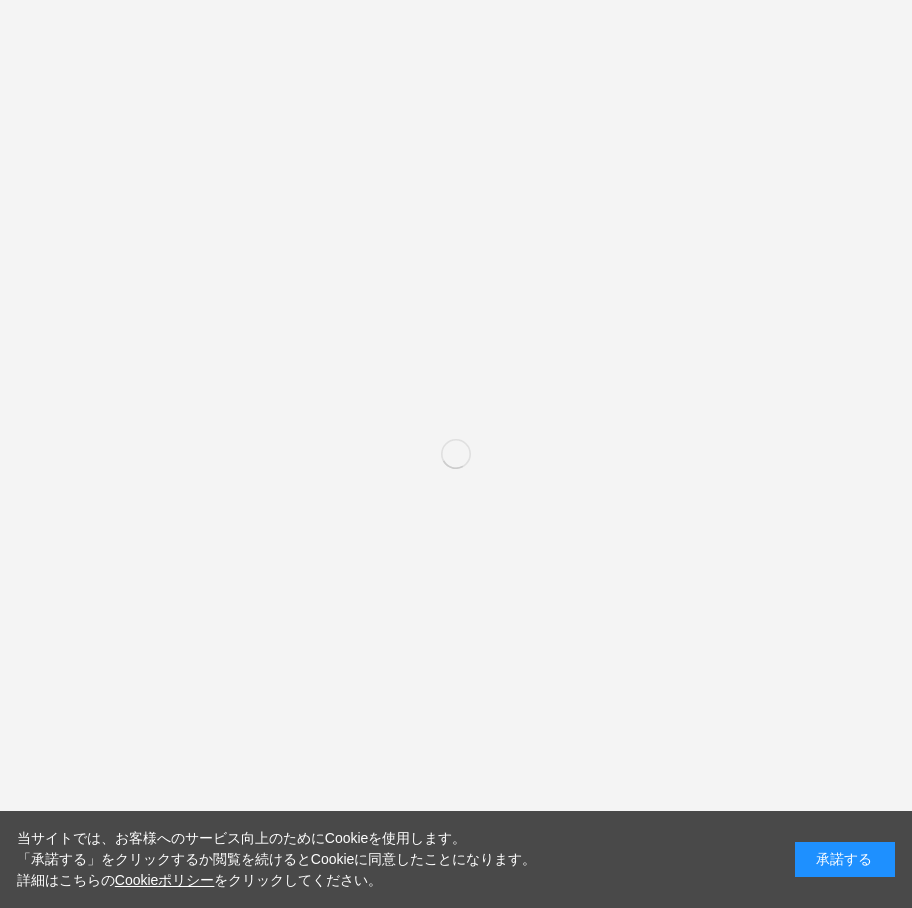 select on "*" 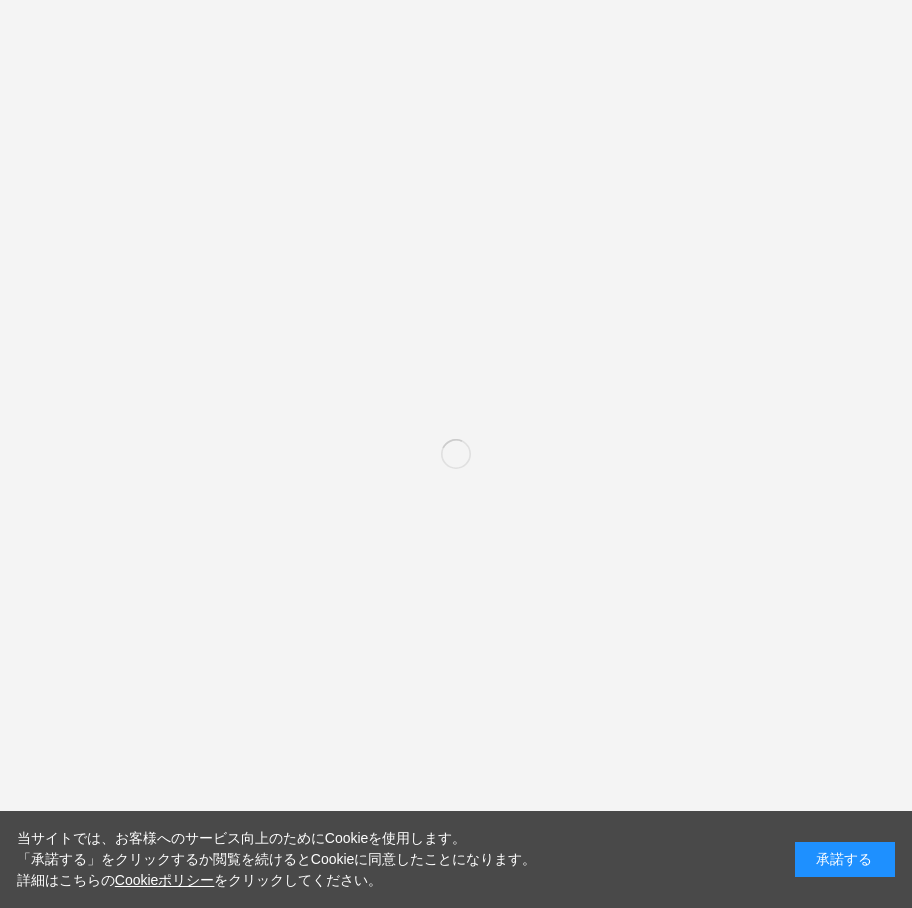 select on "****" 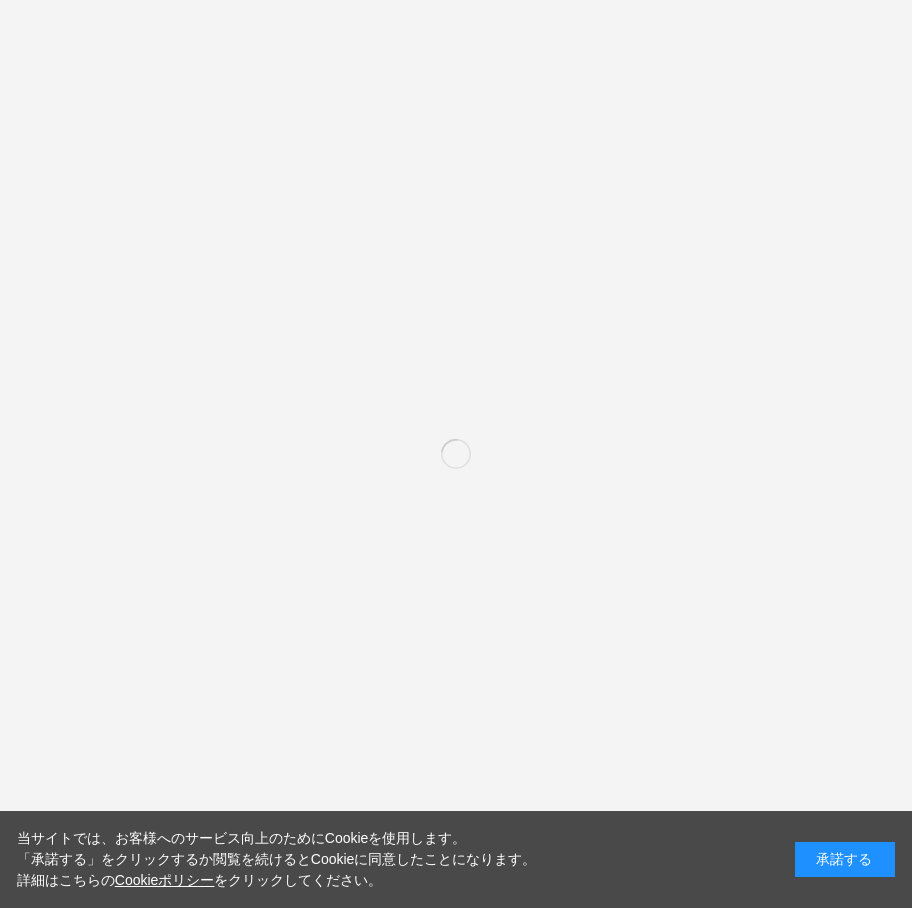 select on "**" 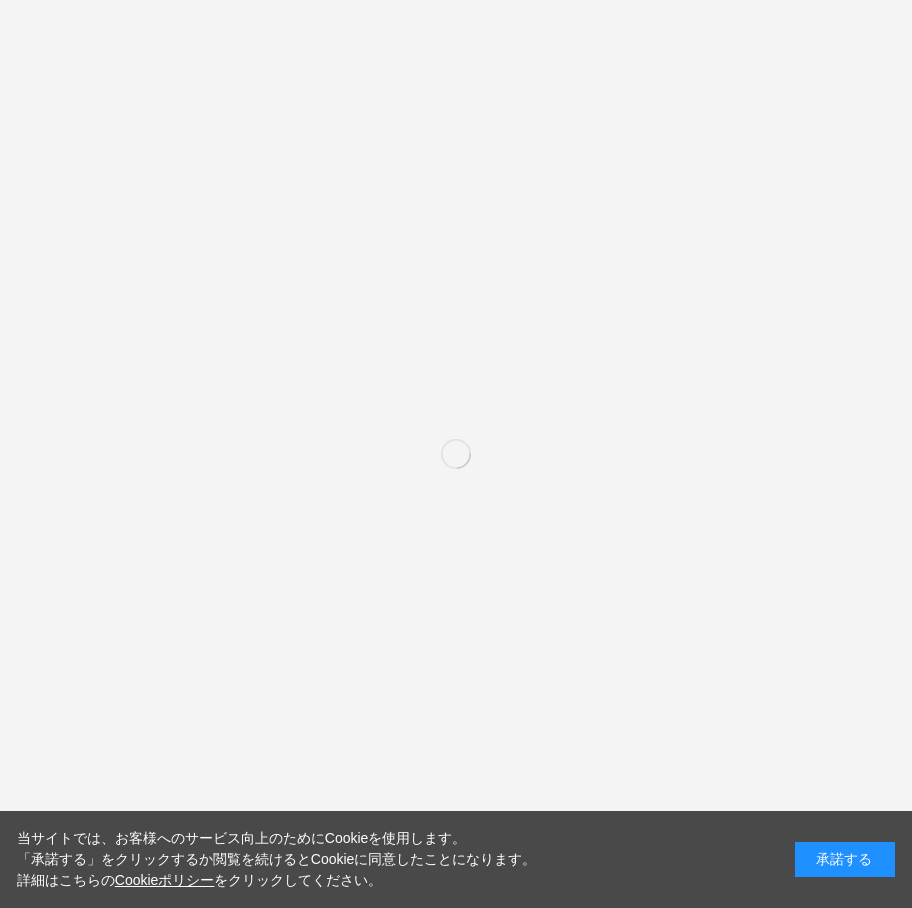 select on "**" 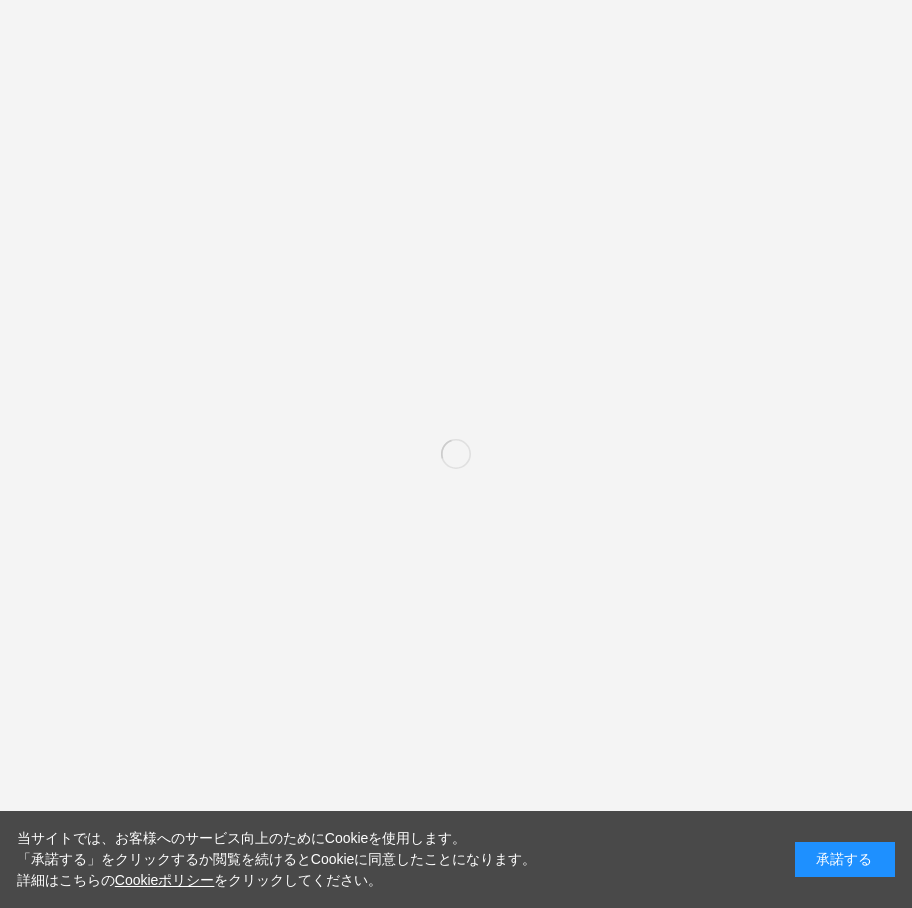 select on "***" 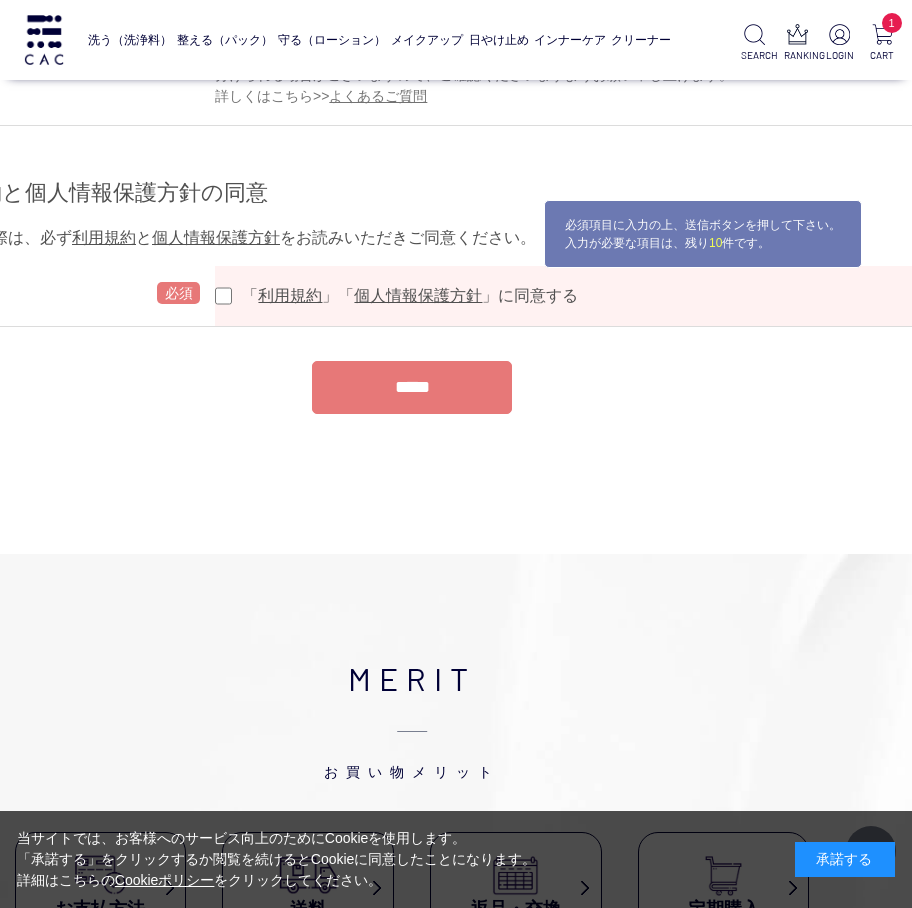 scroll, scrollTop: 2400, scrollLeft: 118, axis: both 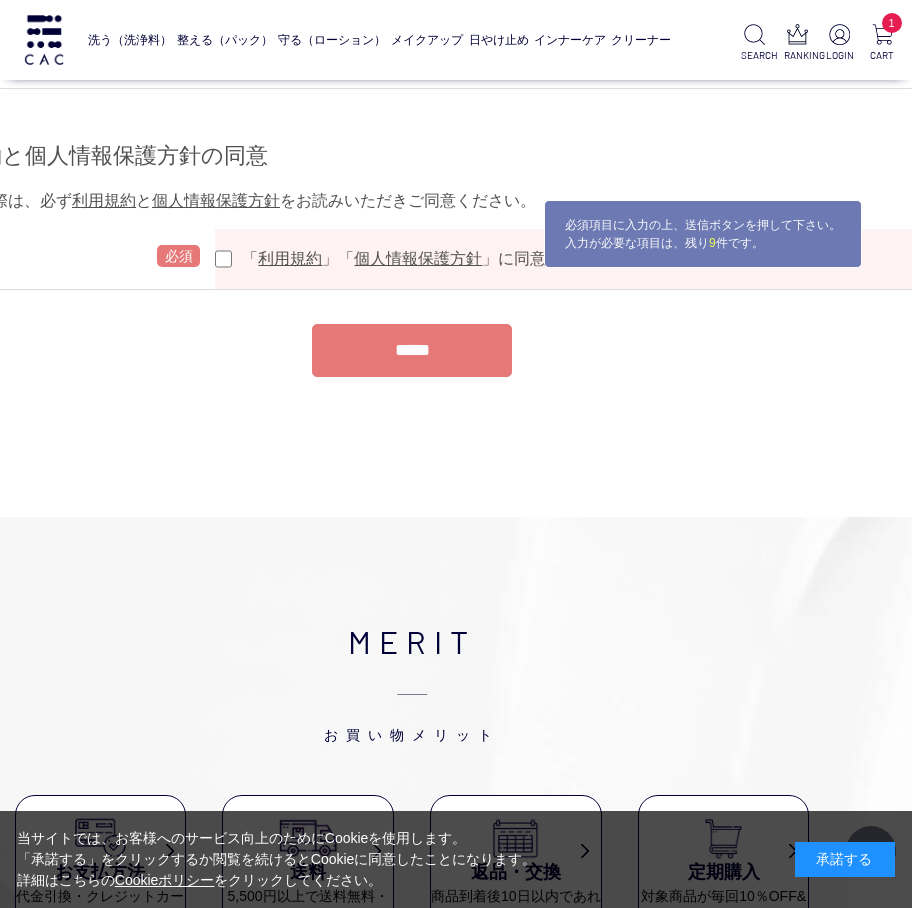 drag, startPoint x: 403, startPoint y: 341, endPoint x: 439, endPoint y: 174, distance: 170.83618 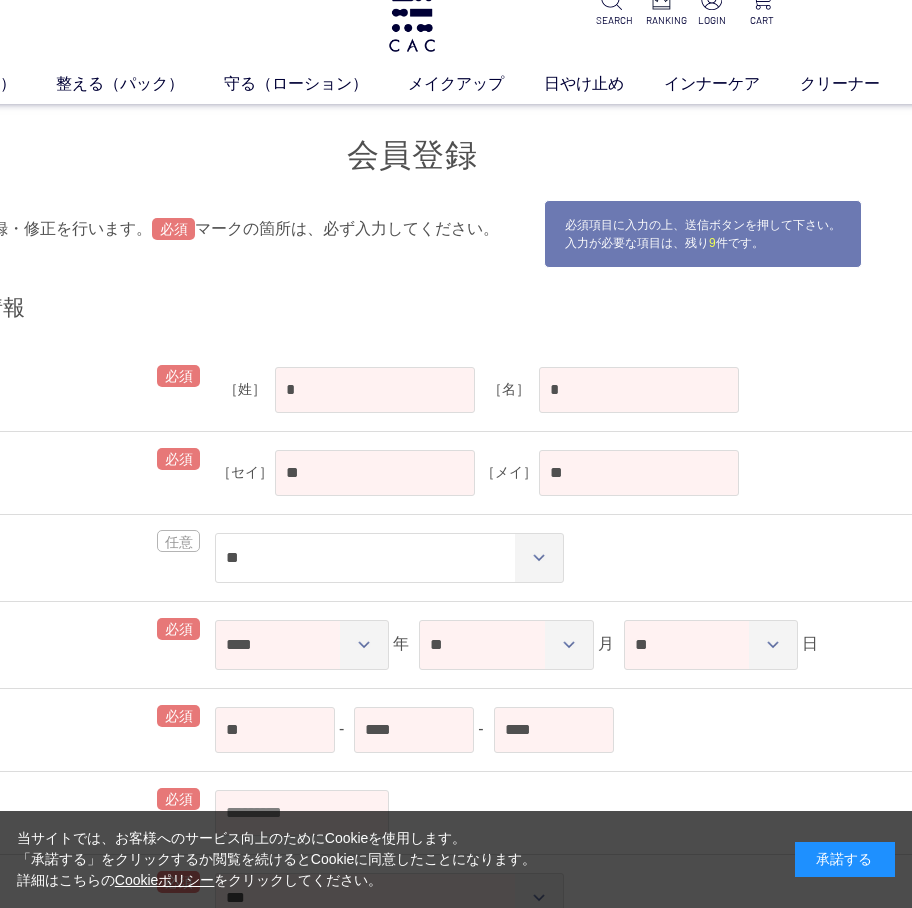 scroll, scrollTop: 24, scrollLeft: 118, axis: both 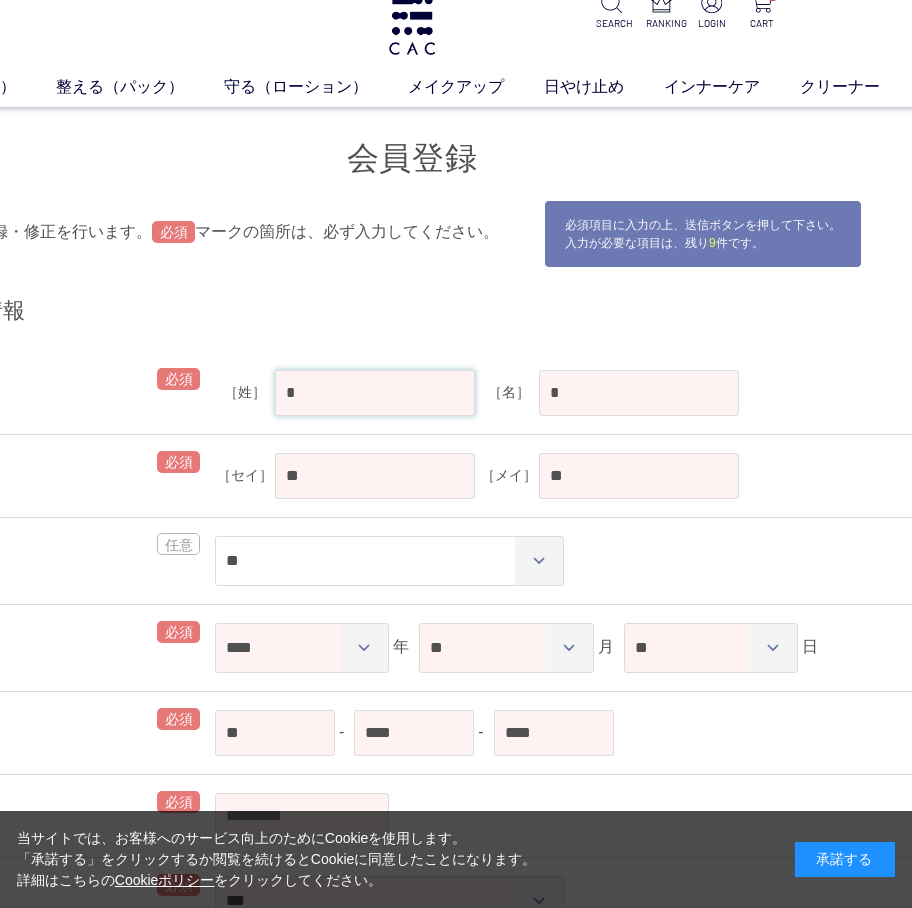 click on "*" at bounding box center (375, 393) 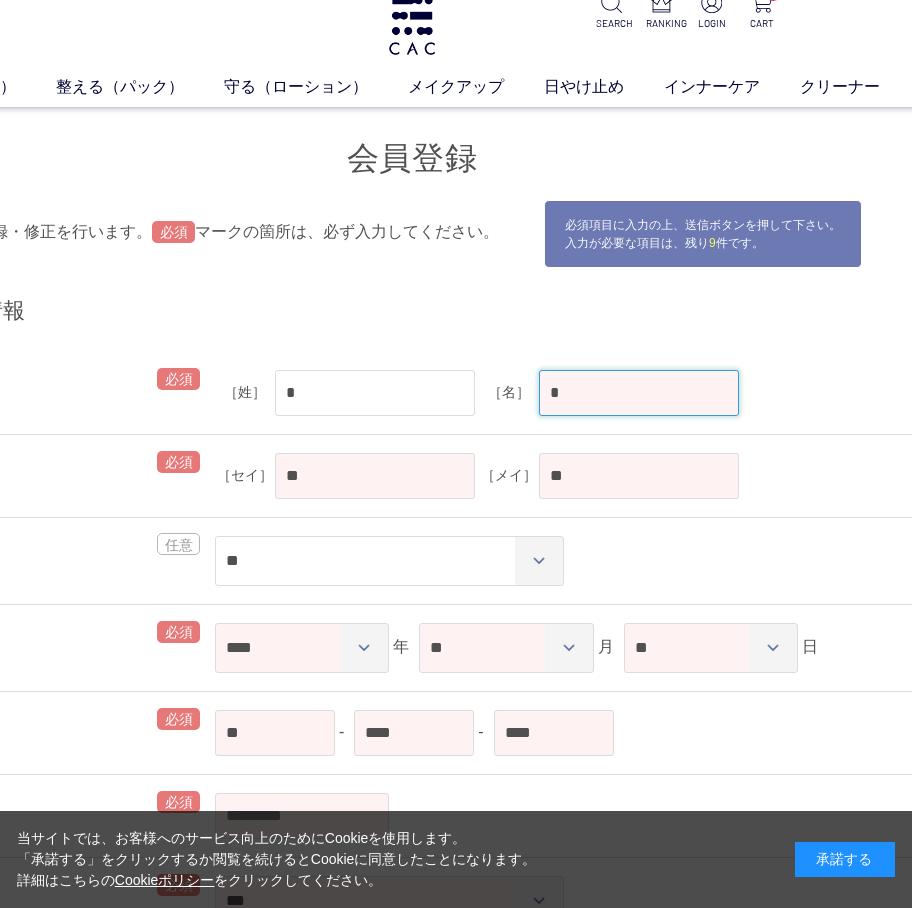 click on "［名］ * OK" at bounding box center [609, 391] 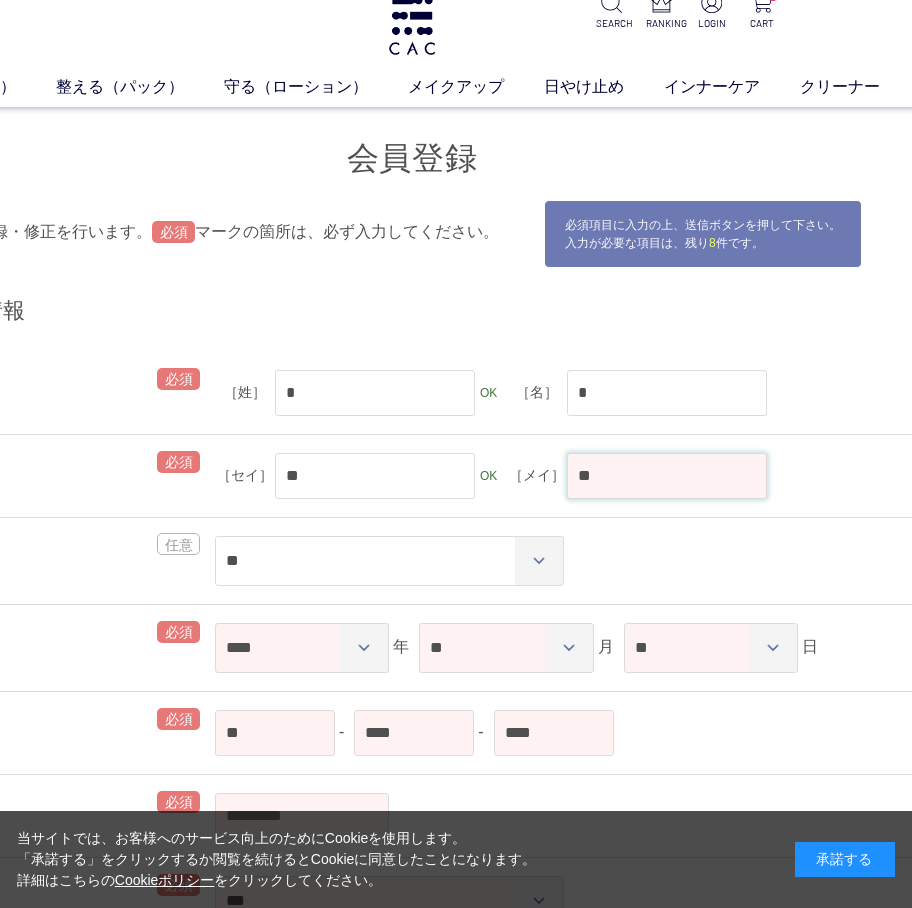 click on "**" at bounding box center (667, 476) 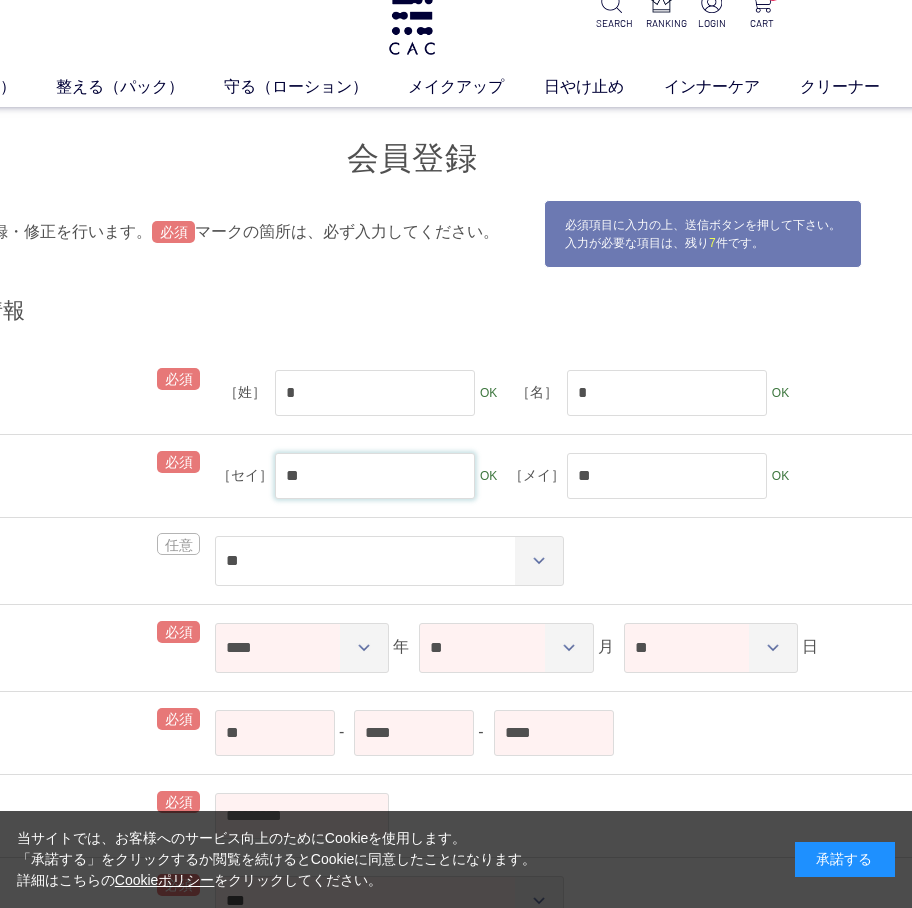 click on "**" at bounding box center (375, 476) 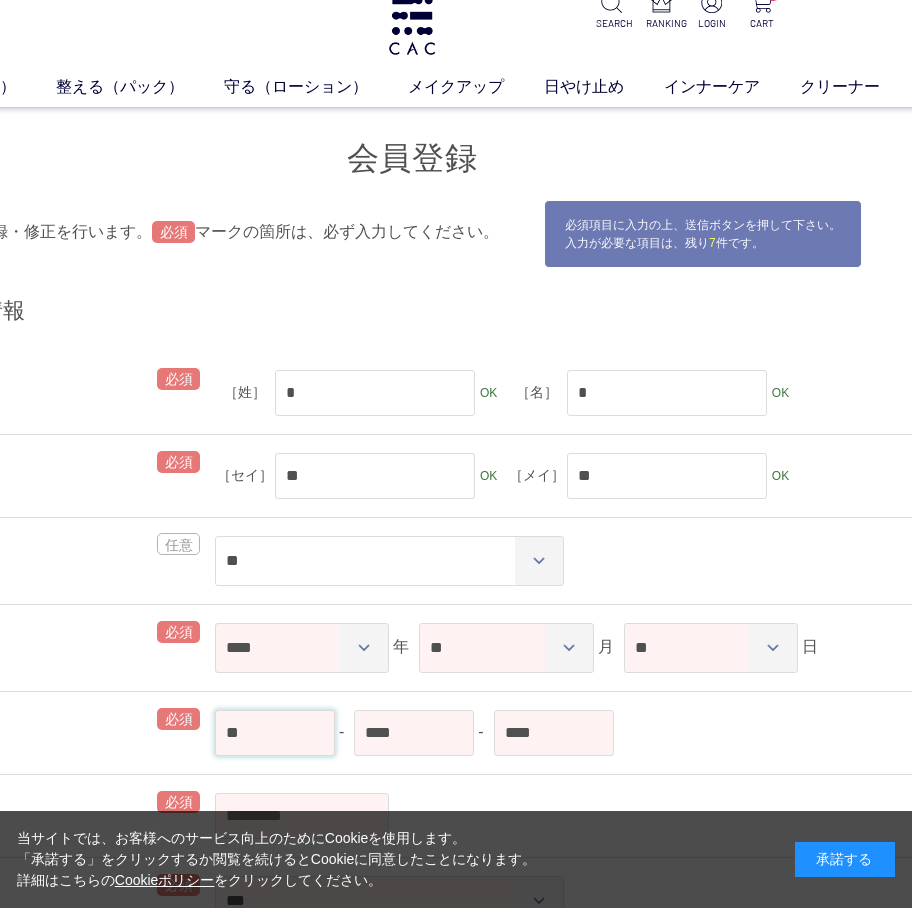 click on "**" at bounding box center [275, 733] 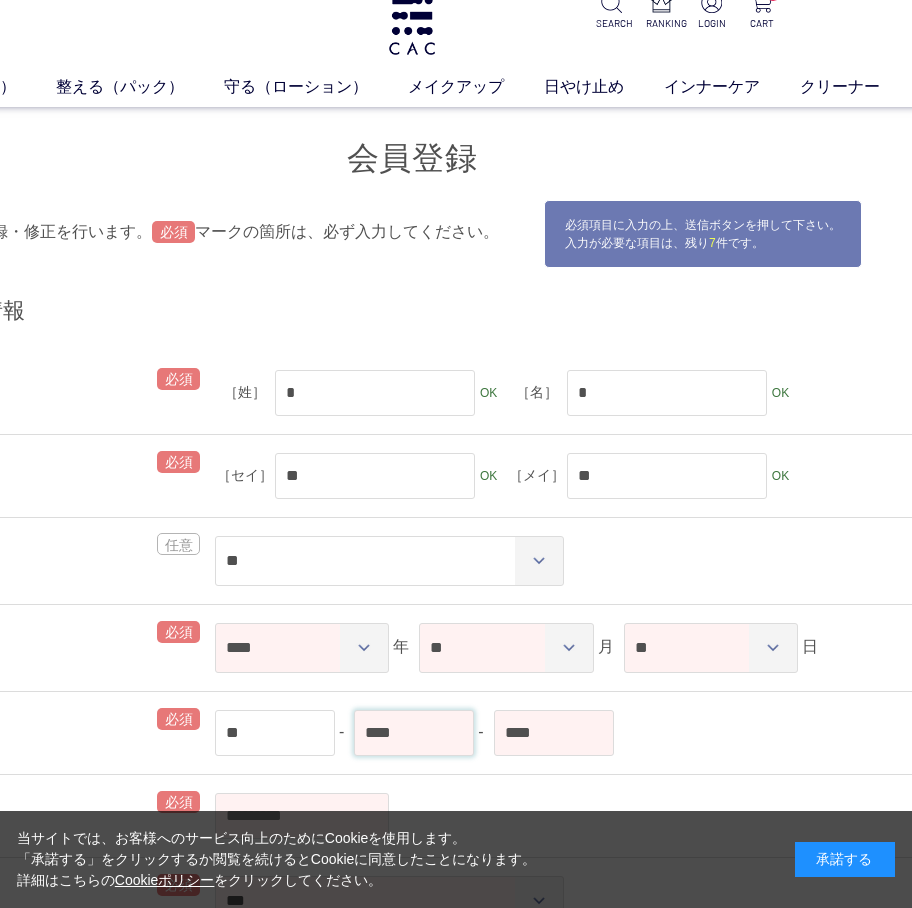click on "****" at bounding box center (414, 733) 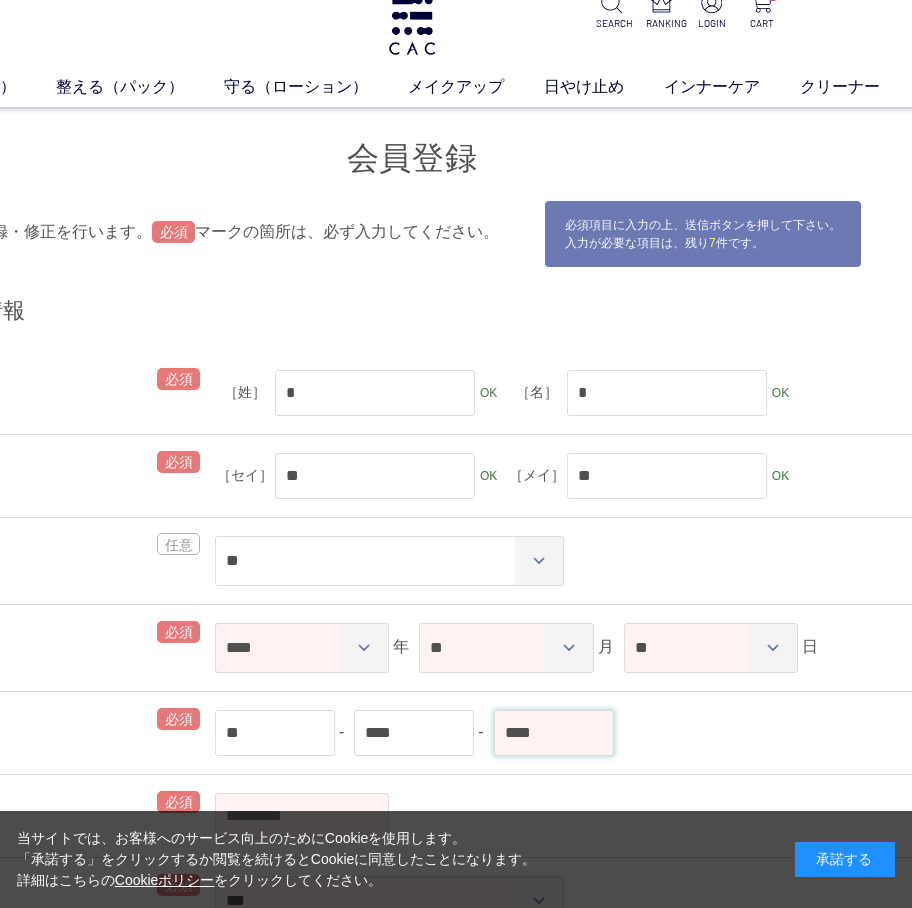 click on "****" at bounding box center (554, 733) 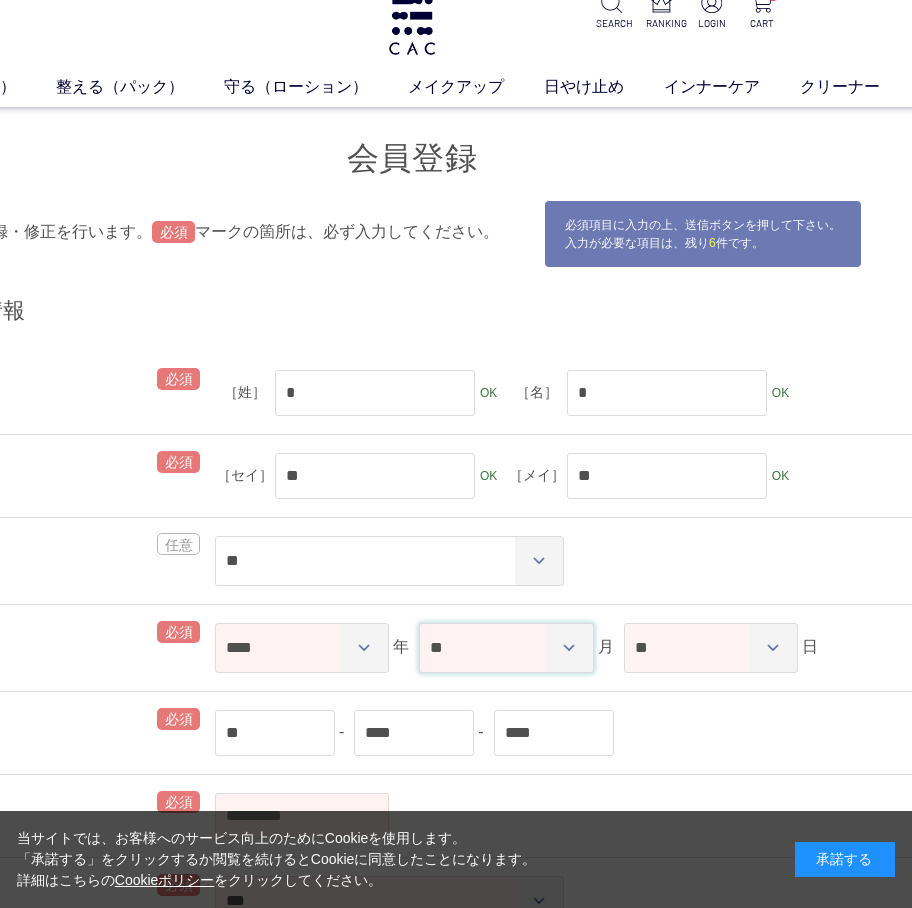 click on "** ** ** ** ** ** ** ** ** ** ** **" at bounding box center [506, 648] 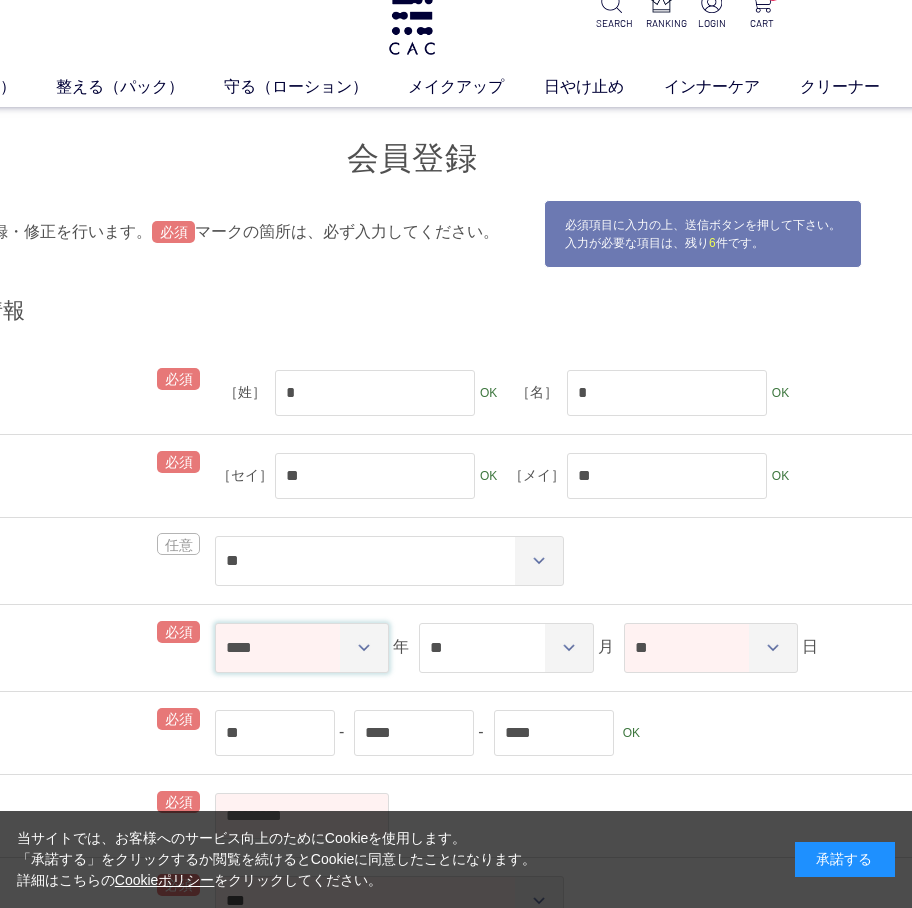 drag, startPoint x: 321, startPoint y: 658, endPoint x: 348, endPoint y: 658, distance: 27 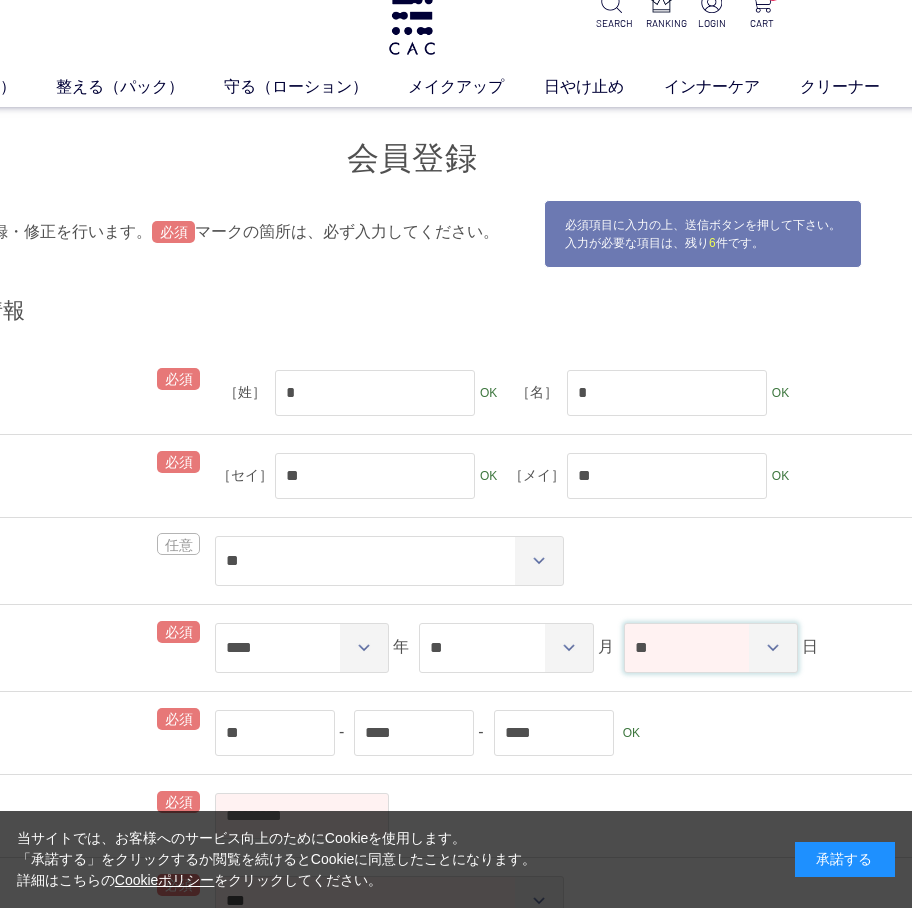 click on "** ** ** ** ** ** ** ** ** ** ** ** ** ** ** ** ** ** ** ** ** ** ** ** ** ** ** ** ** ** **" at bounding box center [711, 648] 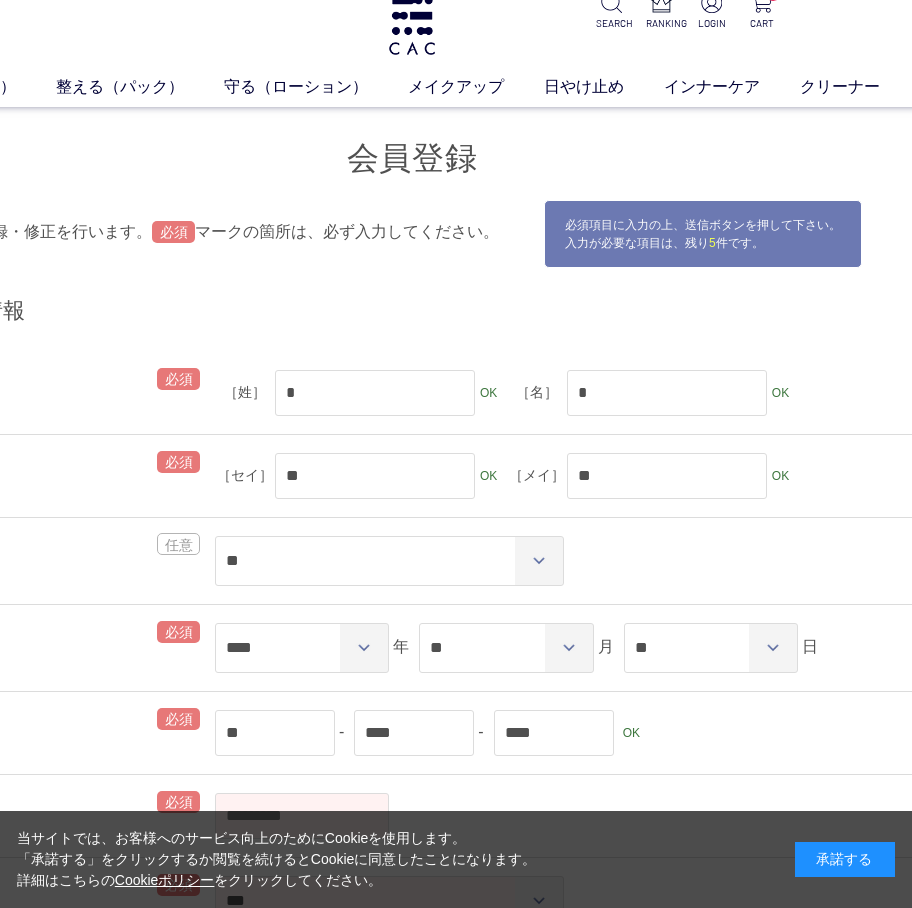 click on "**  -
****  -
**** OK" at bounding box center (563, 733) 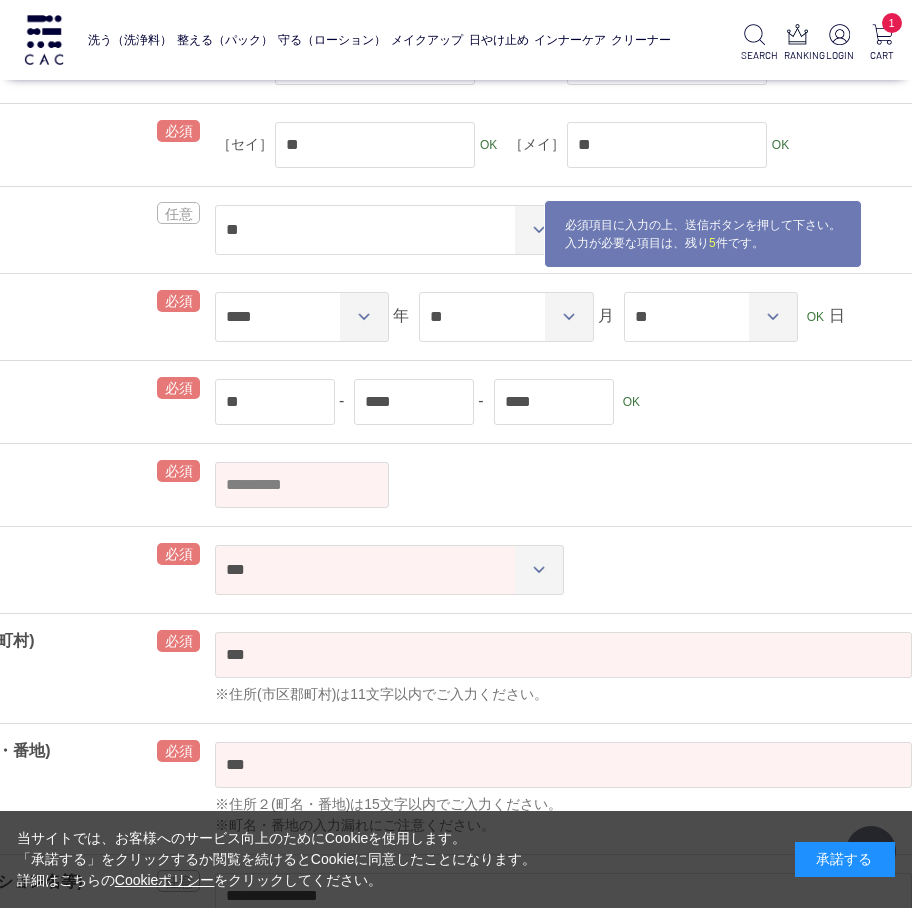 scroll, scrollTop: 424, scrollLeft: 118, axis: both 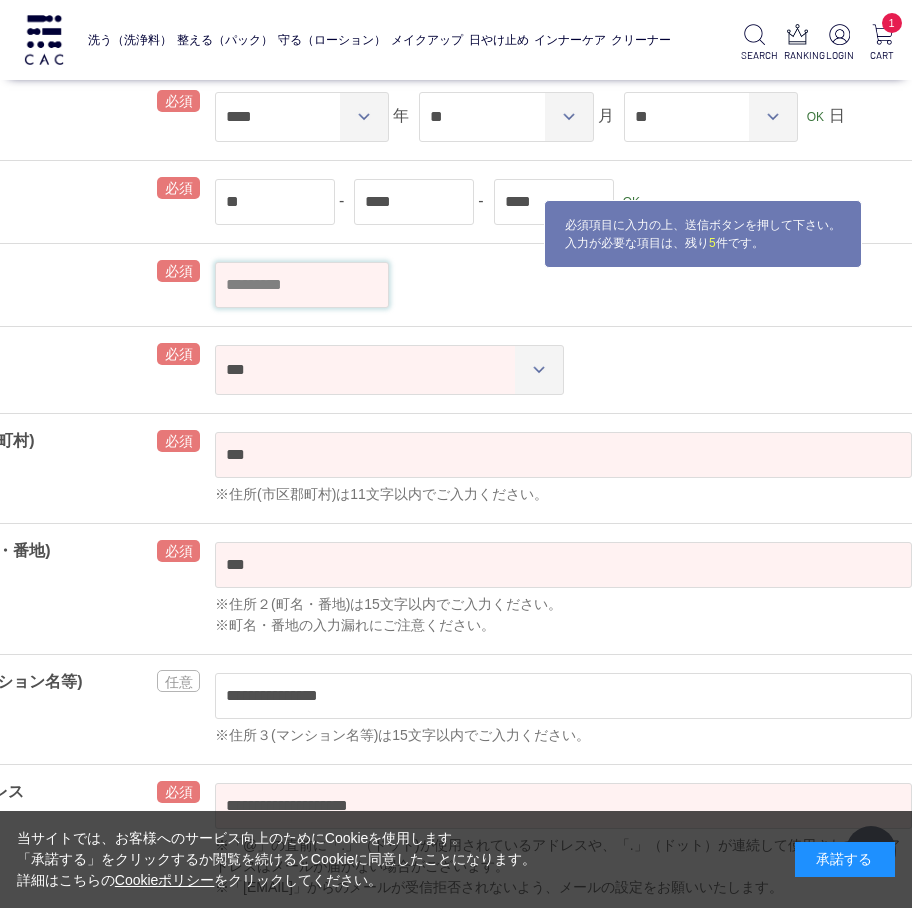 click at bounding box center [302, 285] 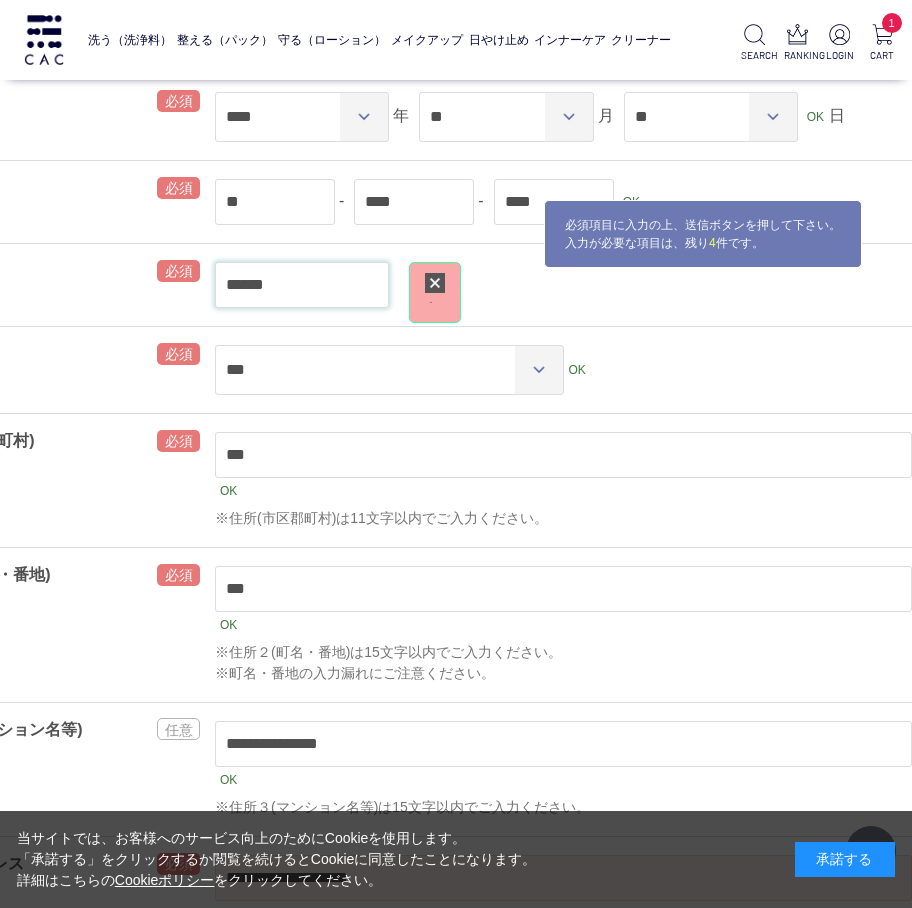 type on "*******" 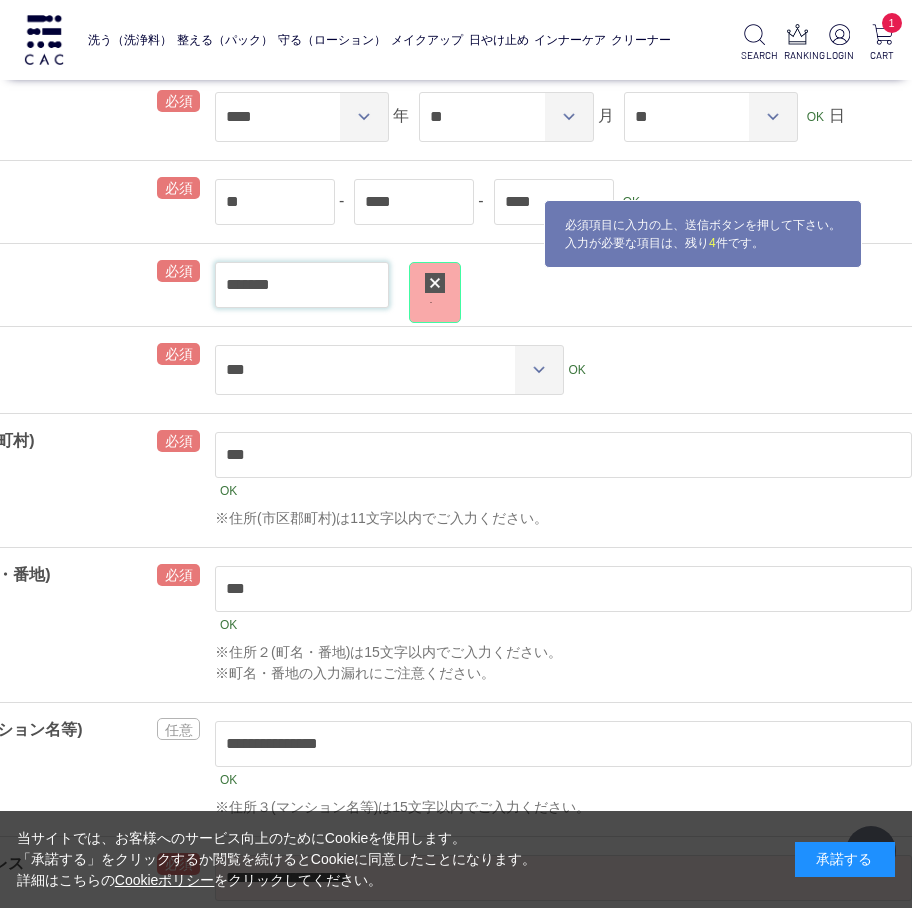 select 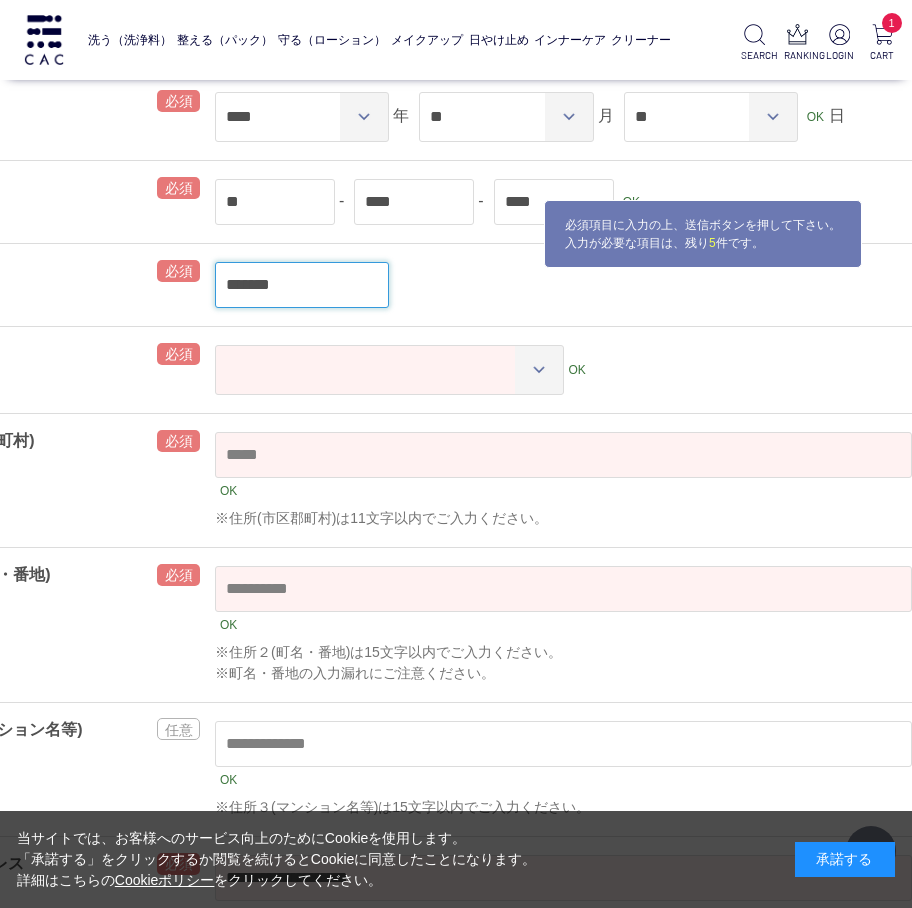 select on "***" 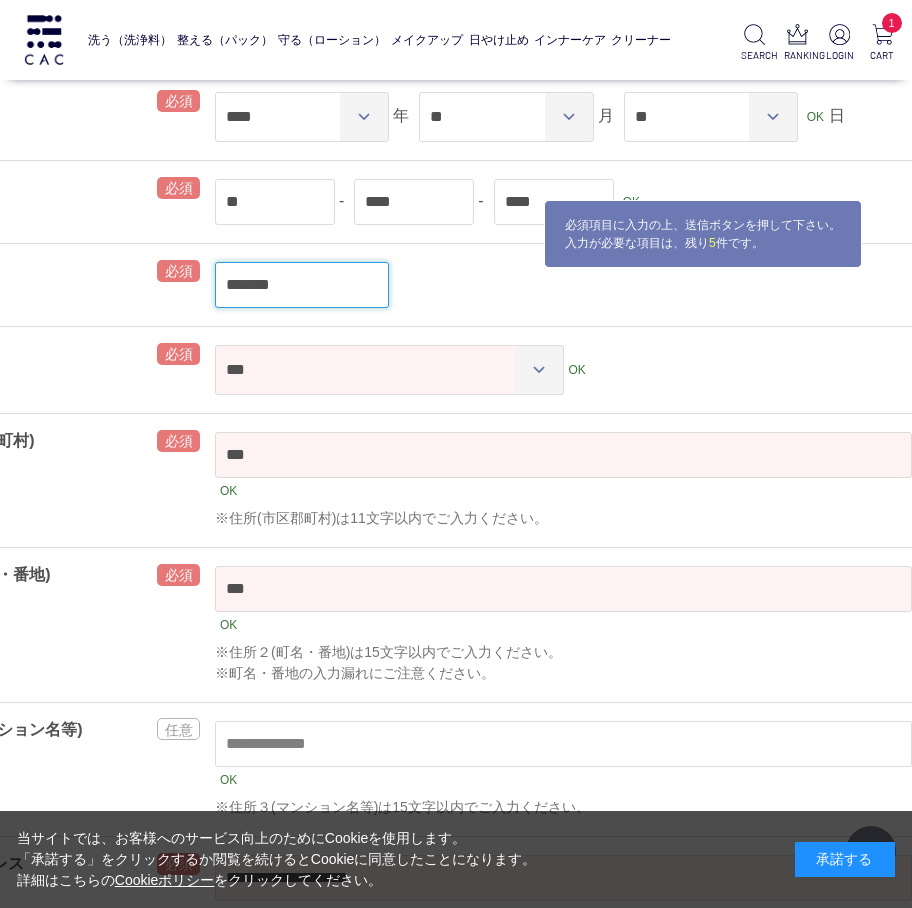 type on "*******" 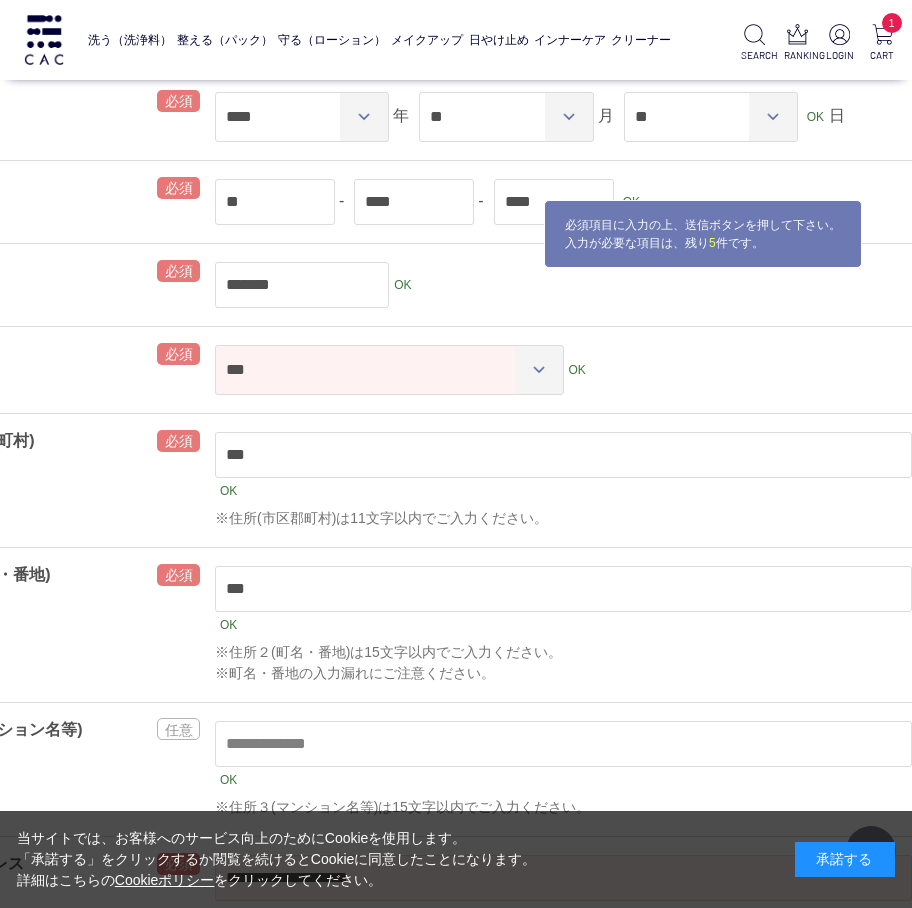 click on "******* OK" at bounding box center (563, 285) 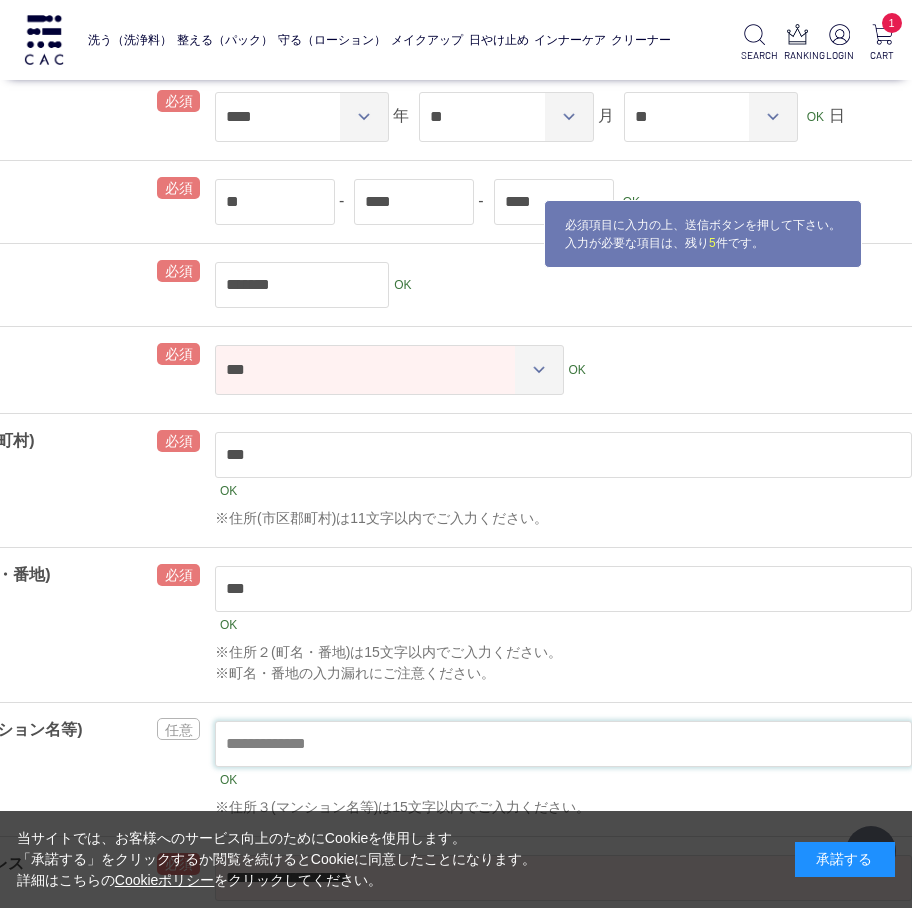 drag, startPoint x: 312, startPoint y: 741, endPoint x: 256, endPoint y: 734, distance: 56.435802 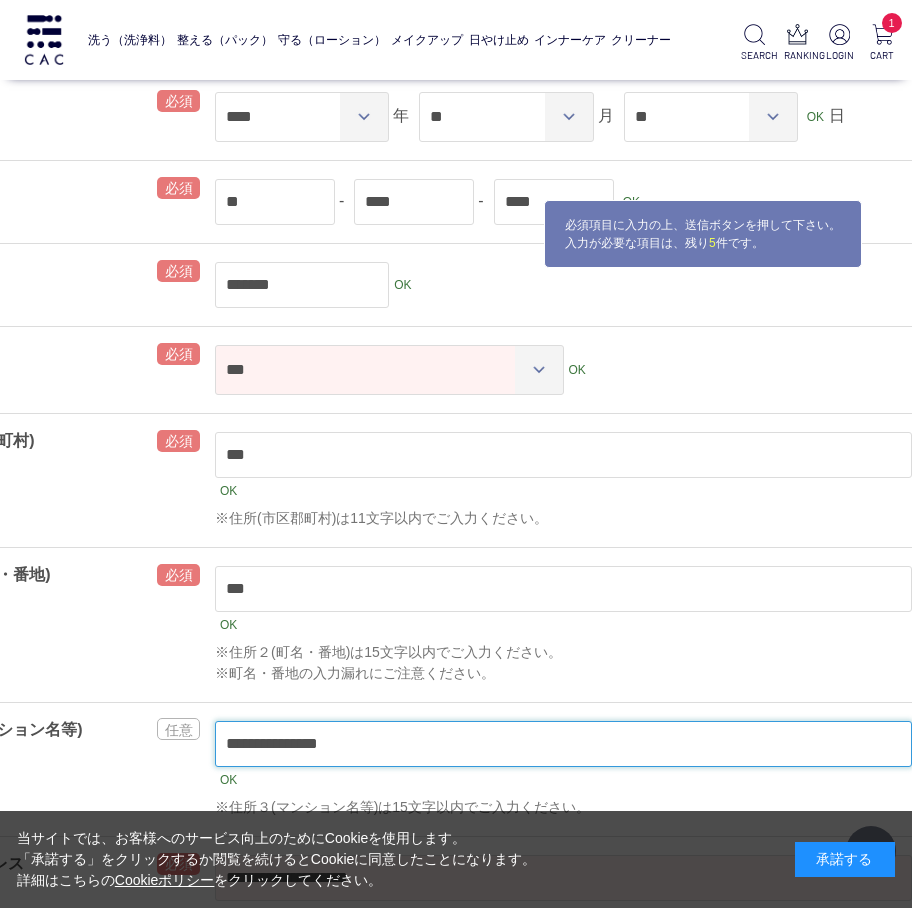 drag, startPoint x: 402, startPoint y: 743, endPoint x: -8, endPoint y: 788, distance: 412.46213 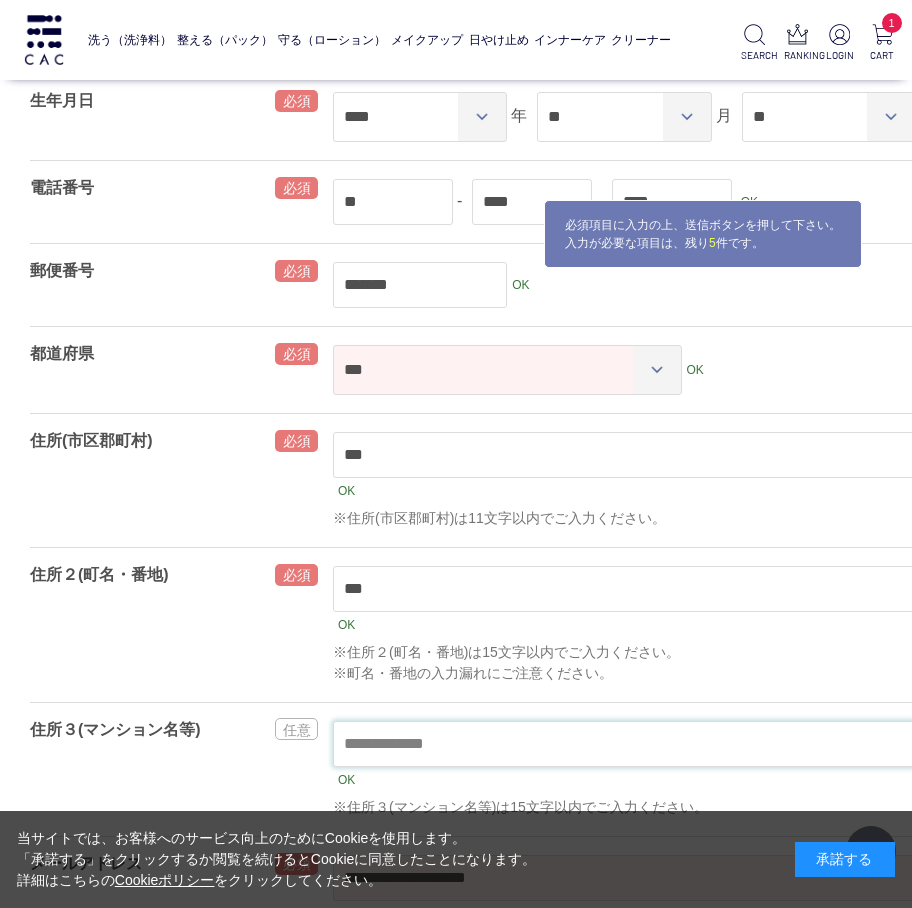 click at bounding box center [681, 744] 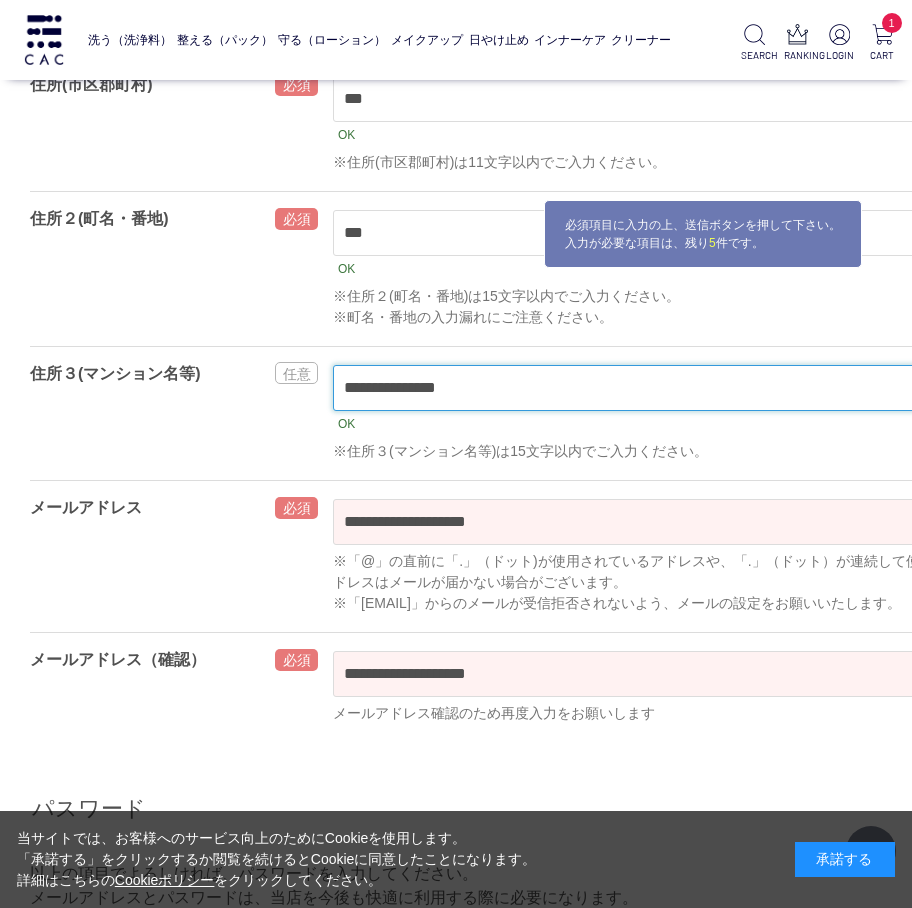 scroll, scrollTop: 824, scrollLeft: 0, axis: vertical 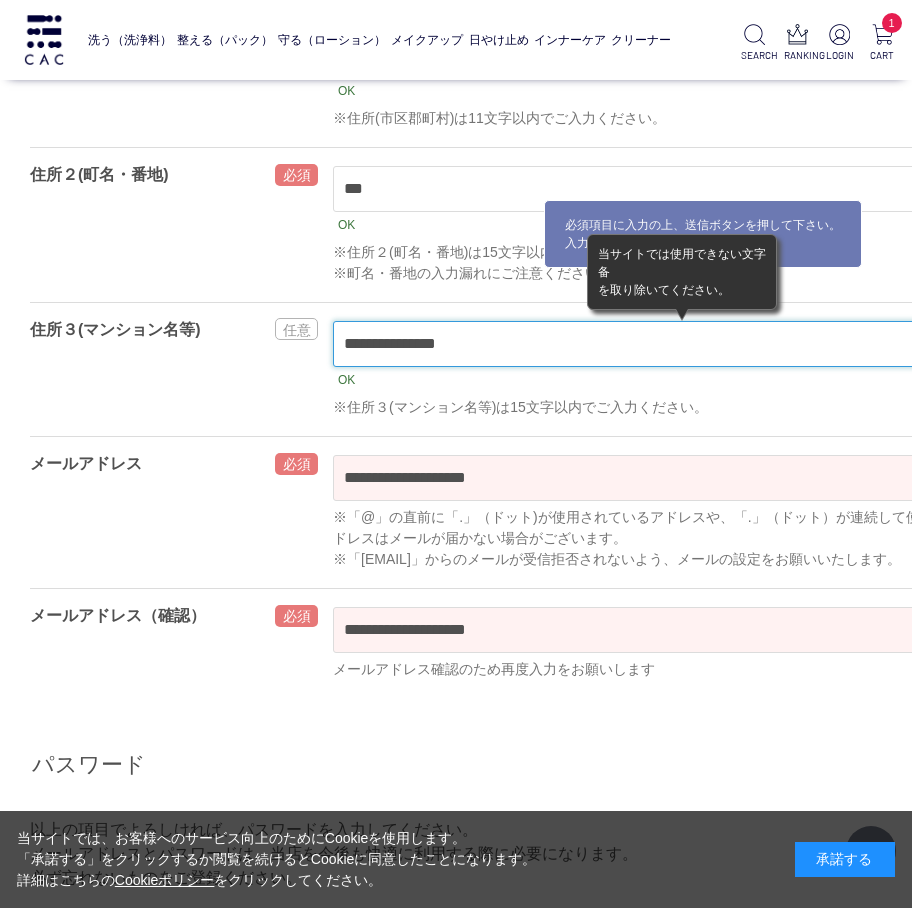 drag, startPoint x: 602, startPoint y: 351, endPoint x: 533, endPoint y: 367, distance: 70.83079 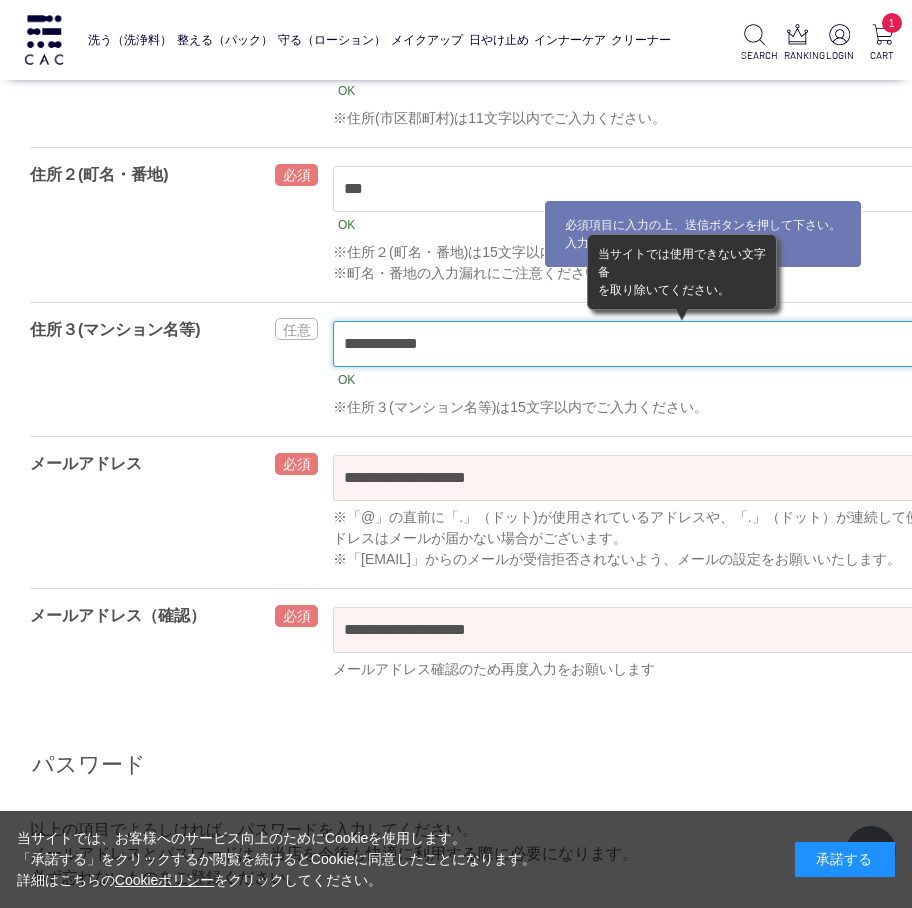 type on "**********" 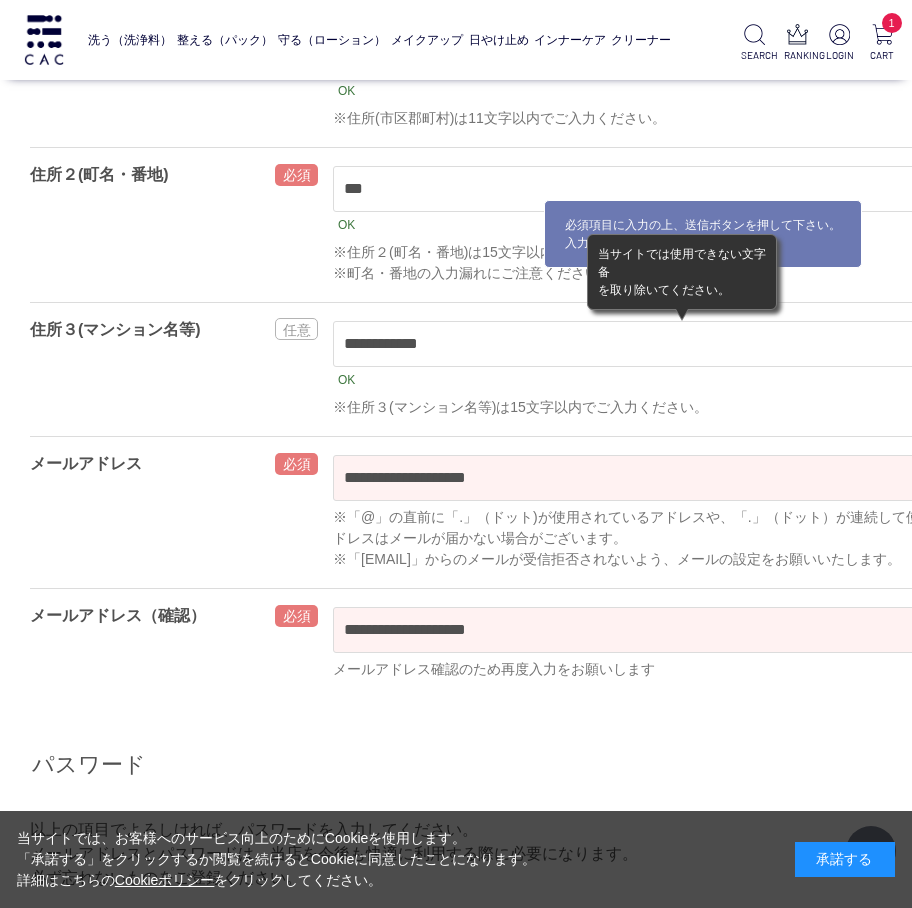 click on "**********" at bounding box center [681, 512] 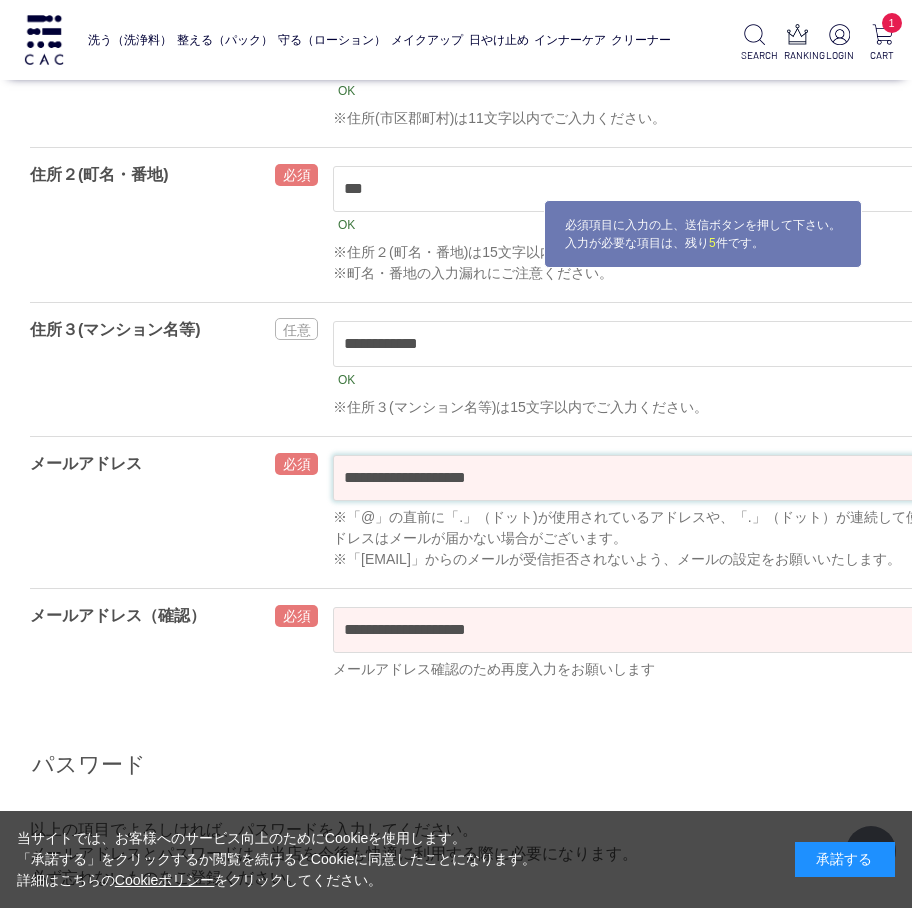 click on "**********" at bounding box center (681, 478) 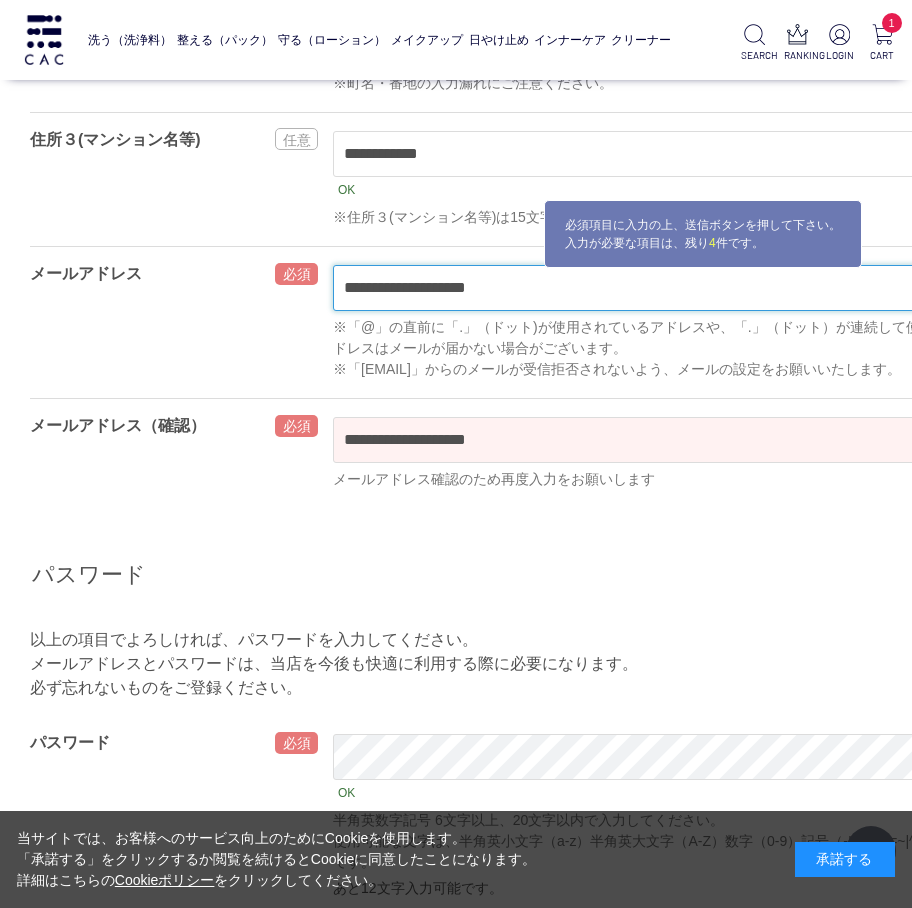 scroll, scrollTop: 1224, scrollLeft: 0, axis: vertical 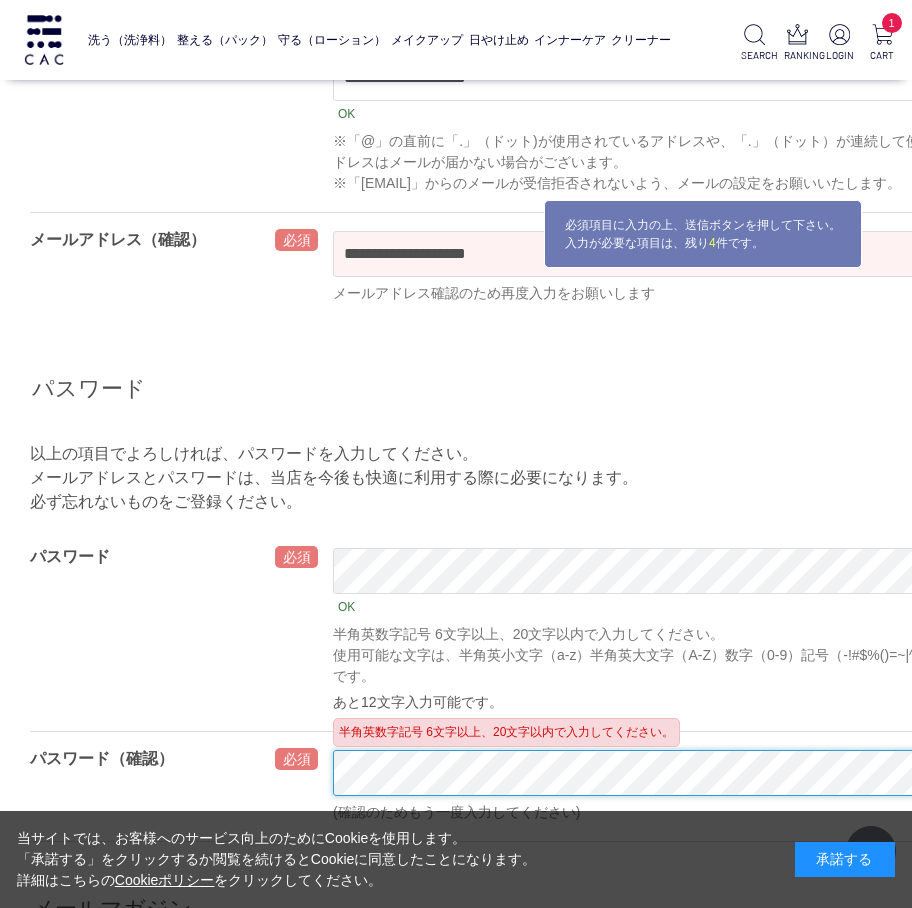 click on "洗う（洗浄料）
液体洗浄料
パウダー洗浄料
泡洗顔料
グッズ
整える（パック）
フェイスパック
ヘアパック
守る（ローション）
保湿化粧水
柔軟化粧水
美容液
ジェル
メイクアップ
ベース
アイ
フェイスカラー
リップ
日やけ止め
インナーケア
クリーナー
SEARCH
RANKING
LOGIN
1
CART
会員登録
* *" at bounding box center [530, 1325] 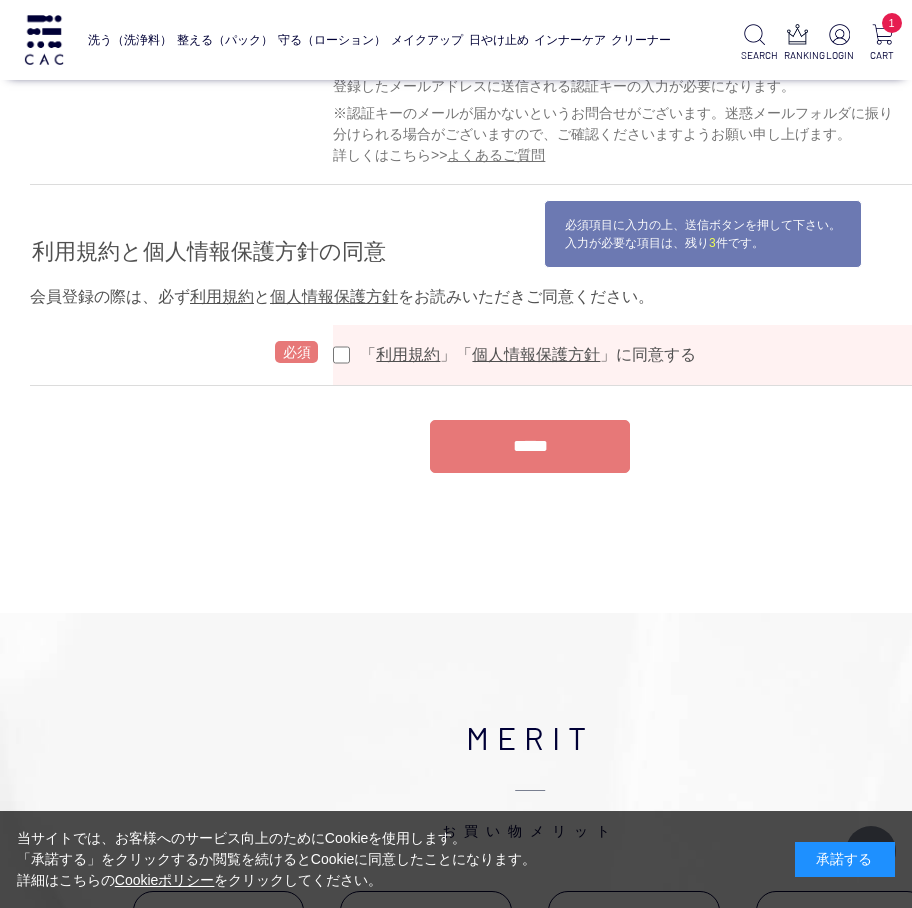click on "*****" at bounding box center [530, 446] 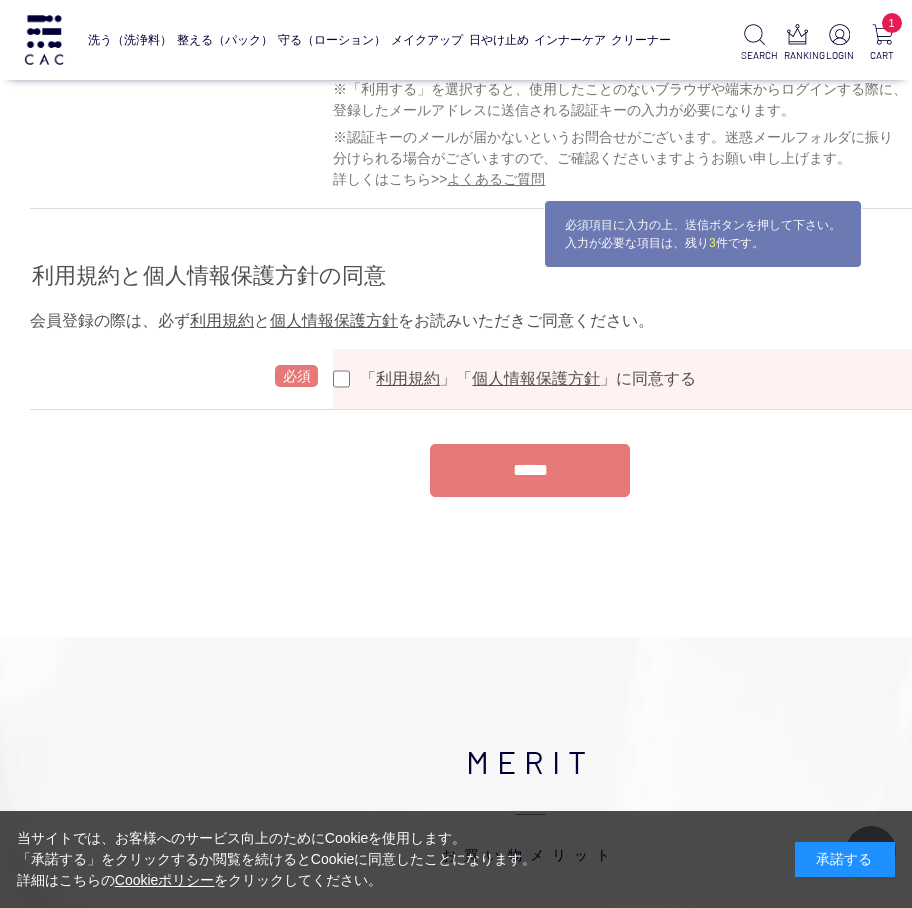 scroll, scrollTop: 2448, scrollLeft: 0, axis: vertical 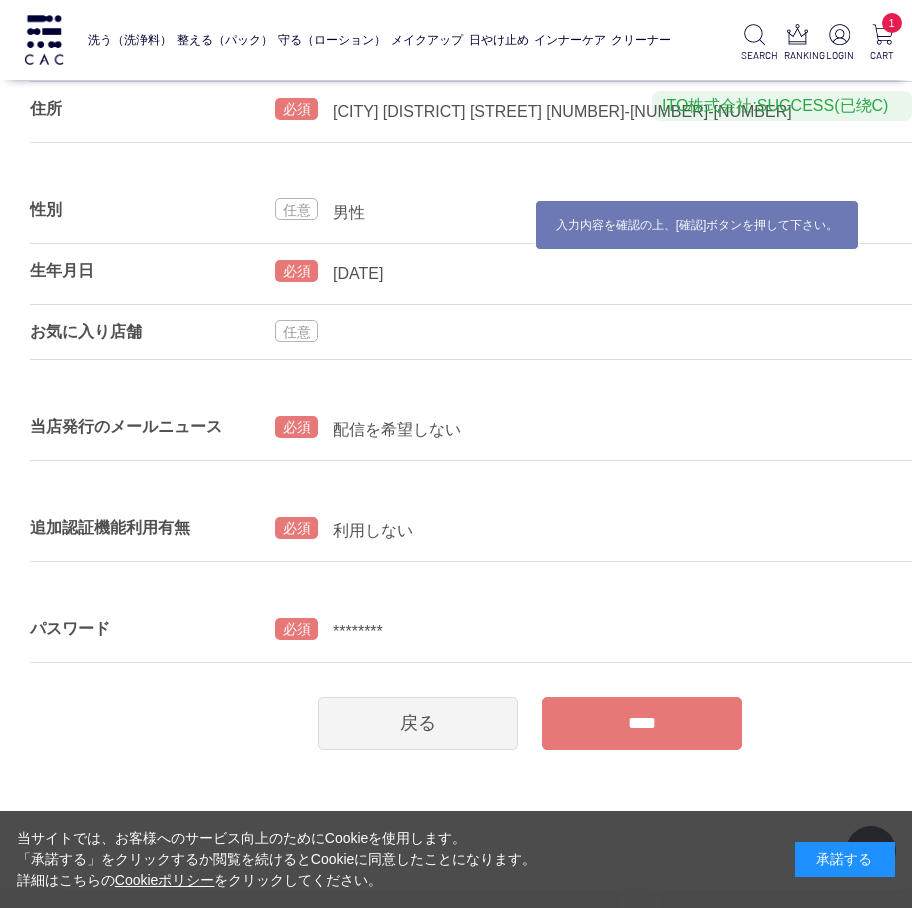 click on "****" at bounding box center [642, 723] 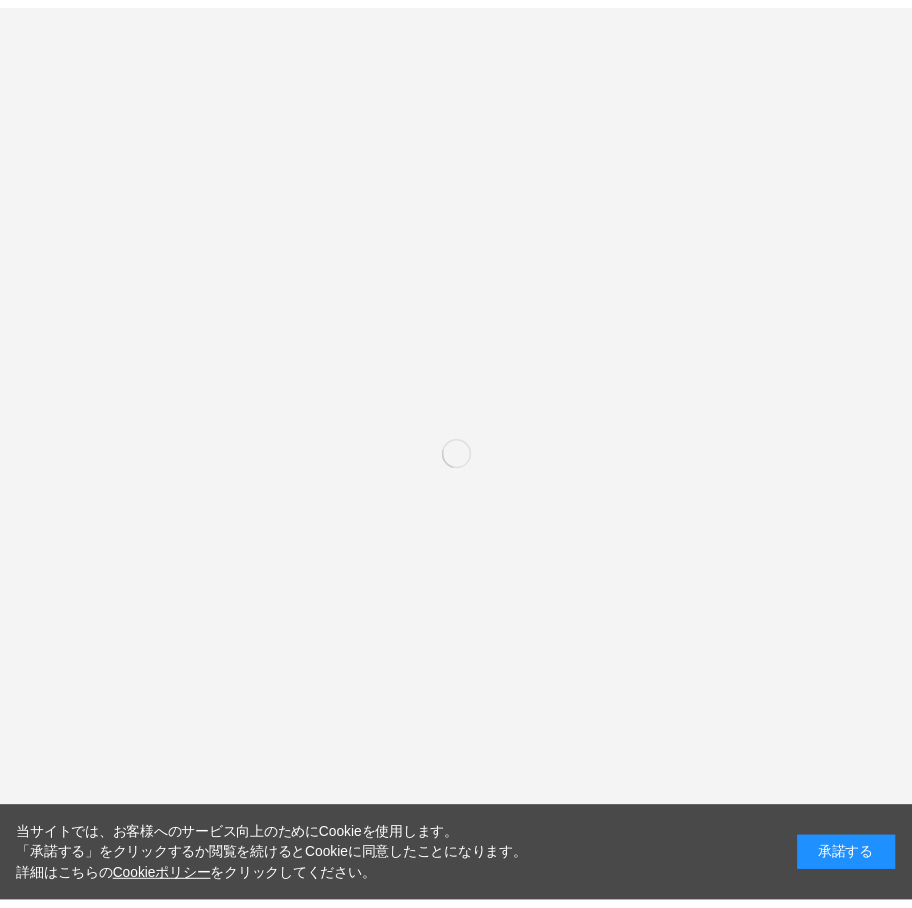 scroll, scrollTop: 0, scrollLeft: 0, axis: both 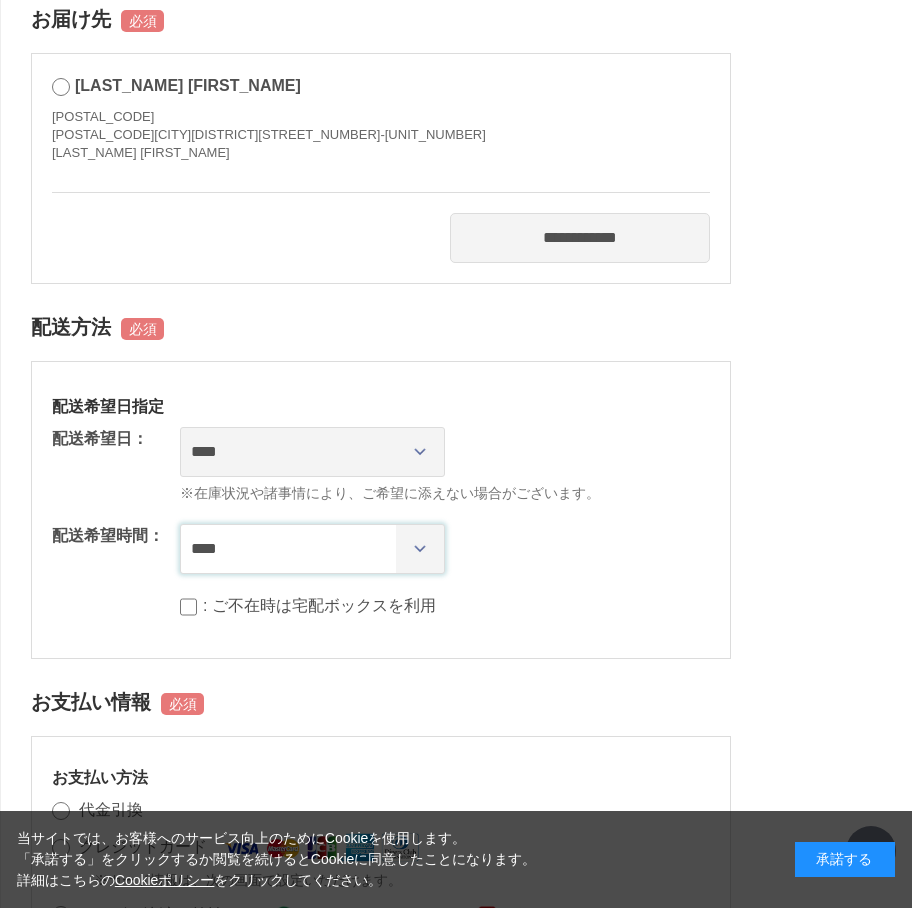 click on "**** *** ****** ****** ****** ******" at bounding box center [312, 549] 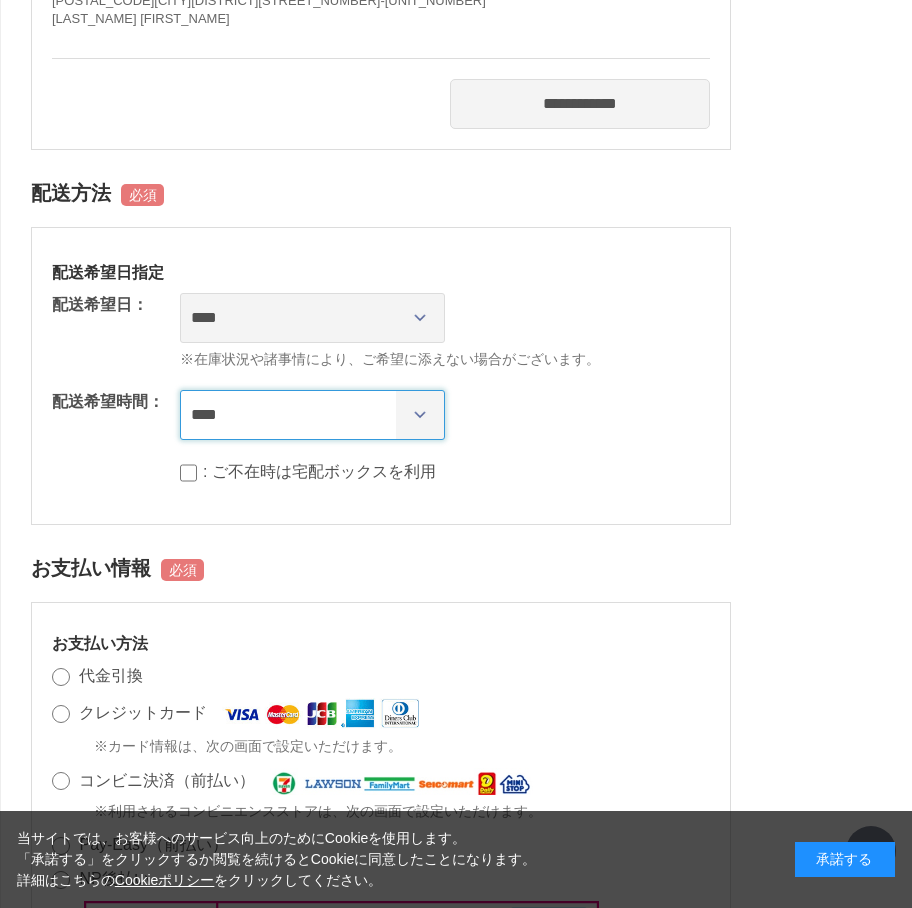scroll, scrollTop: 800, scrollLeft: 0, axis: vertical 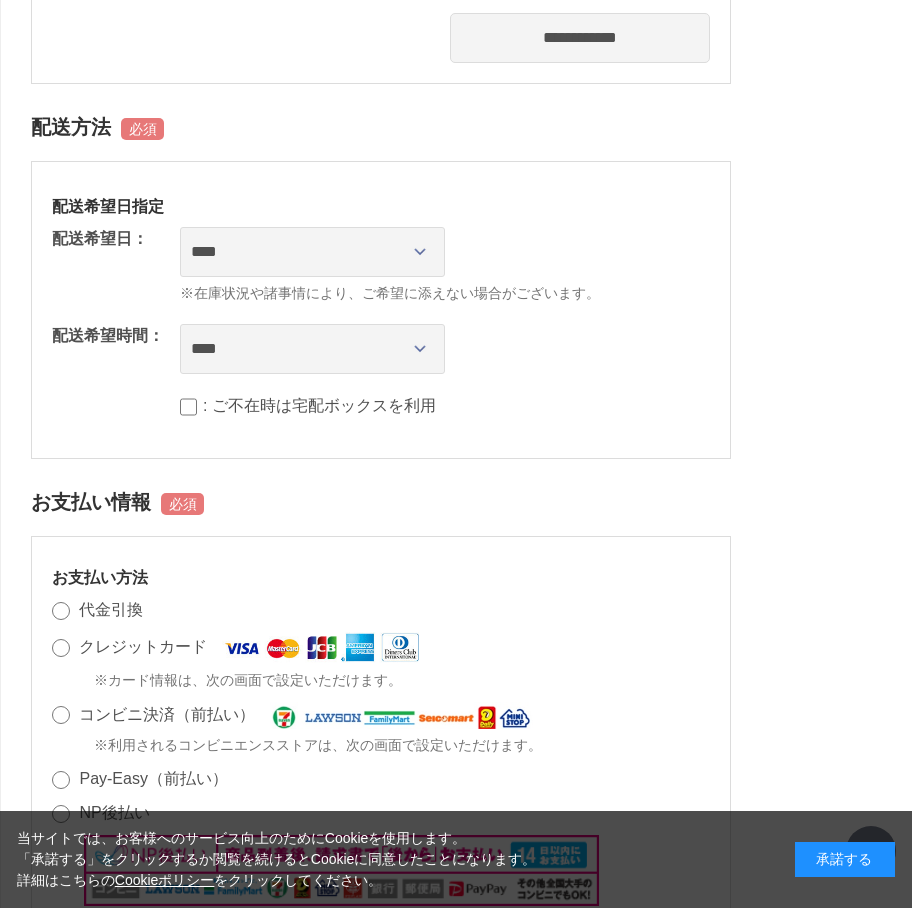 click on "クレジットカード" at bounding box center (143, 646) 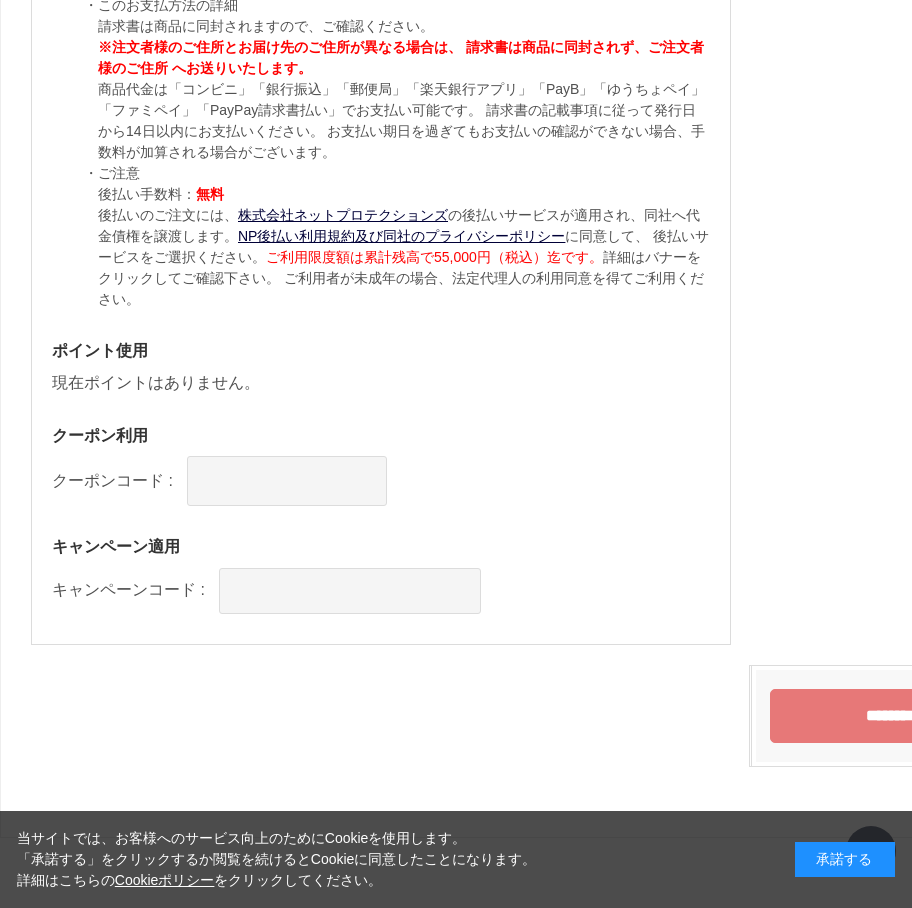 scroll, scrollTop: 1844, scrollLeft: 0, axis: vertical 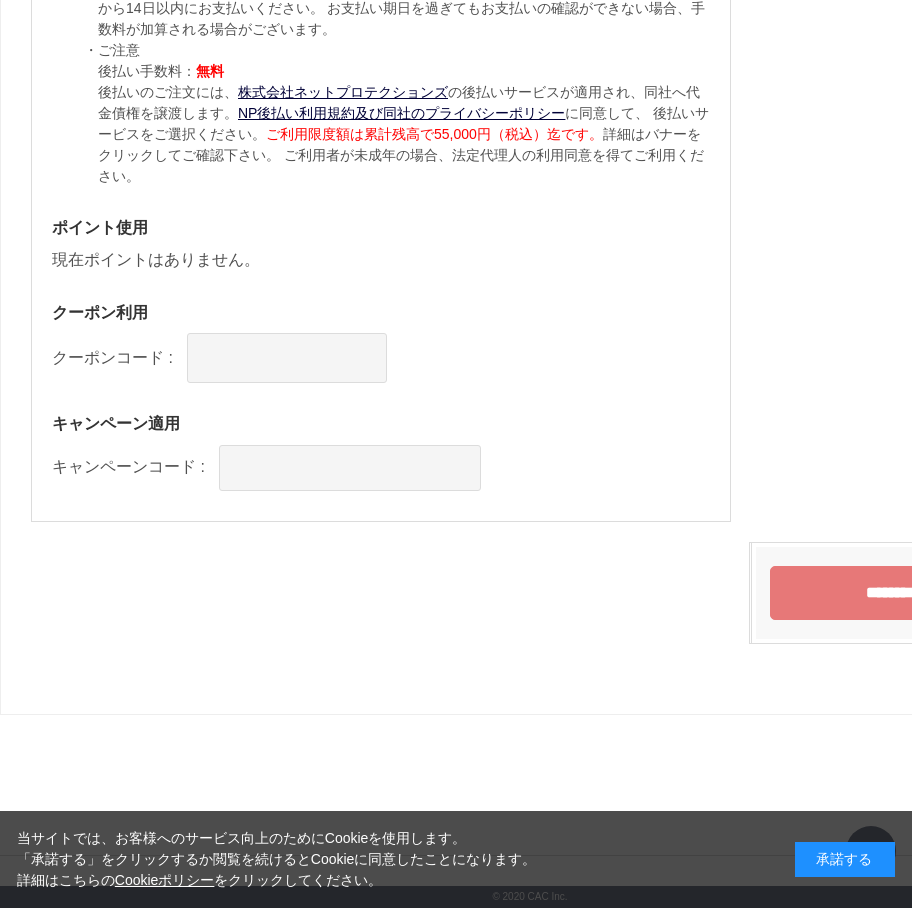click on "********" at bounding box center [891, 593] 